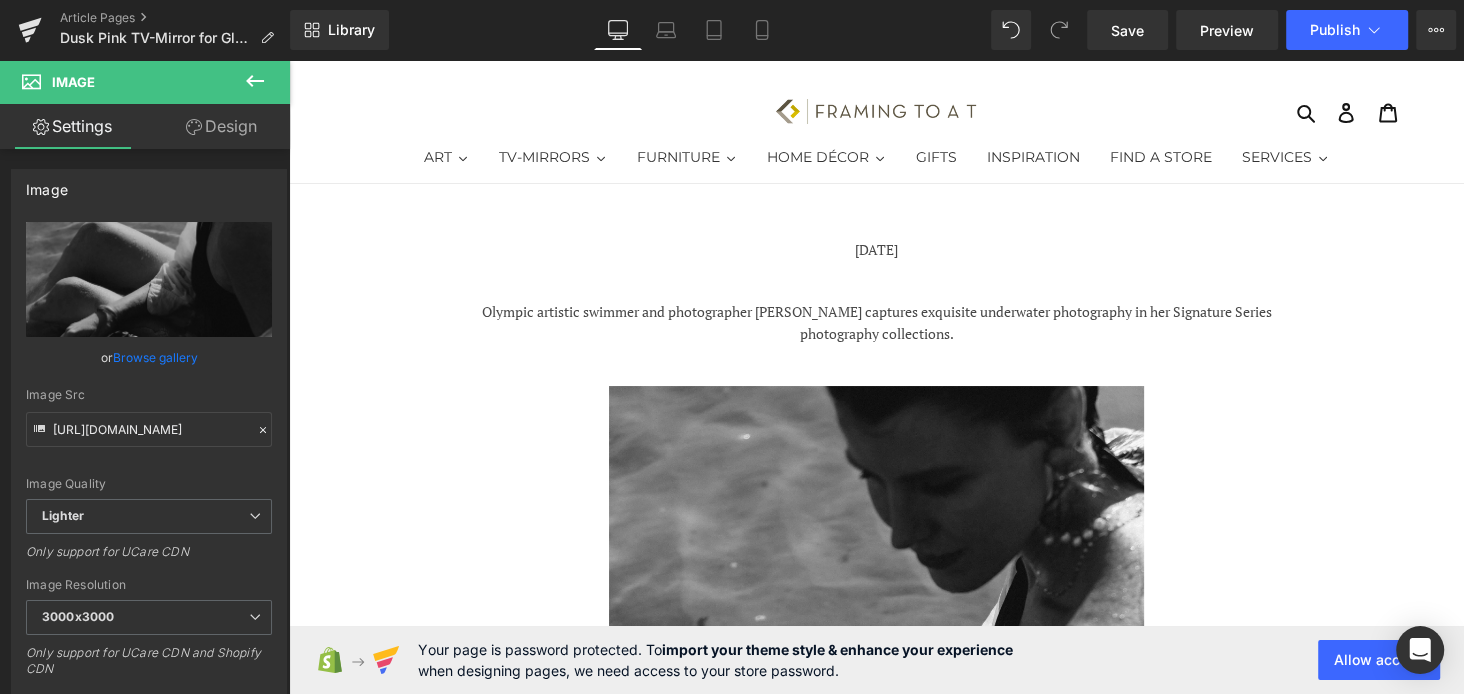 scroll, scrollTop: 0, scrollLeft: 0, axis: both 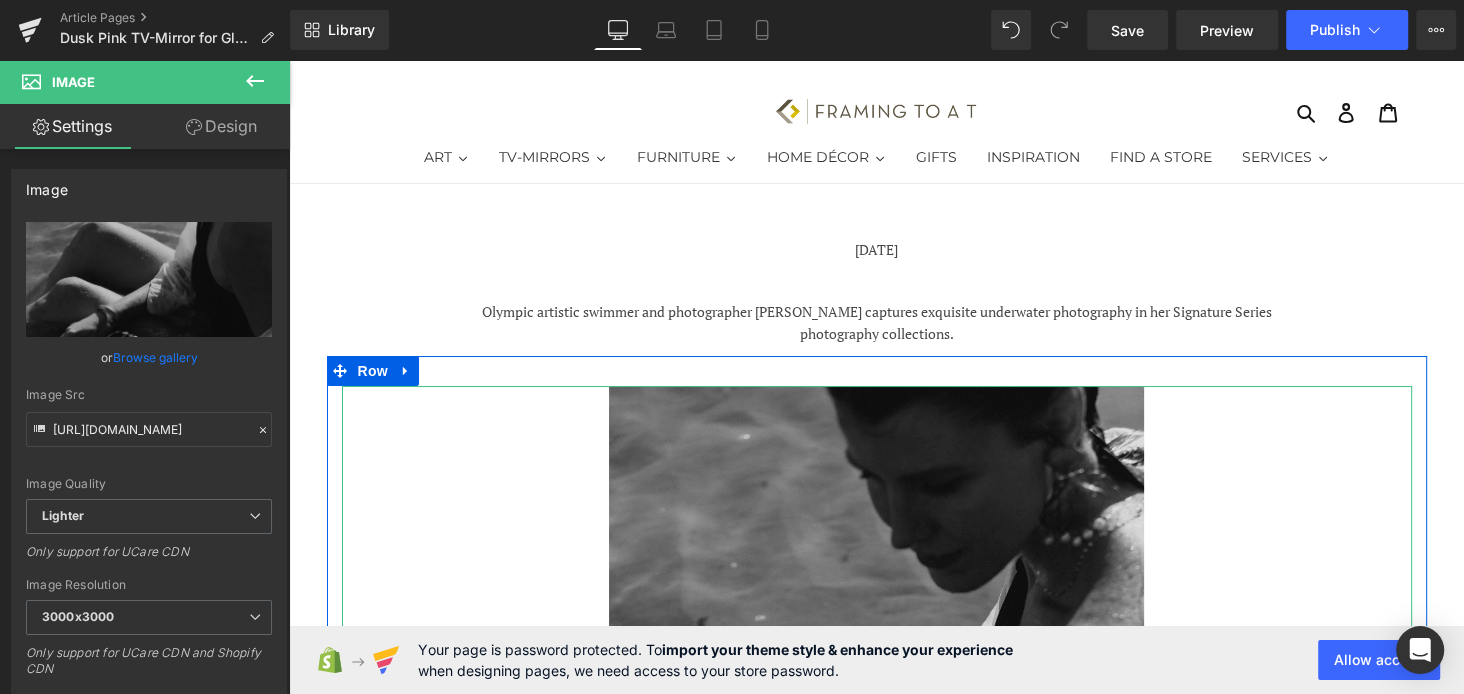 click at bounding box center [876, 787] 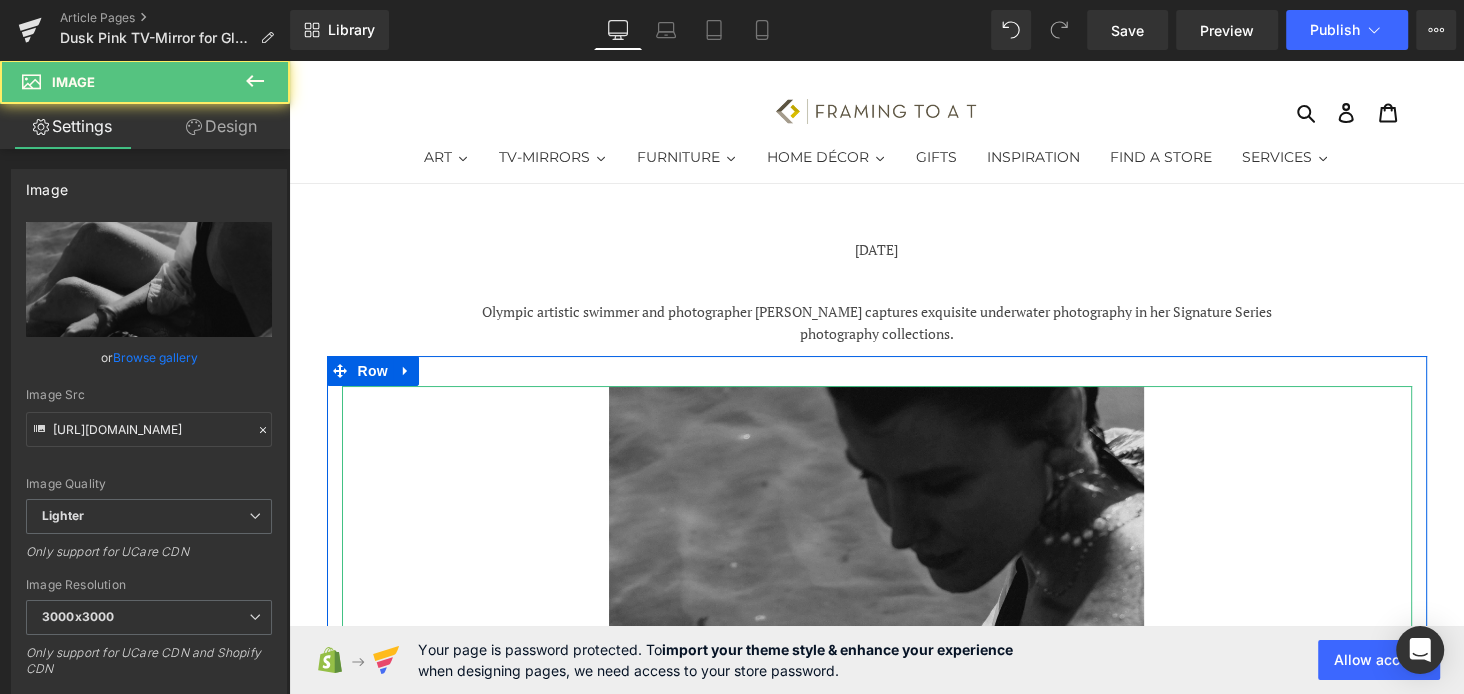 click at bounding box center [876, 787] 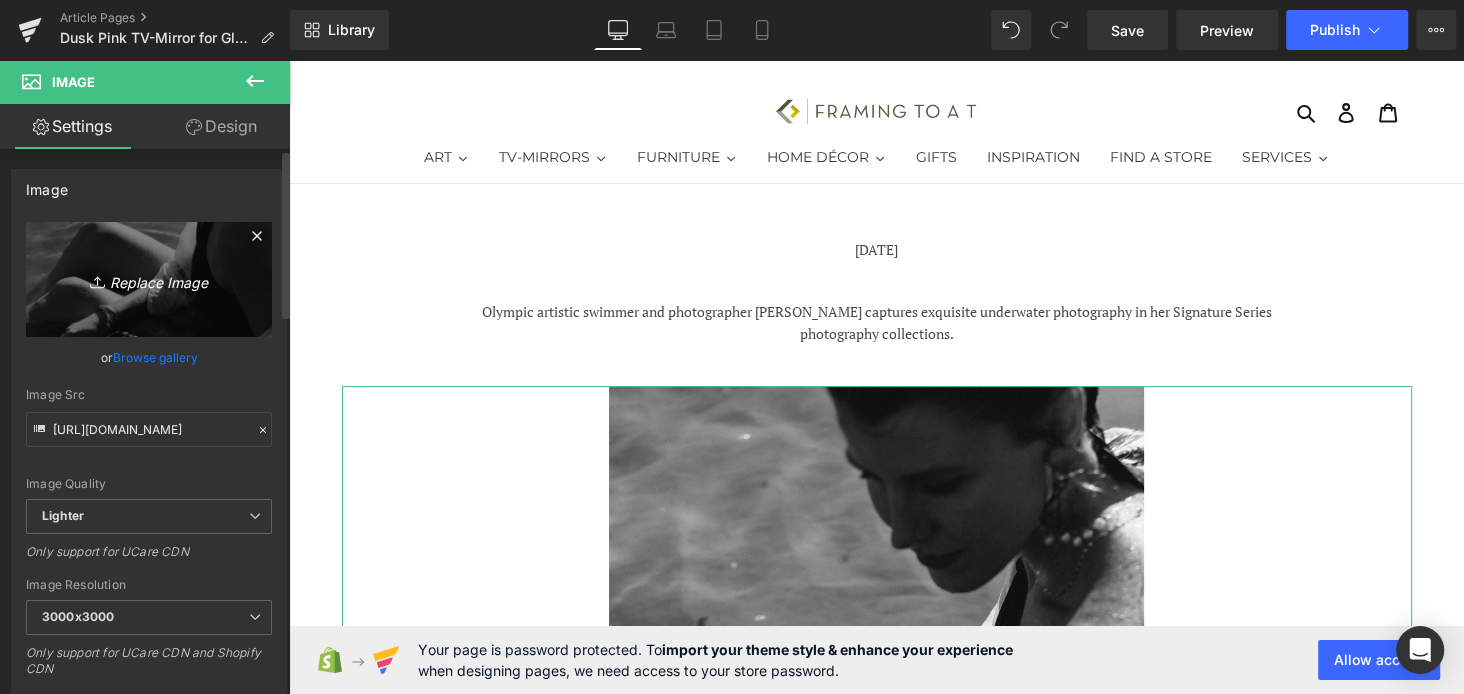 click on "Replace Image" at bounding box center (149, 279) 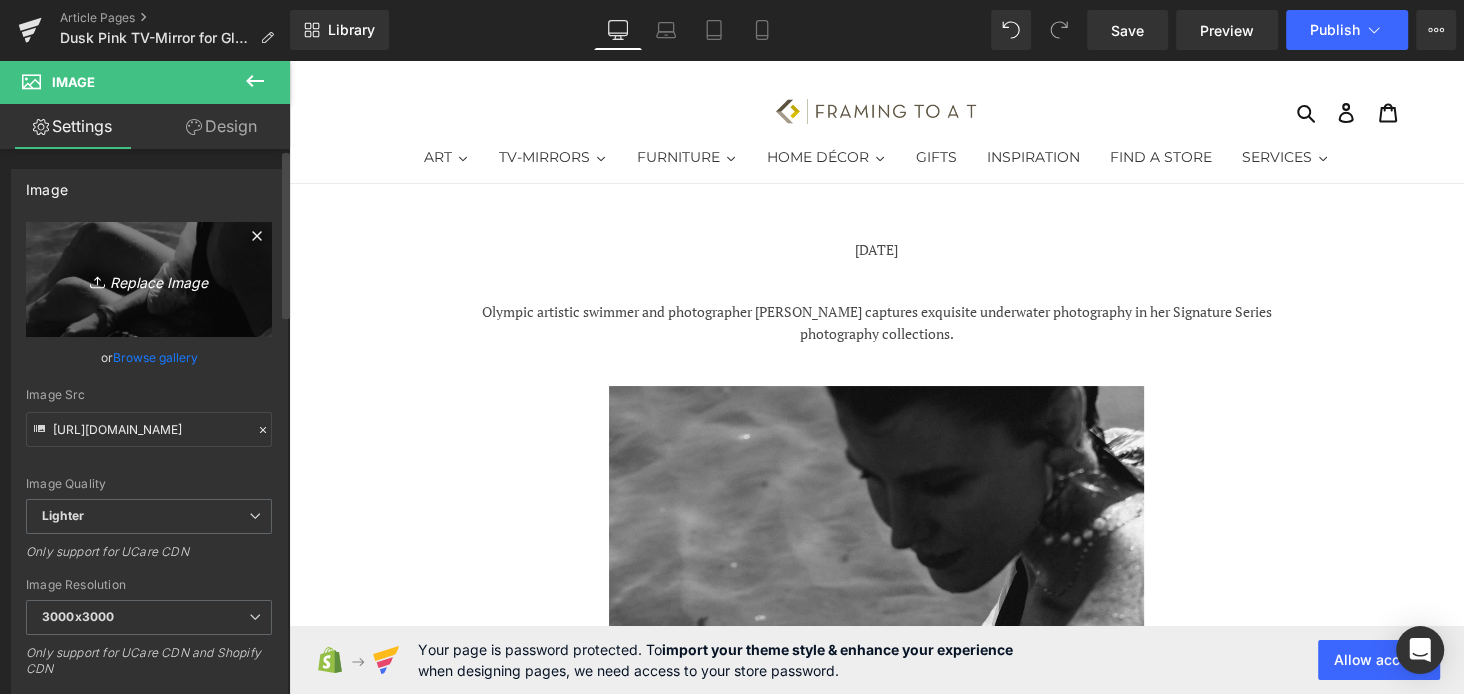 type on "C:\fakepath\Dusk Pink TV-Mirror .jpg" 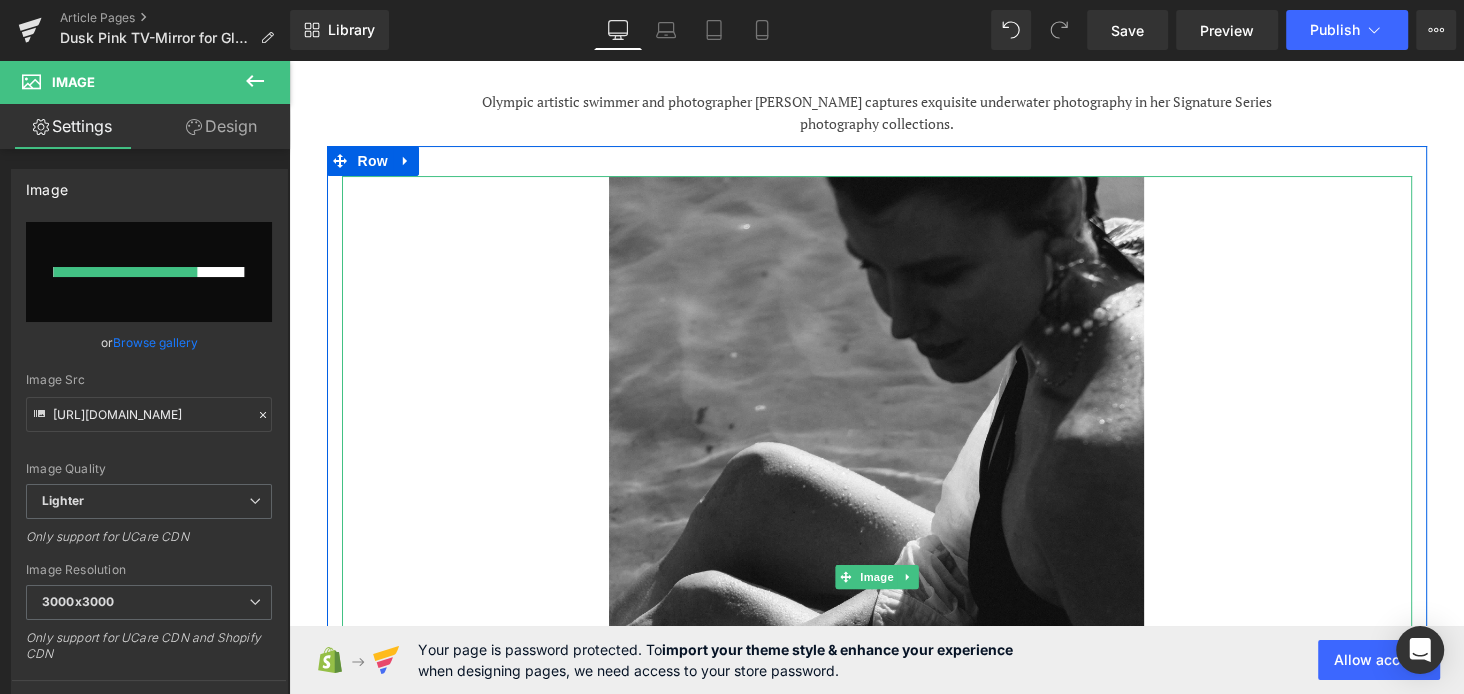 scroll, scrollTop: 215, scrollLeft: 0, axis: vertical 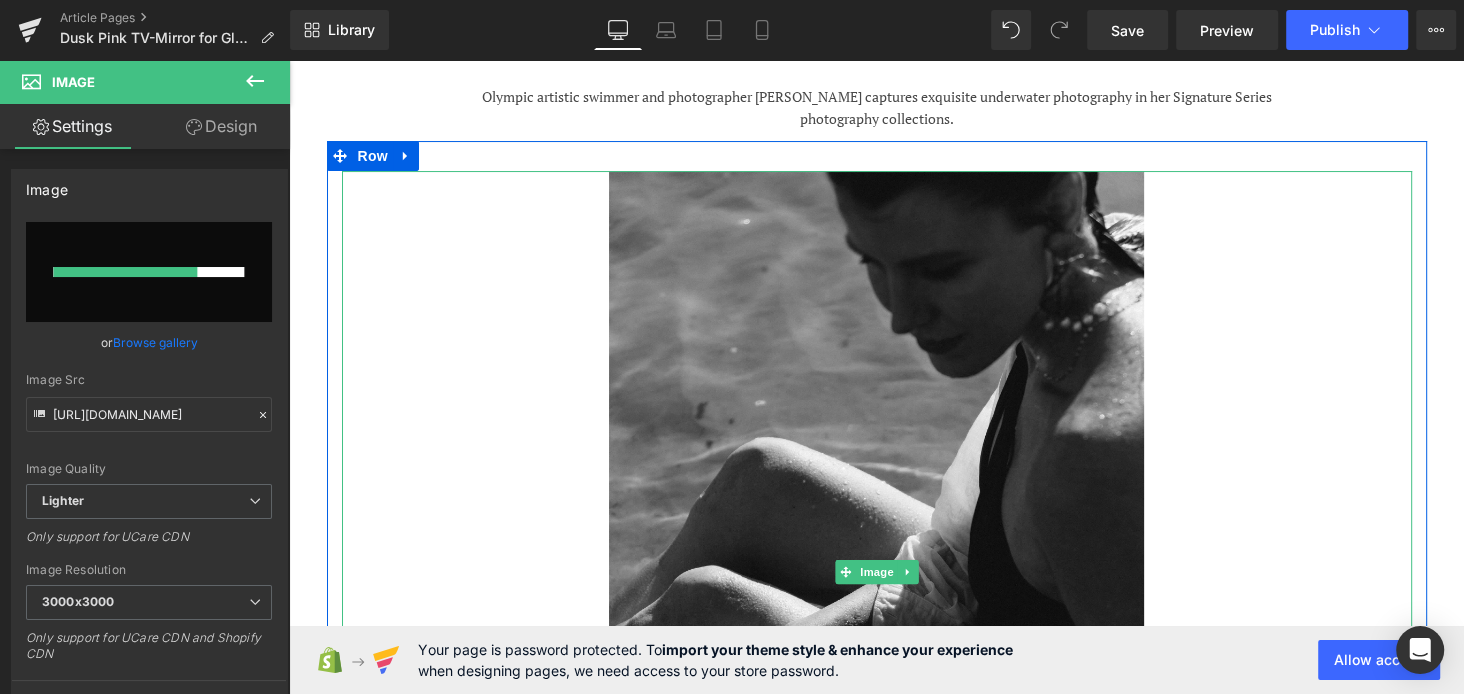type 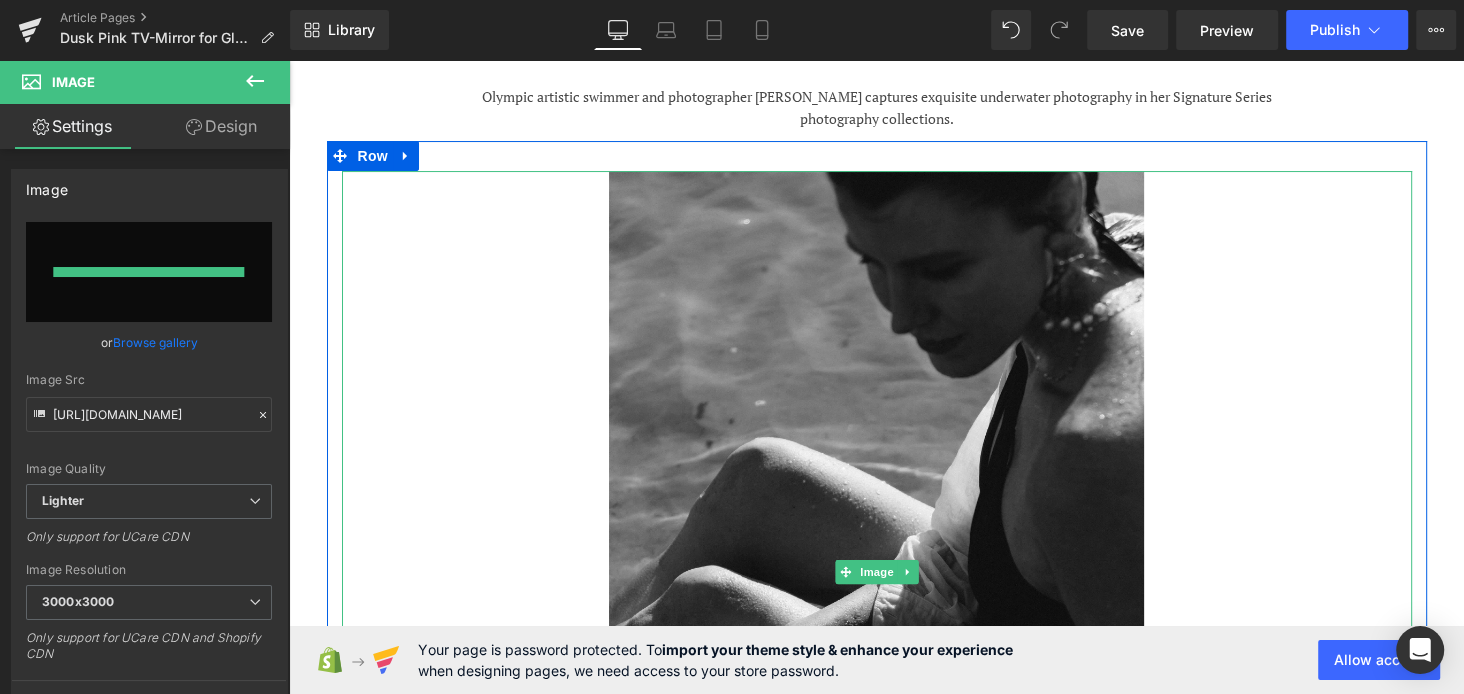 type on "[URL][DOMAIN_NAME]" 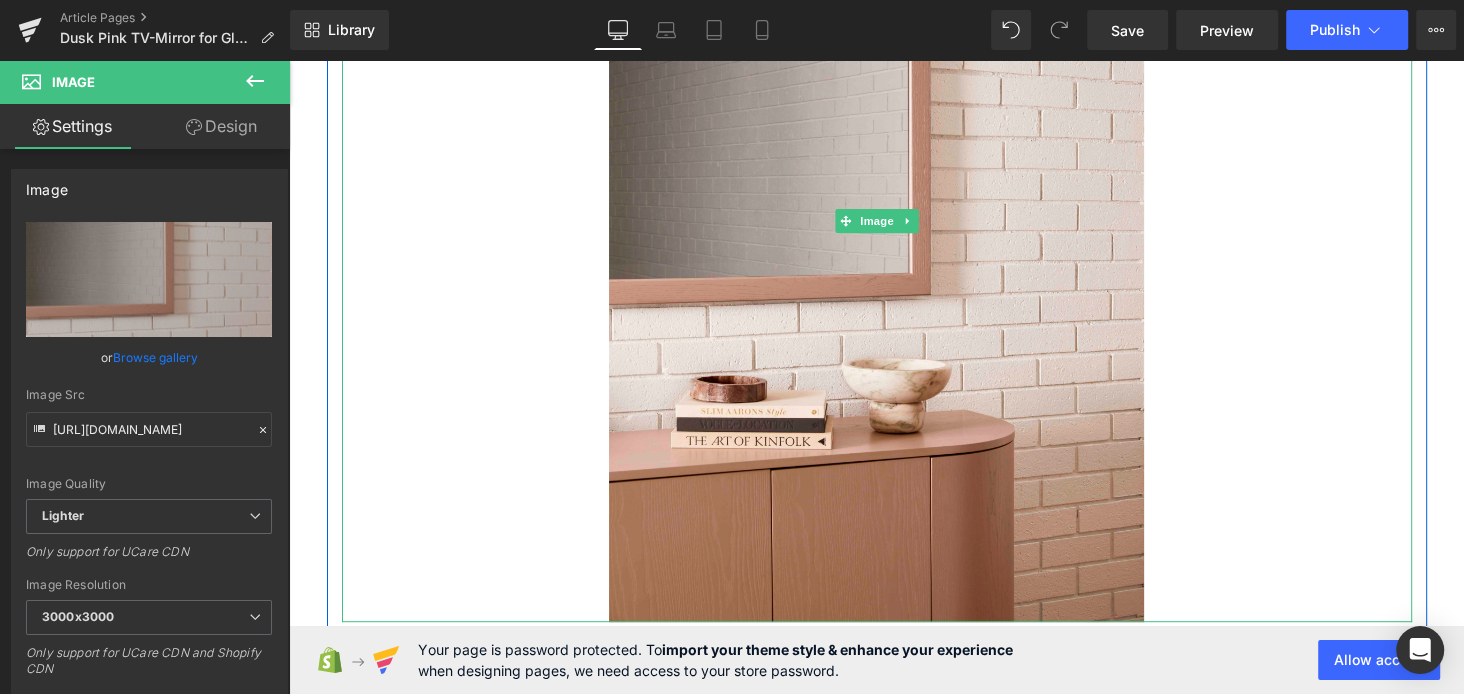 scroll, scrollTop: 570, scrollLeft: 0, axis: vertical 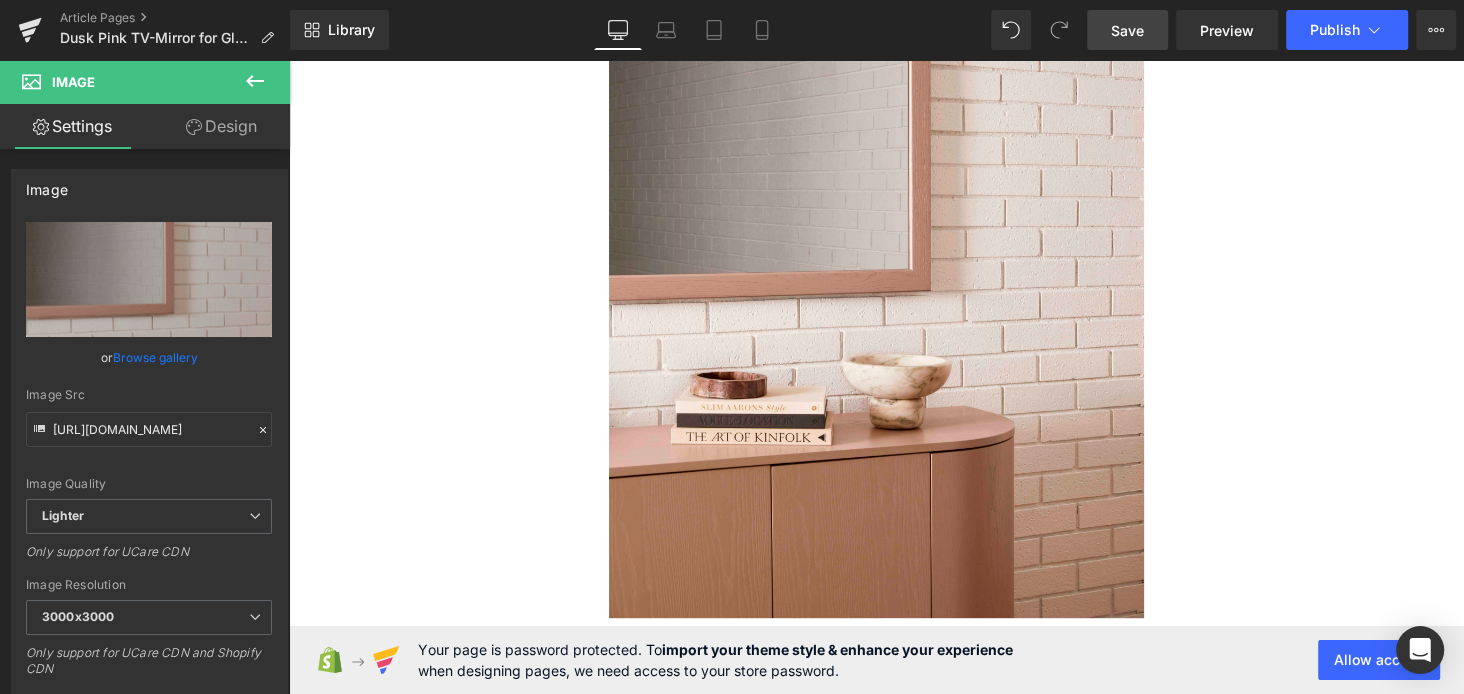 drag, startPoint x: 1127, startPoint y: 32, endPoint x: 838, endPoint y: 54, distance: 289.83615 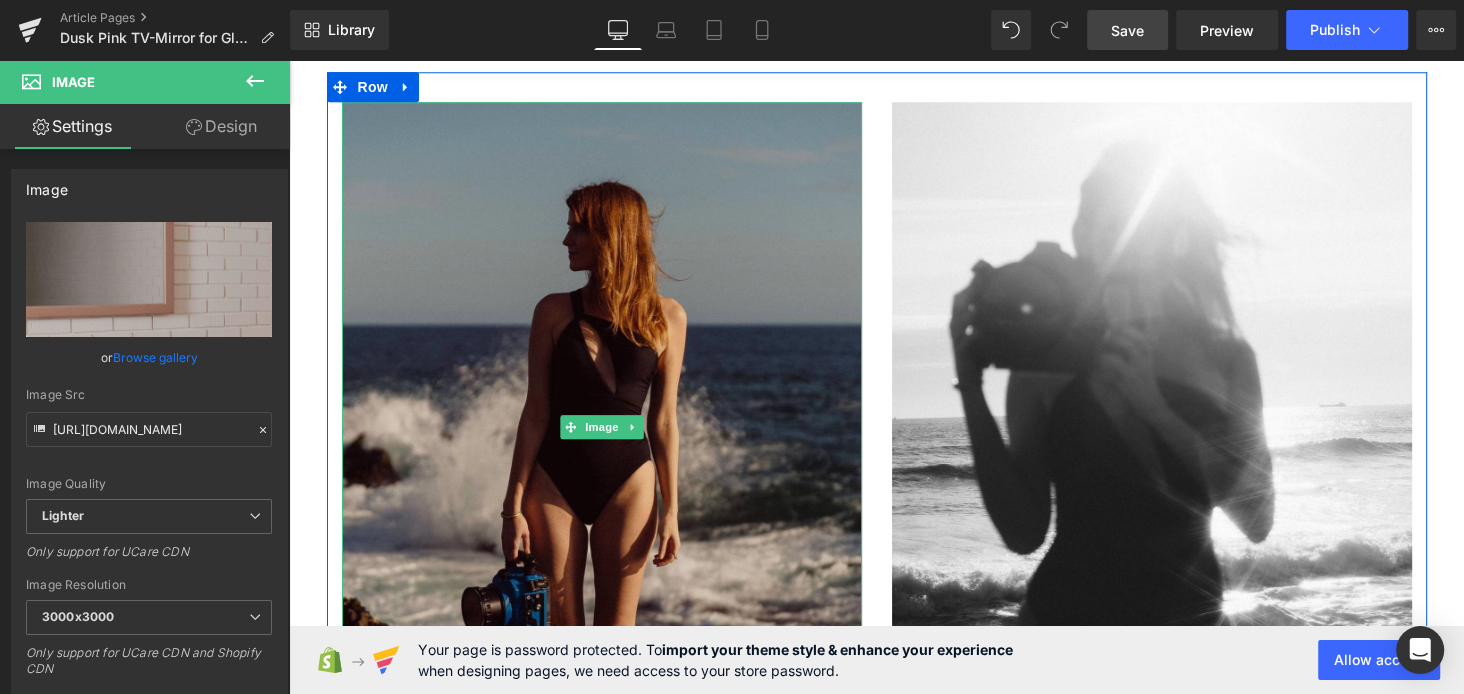 scroll, scrollTop: 1401, scrollLeft: 0, axis: vertical 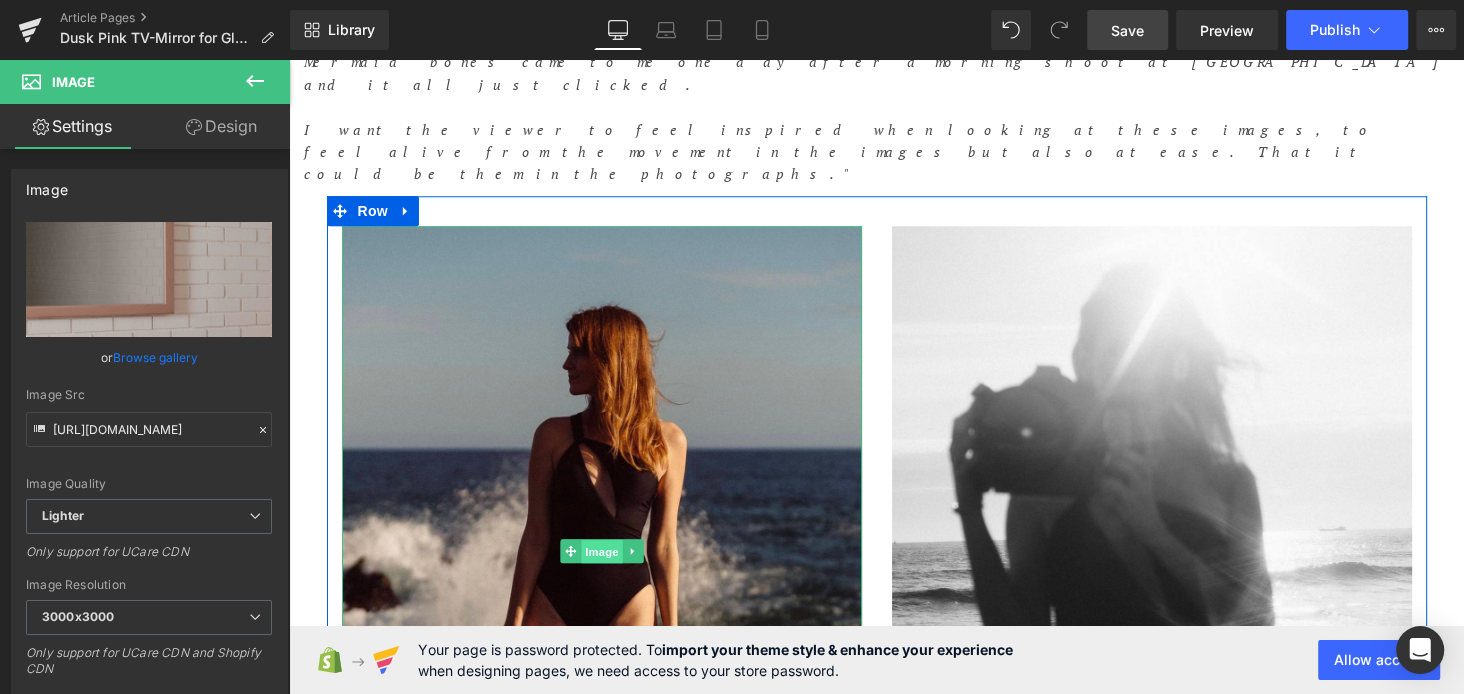 click on "Image" at bounding box center (602, 552) 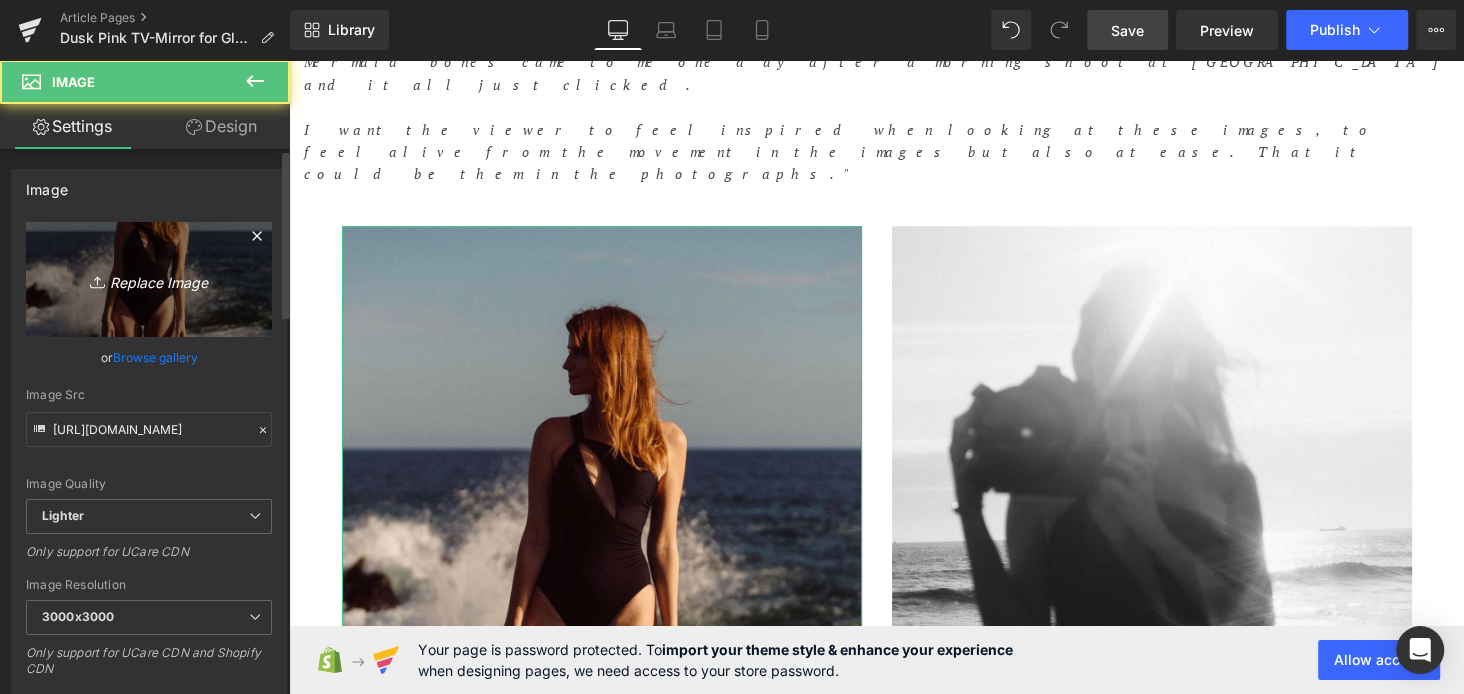 click on "Replace Image" at bounding box center [149, 279] 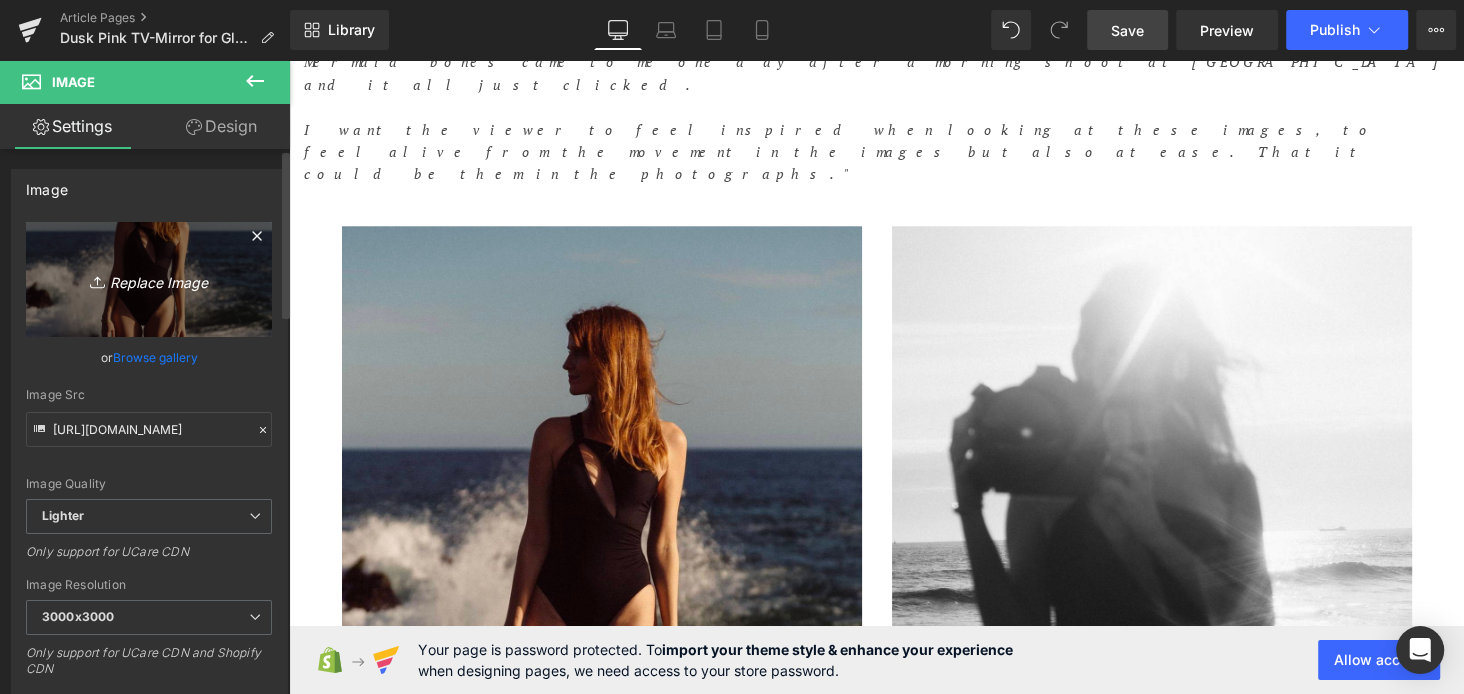 type on "C:\fakepath\Pink TV-Mirror by FRAMING TO A T.jpg" 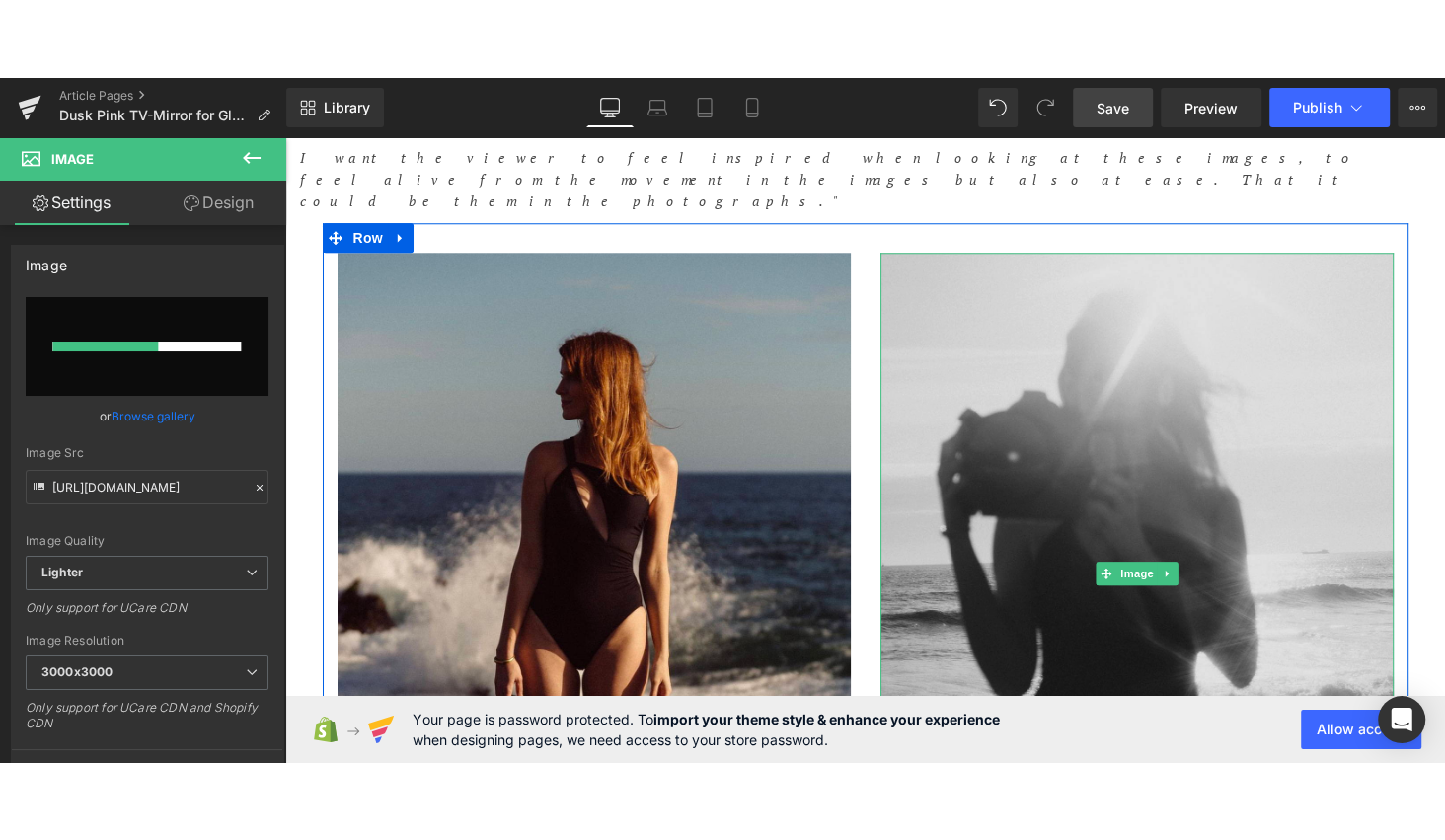 scroll, scrollTop: 1437, scrollLeft: 0, axis: vertical 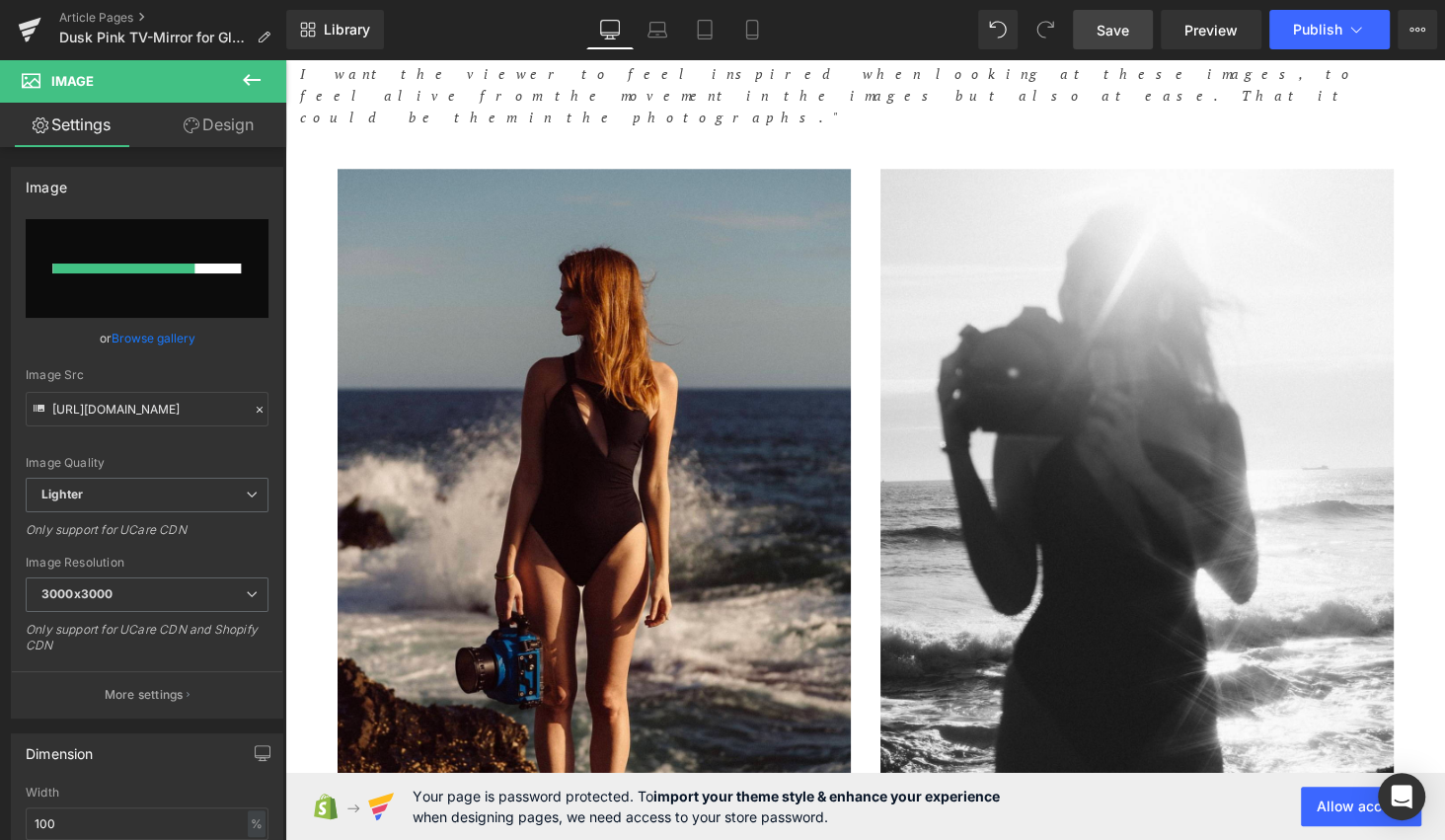 type 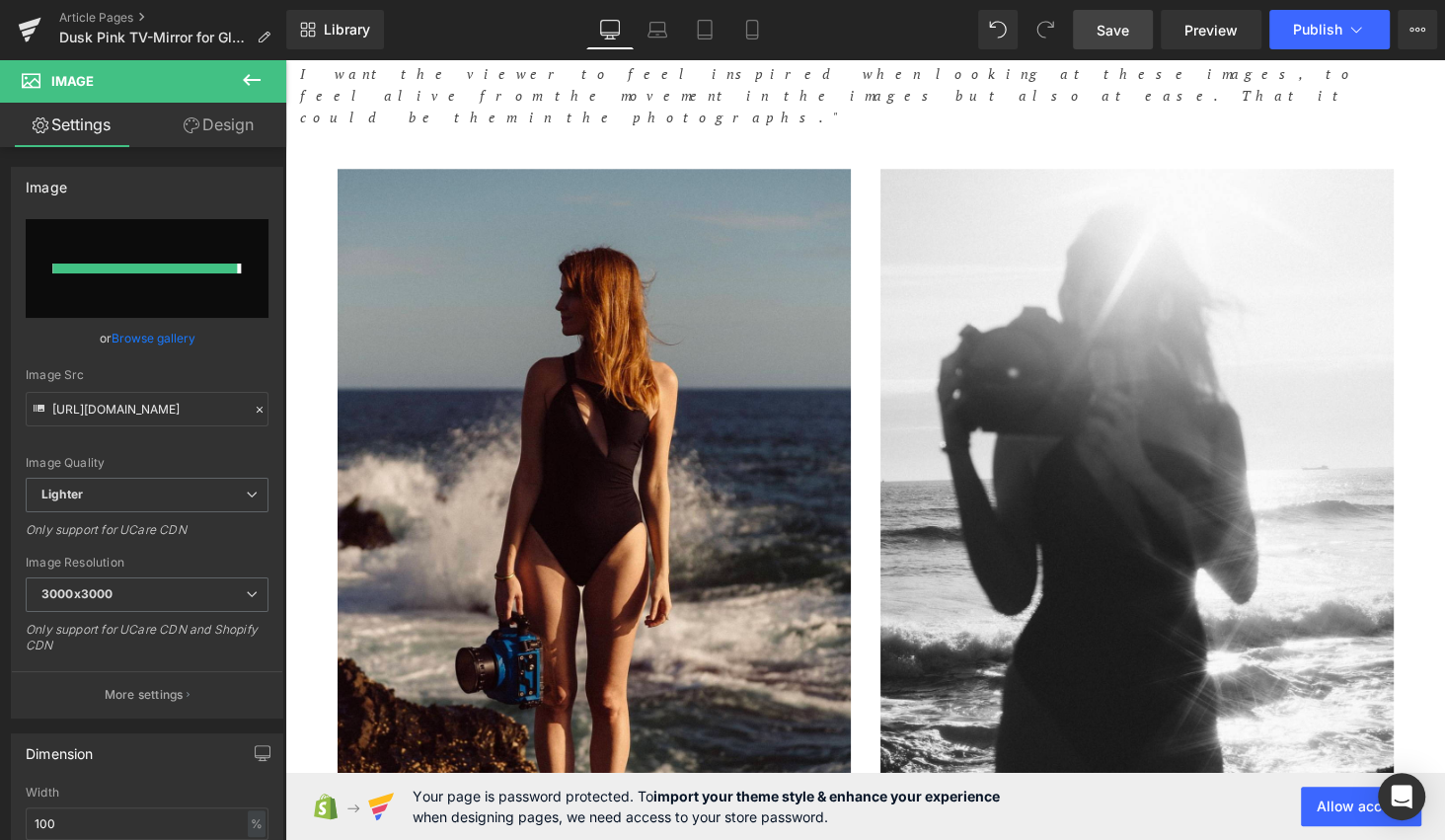 type on "[URL][DOMAIN_NAME]" 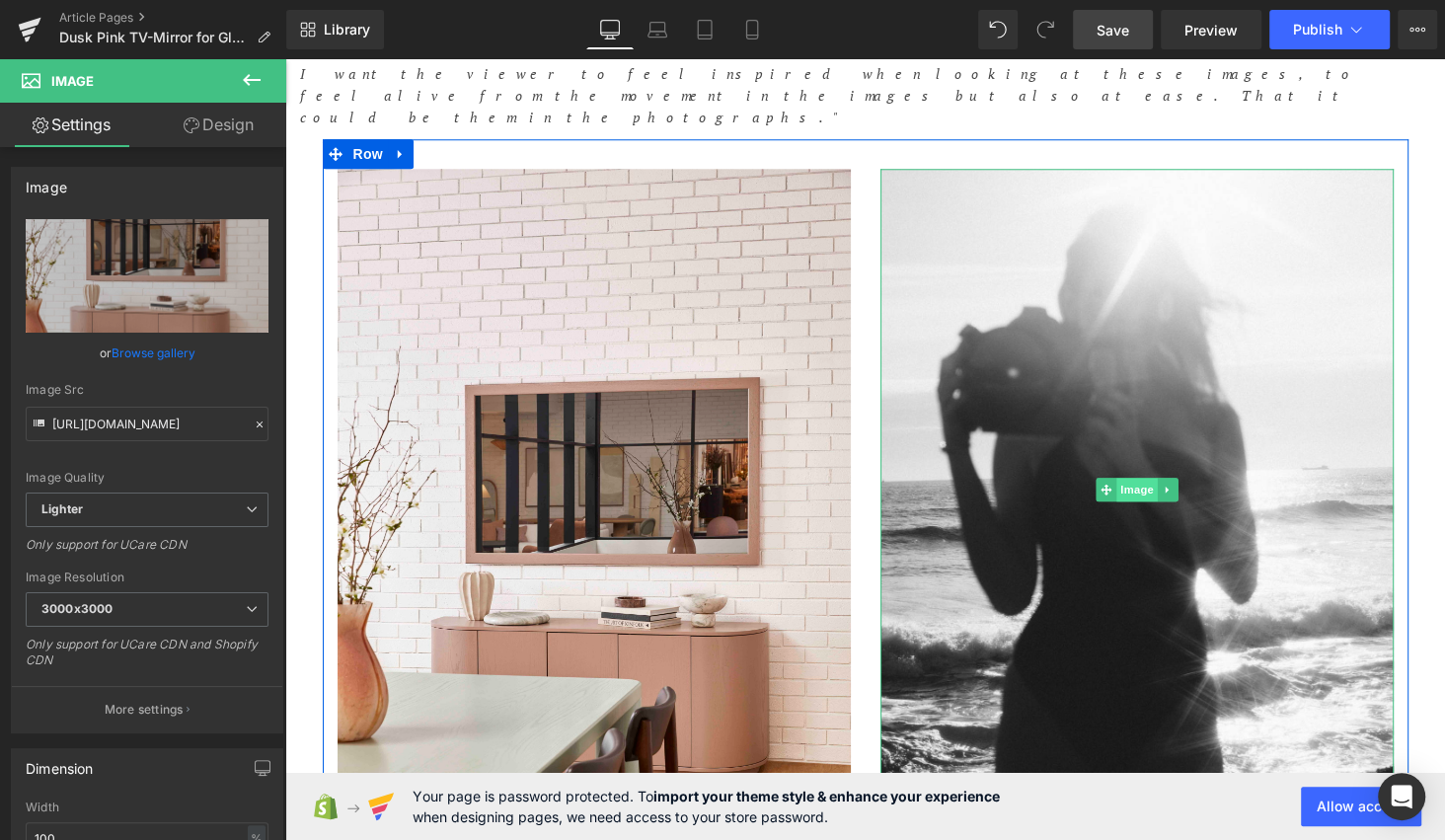 click on "Image" at bounding box center [1137, 490] 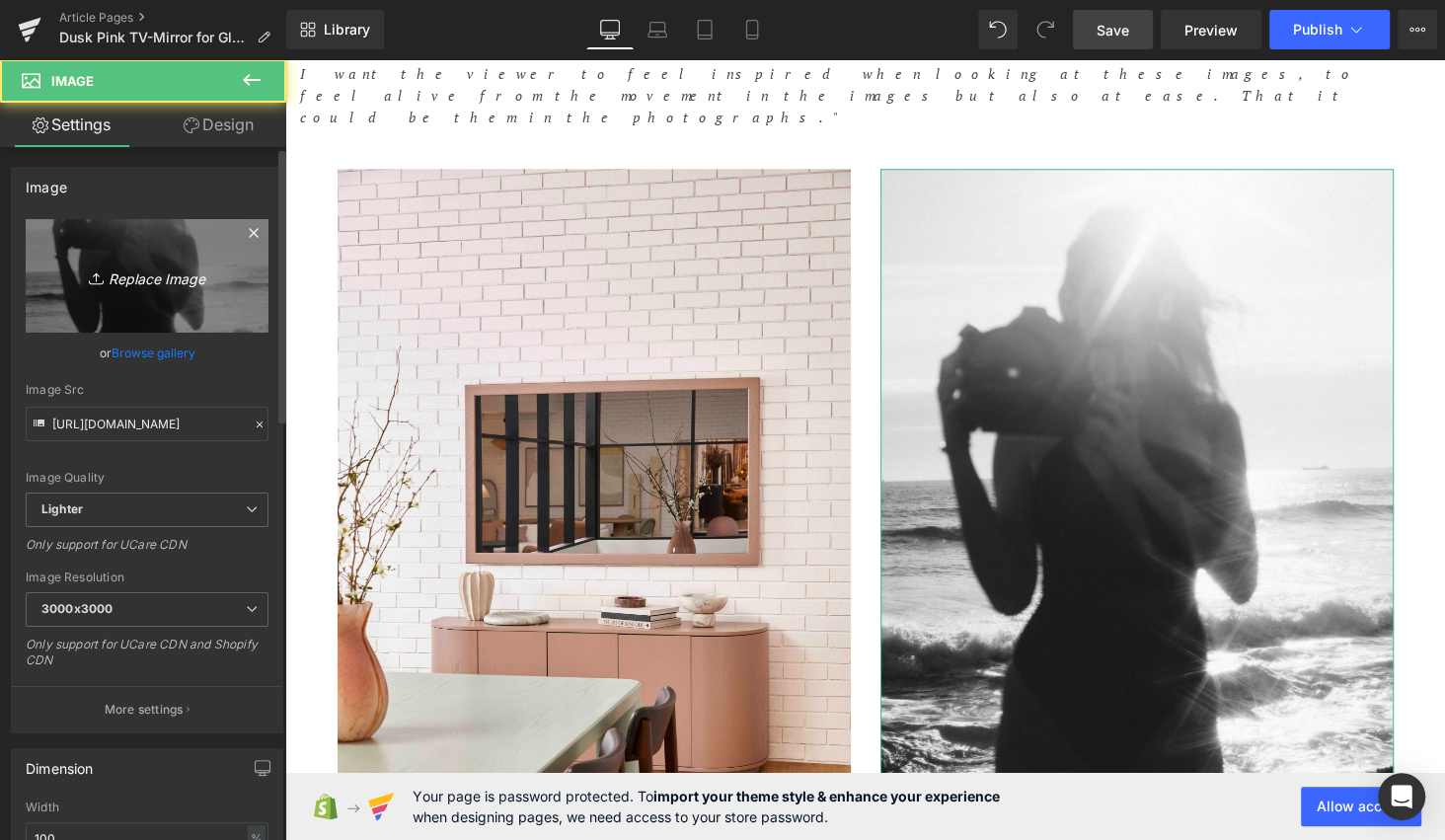 click on "Replace Image" at bounding box center (147, 275) 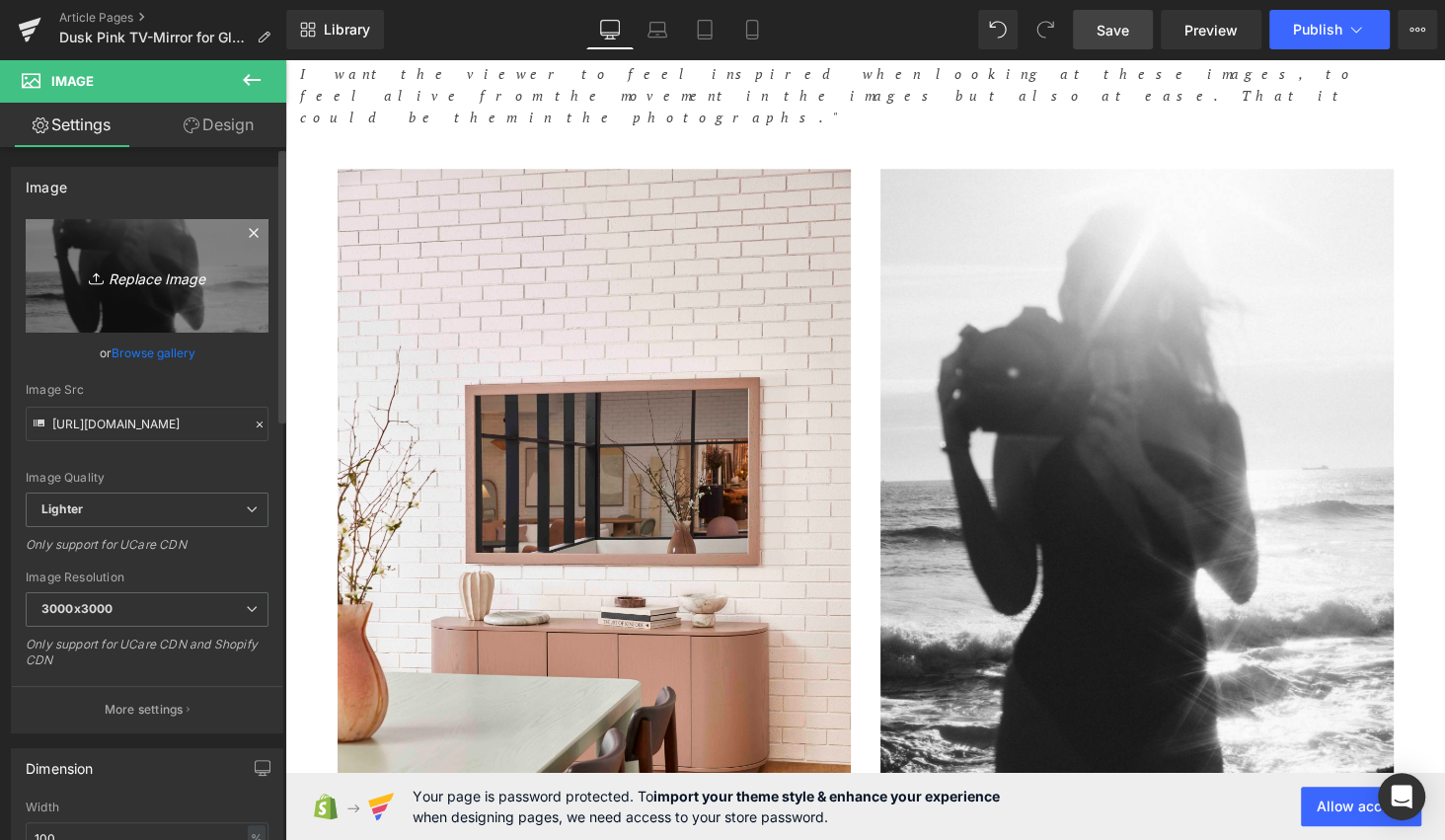 type on "C:\fakepath\Dusk Pink TV-Mirror by FRAMING TO A T.jpg" 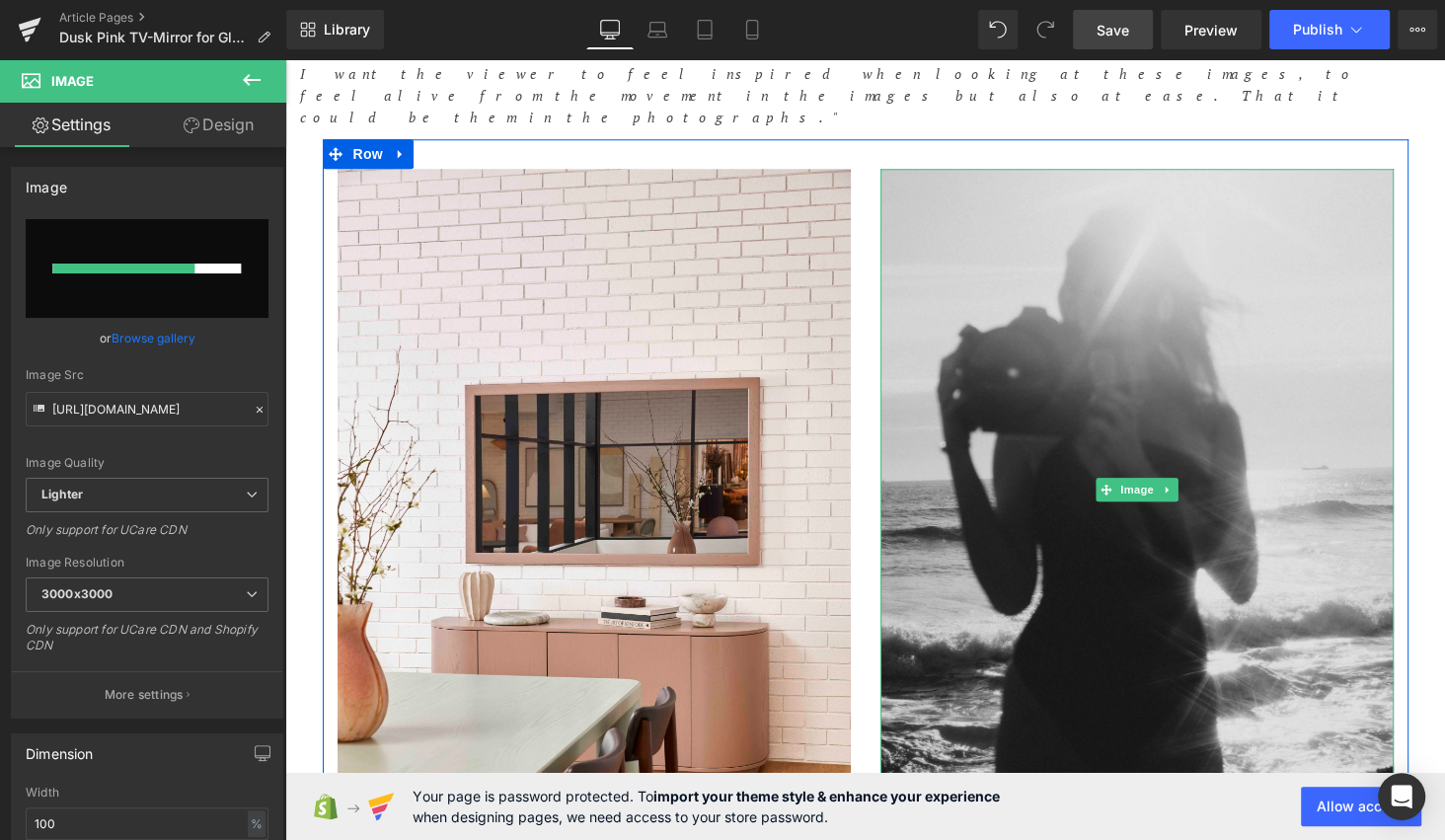type 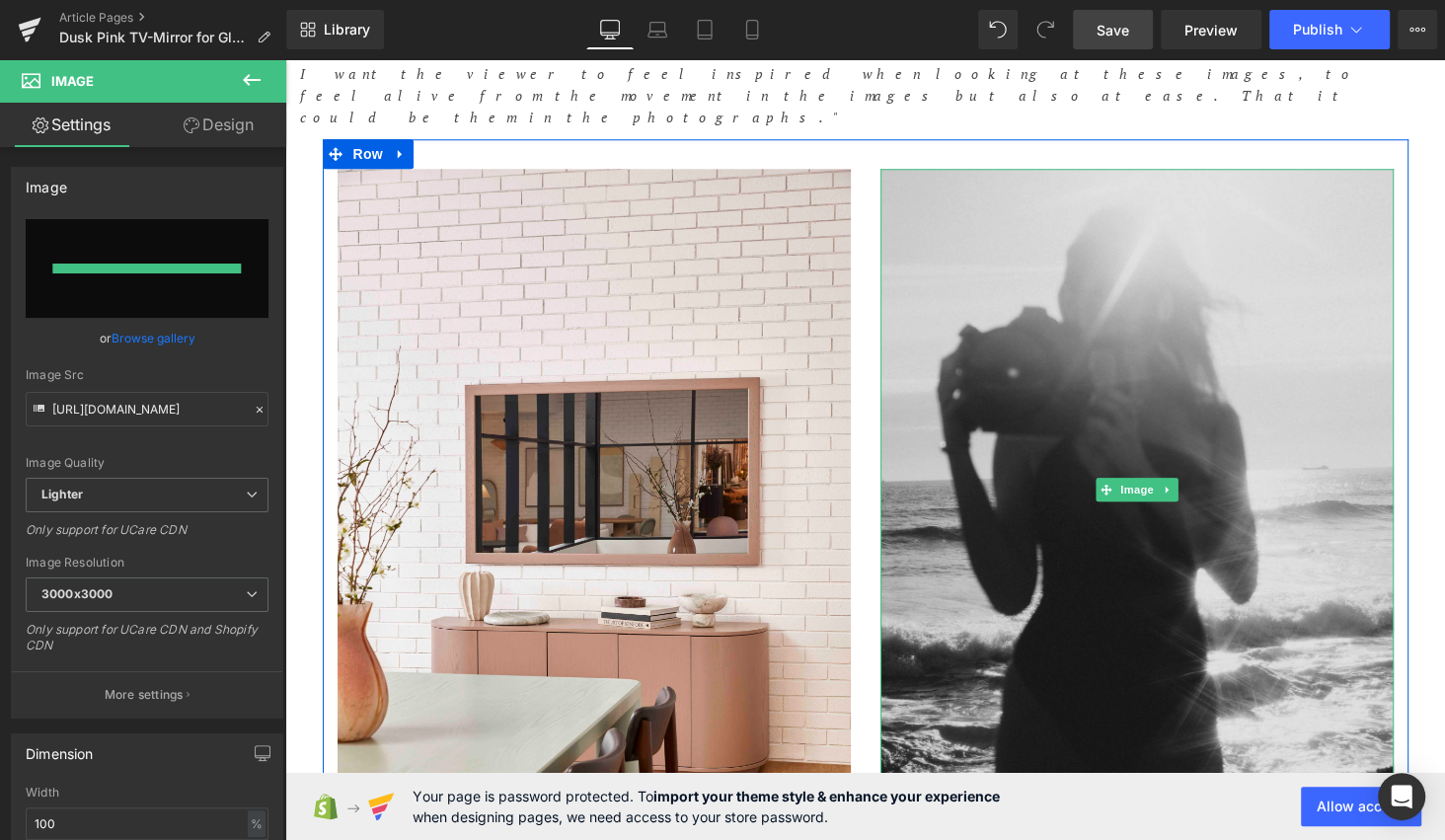 type on "[URL][DOMAIN_NAME]" 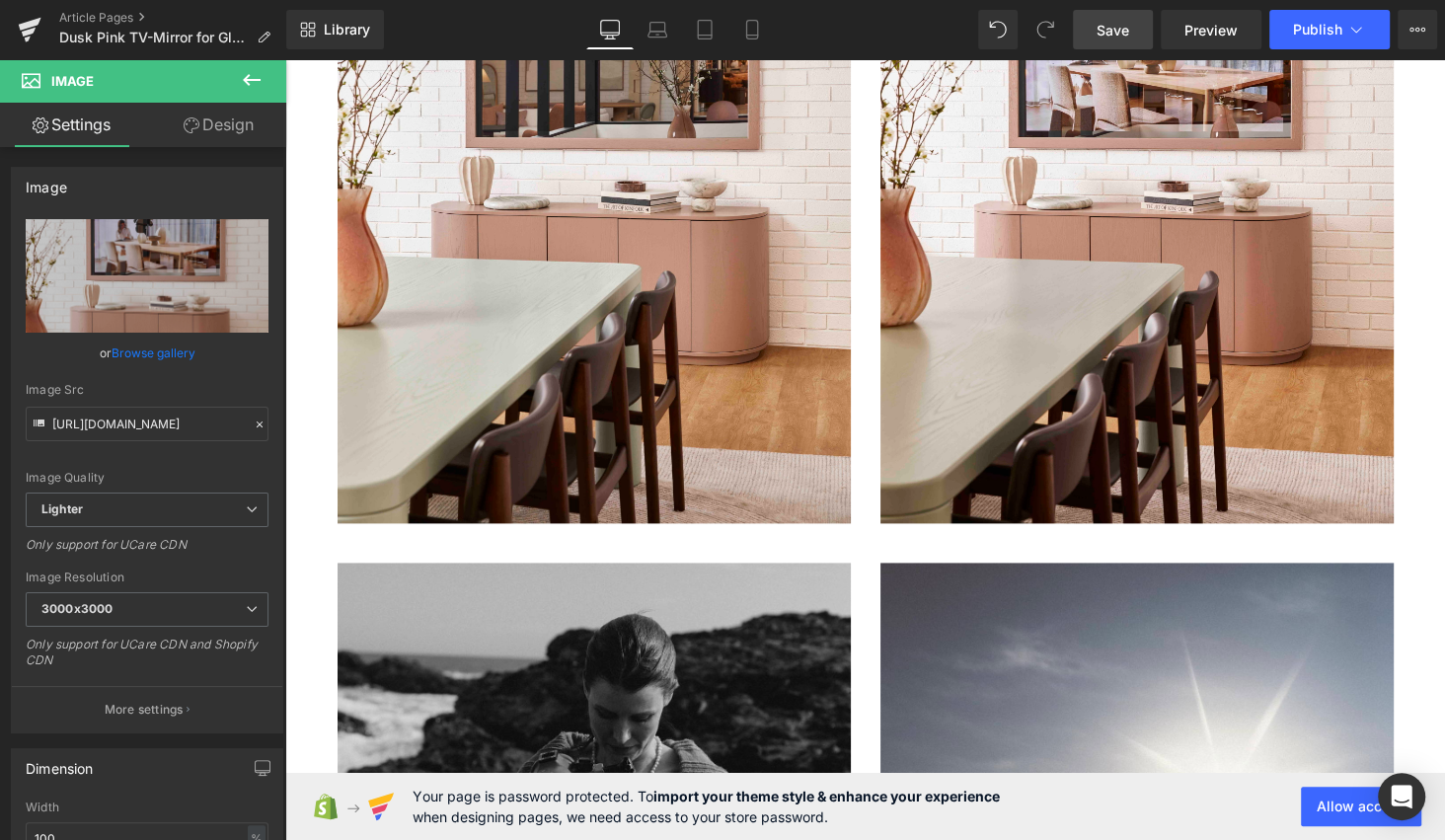 scroll, scrollTop: 1877, scrollLeft: 0, axis: vertical 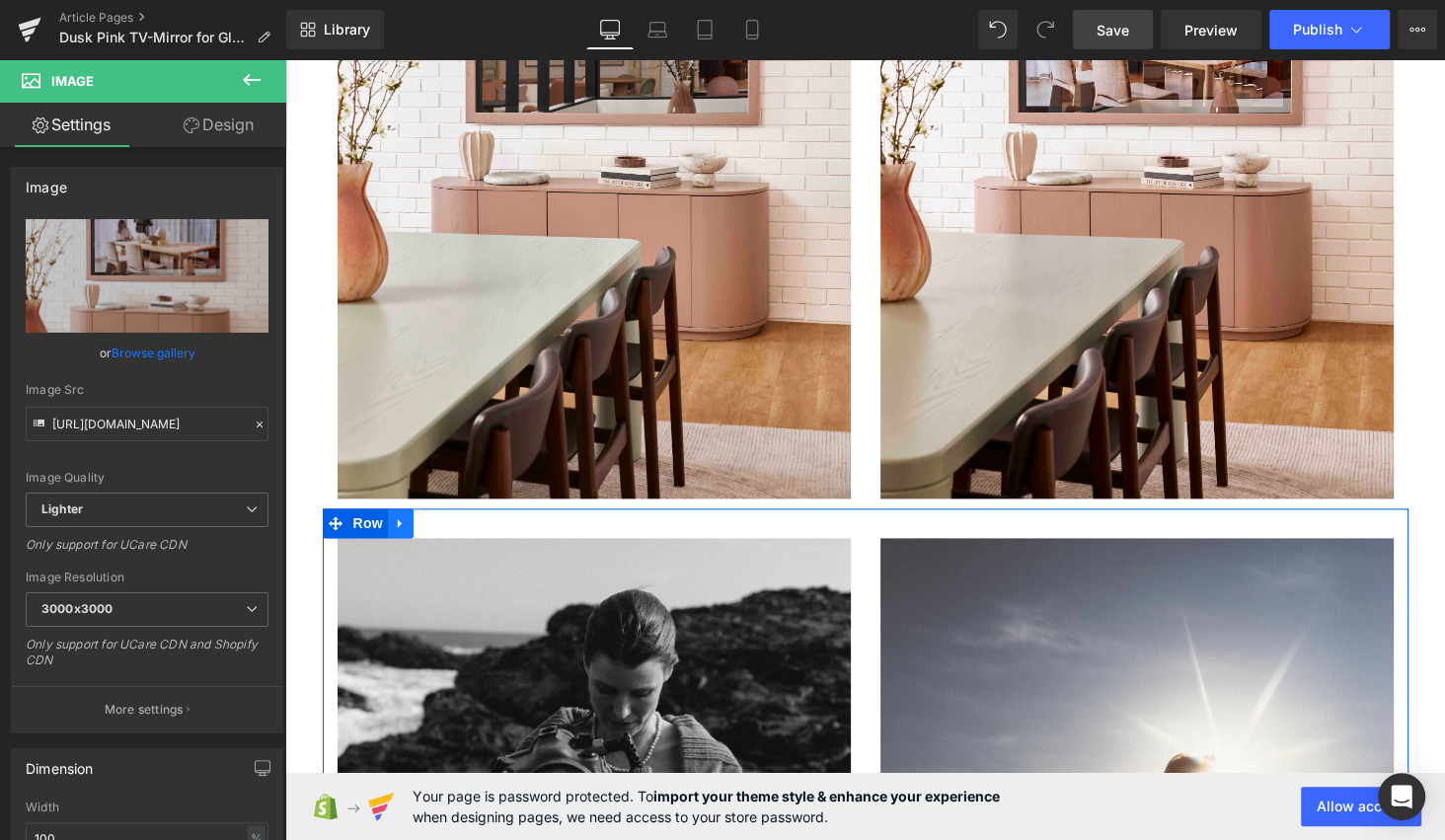 click 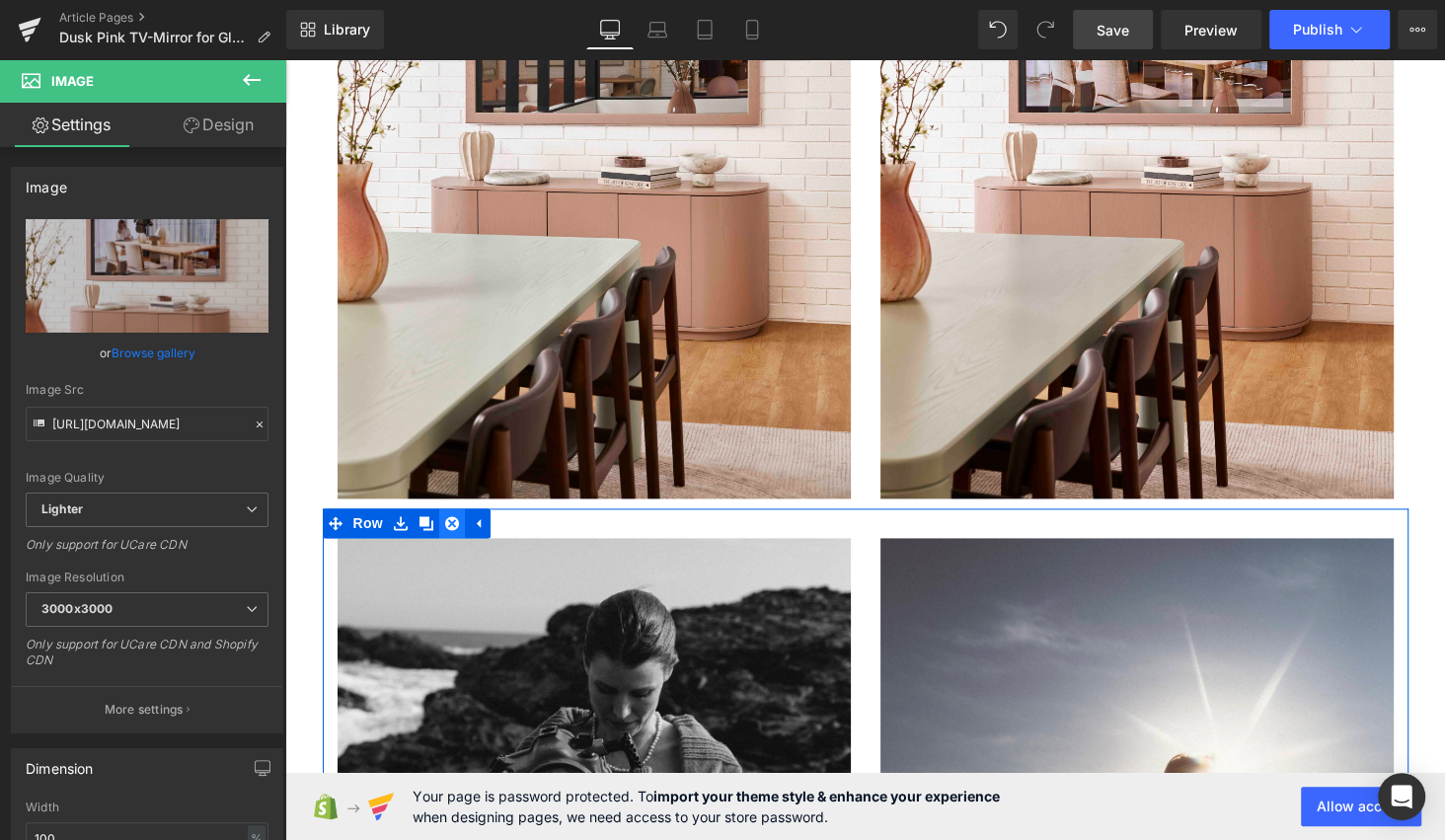 click 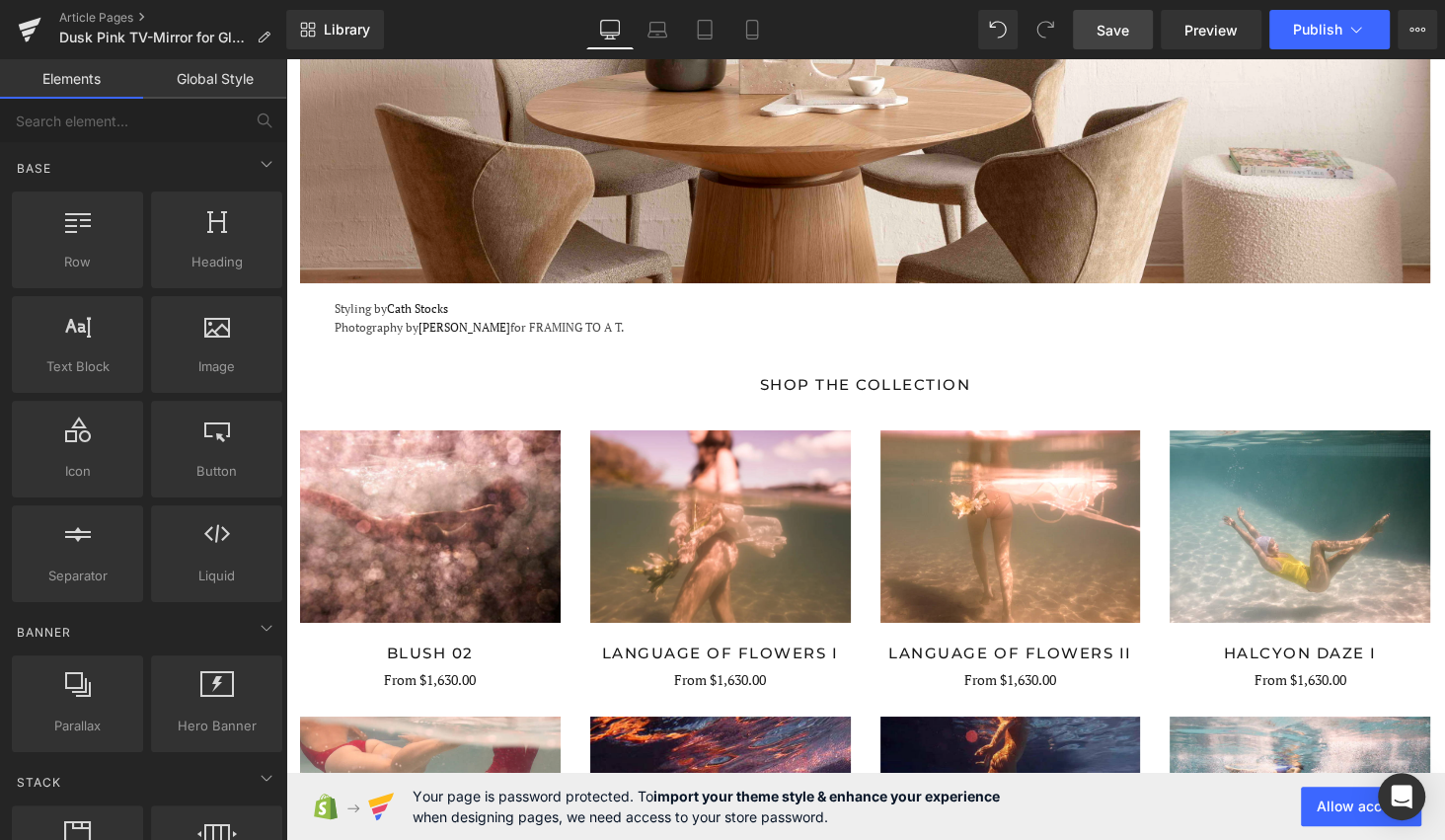 scroll, scrollTop: 5315, scrollLeft: 0, axis: vertical 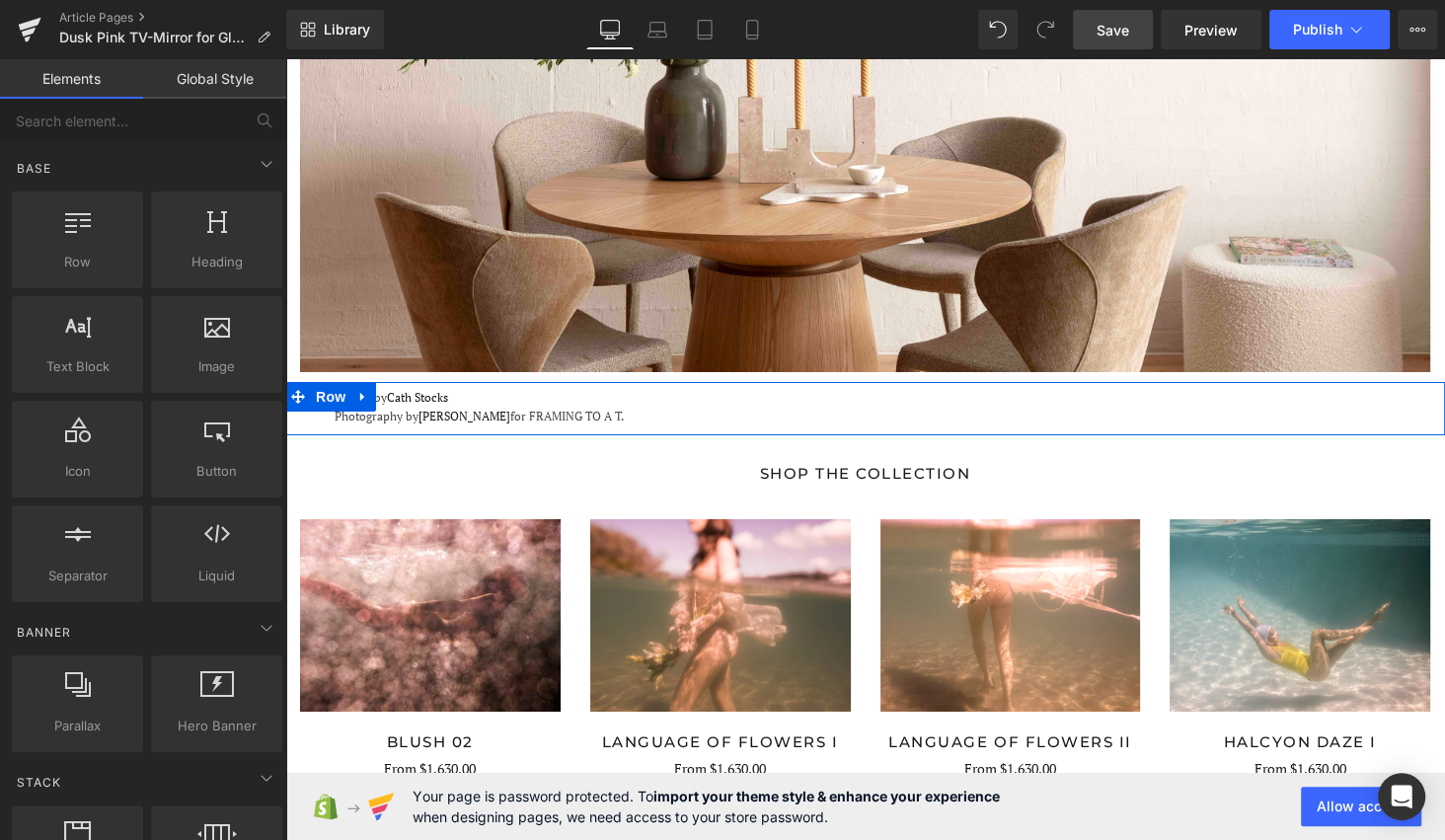 click 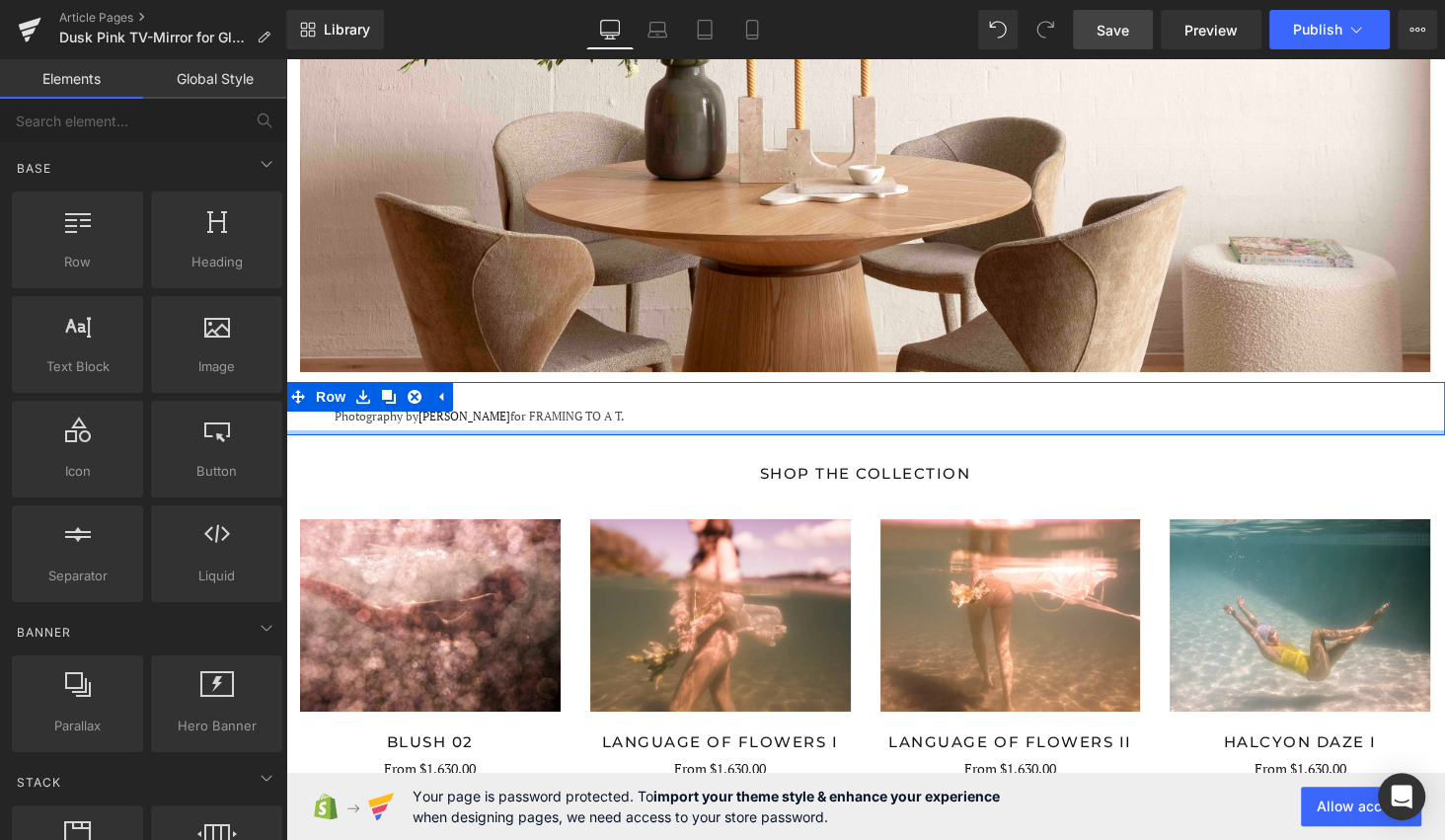 click at bounding box center (865, 432) 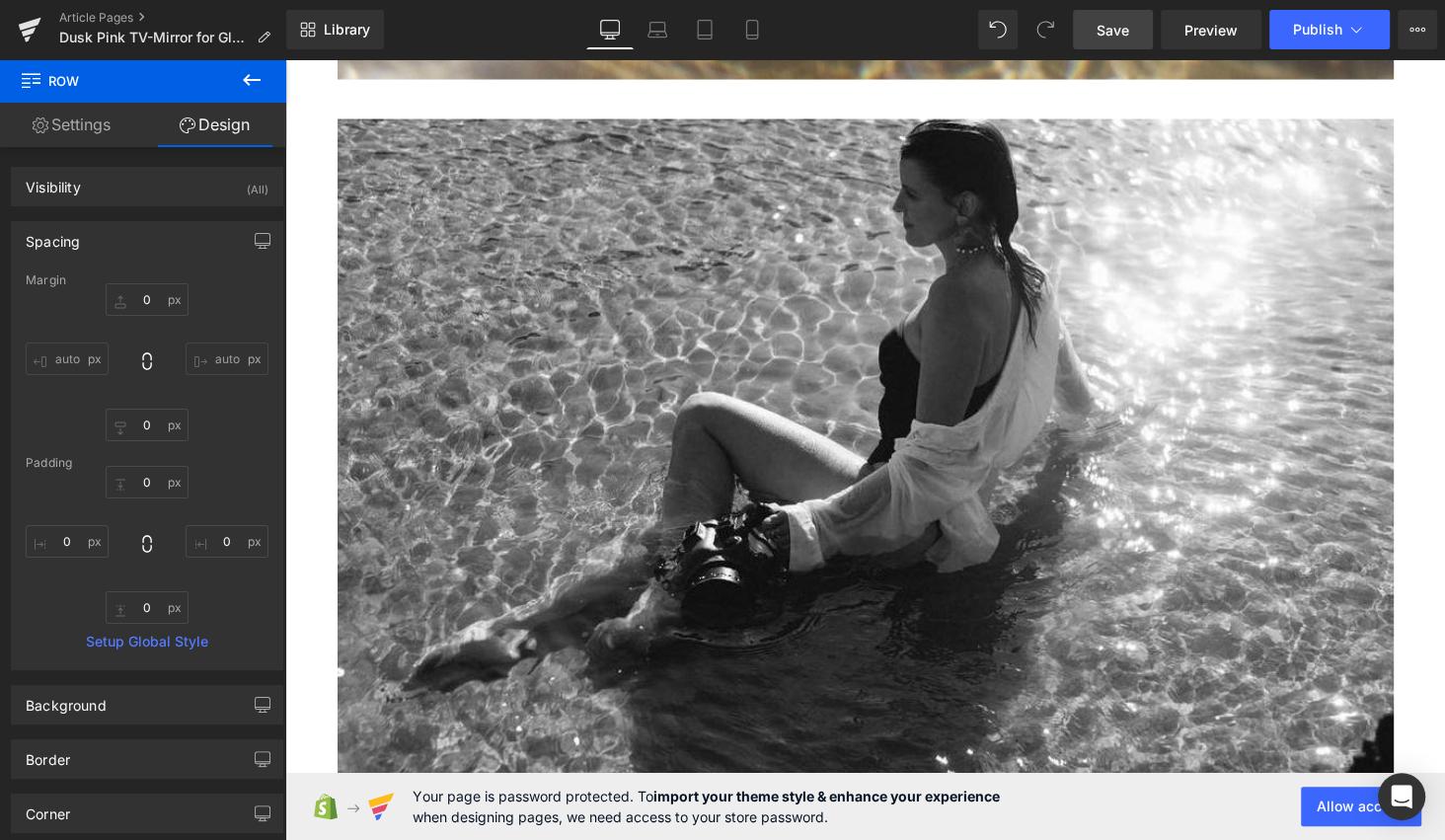 scroll, scrollTop: 3578, scrollLeft: 0, axis: vertical 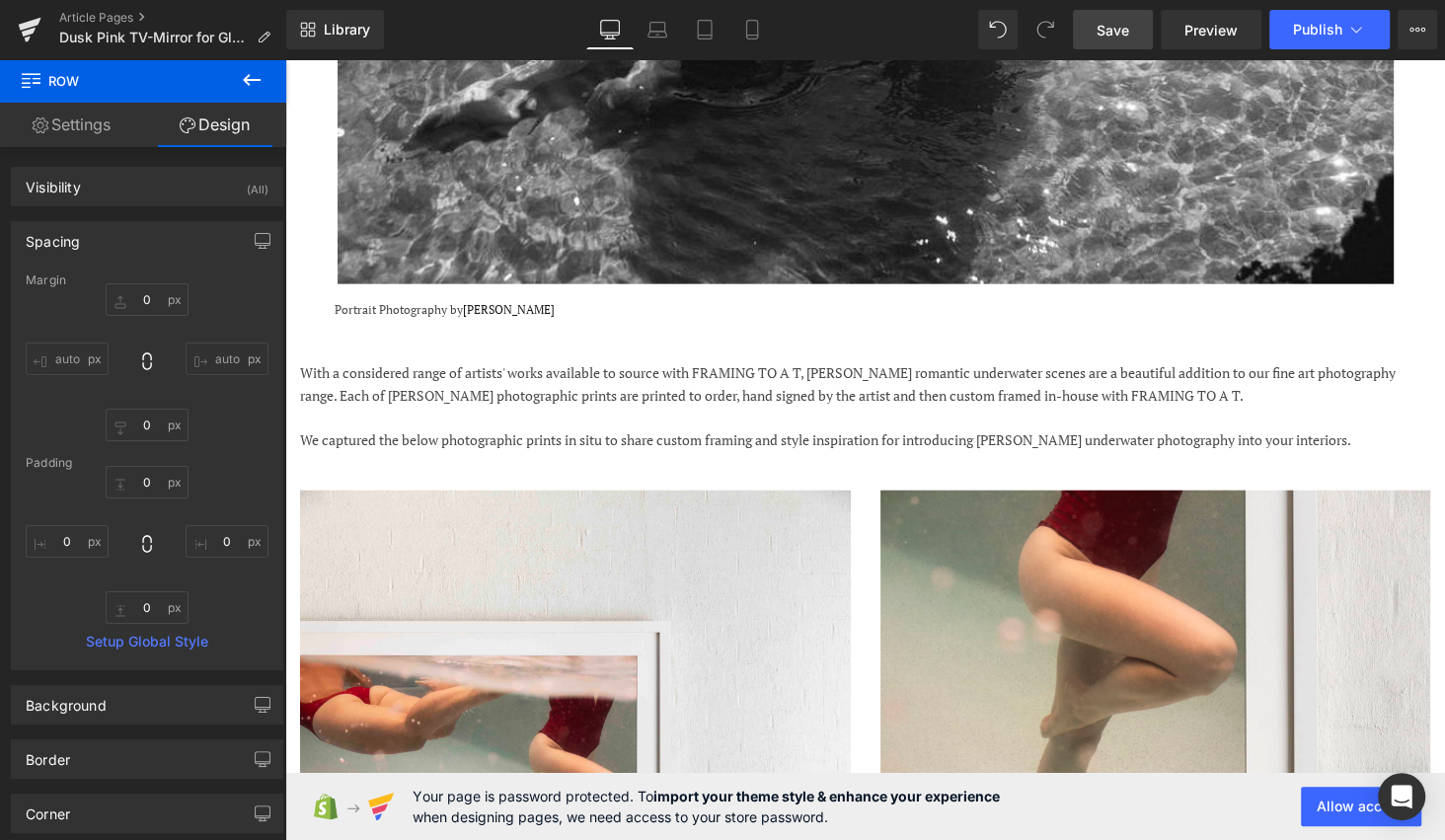 click on "Image         Image         Row" at bounding box center (865, 893) 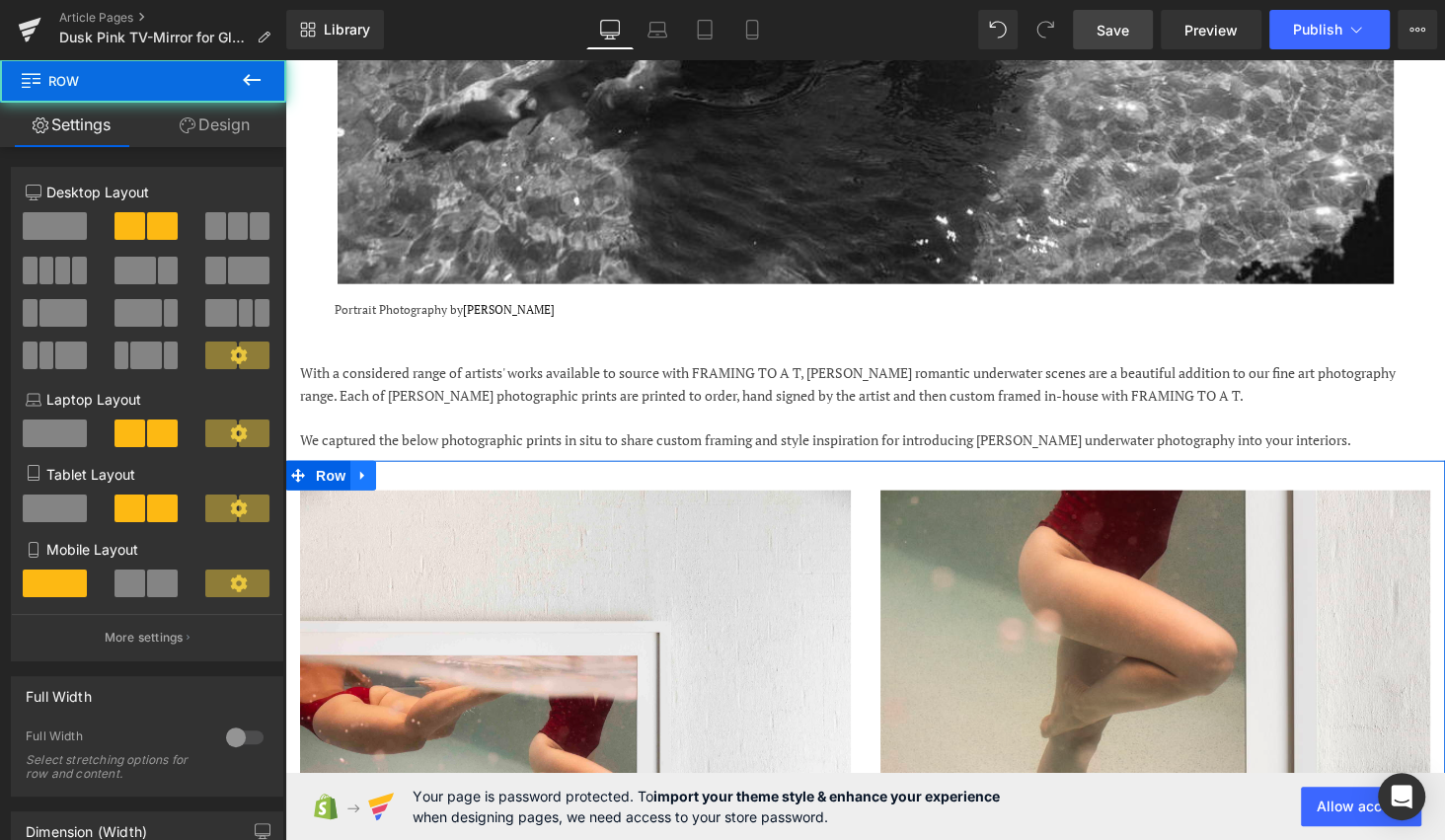 click at bounding box center [363, 476] 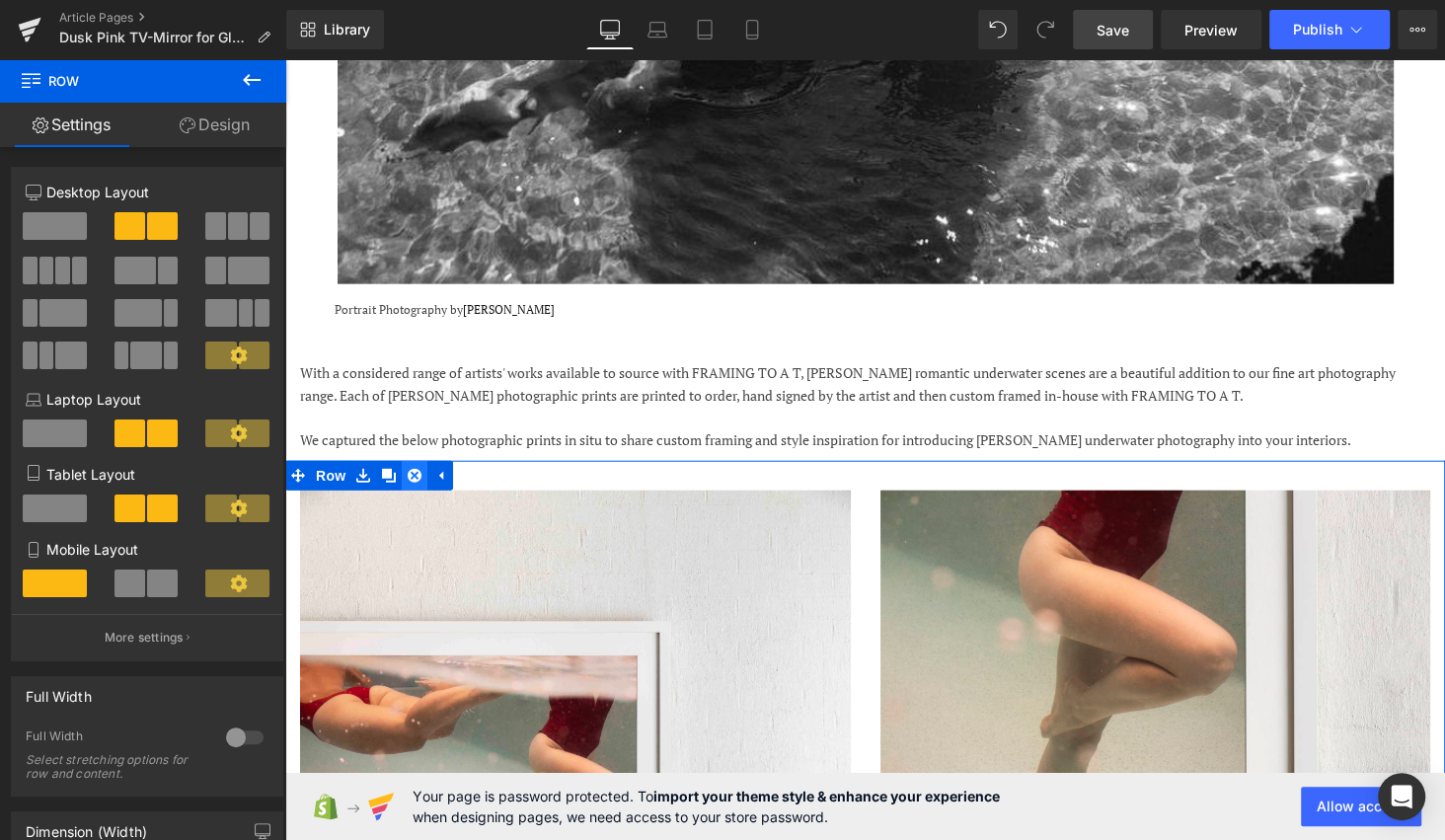 click 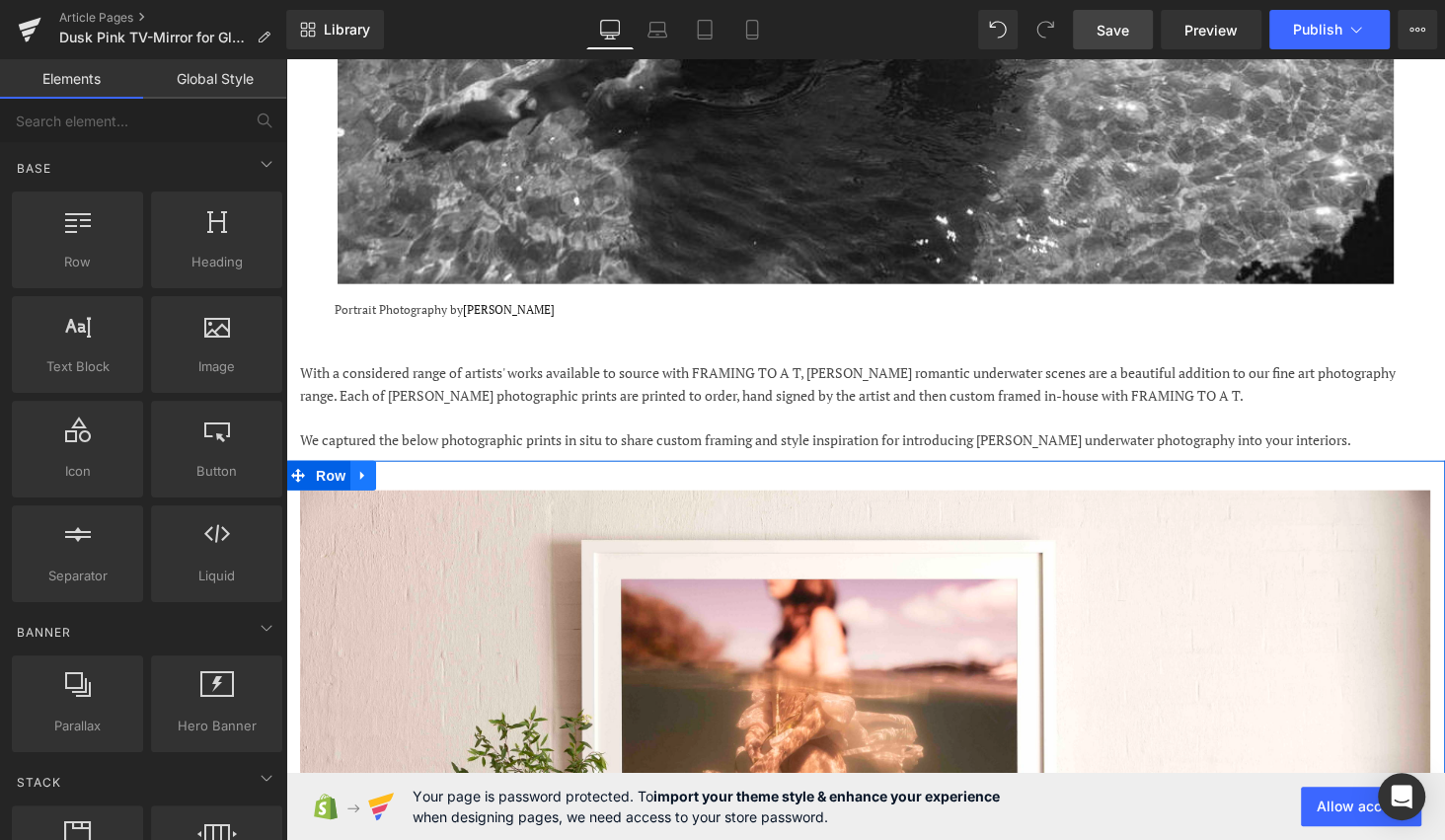 click at bounding box center [363, 476] 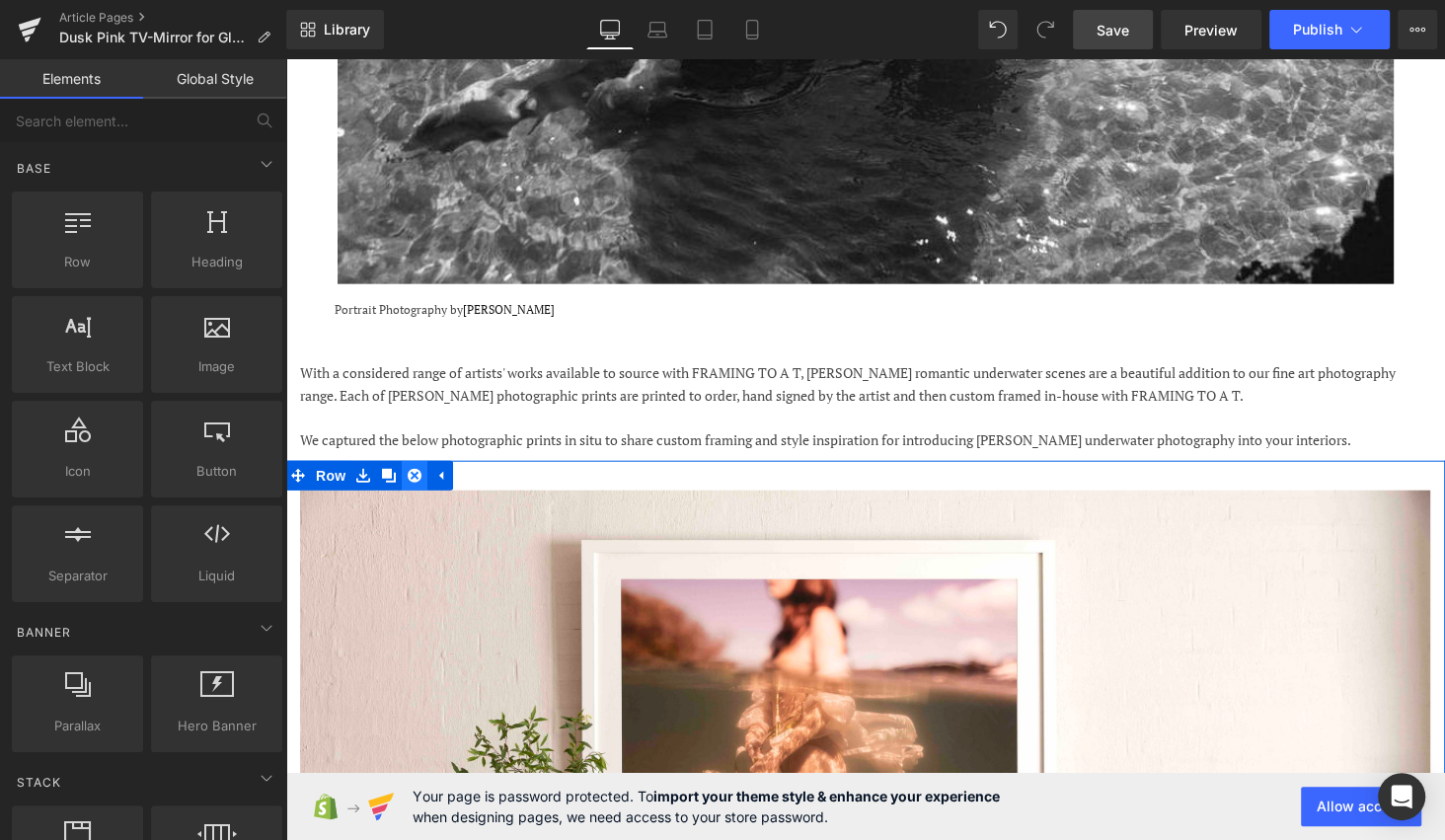 click 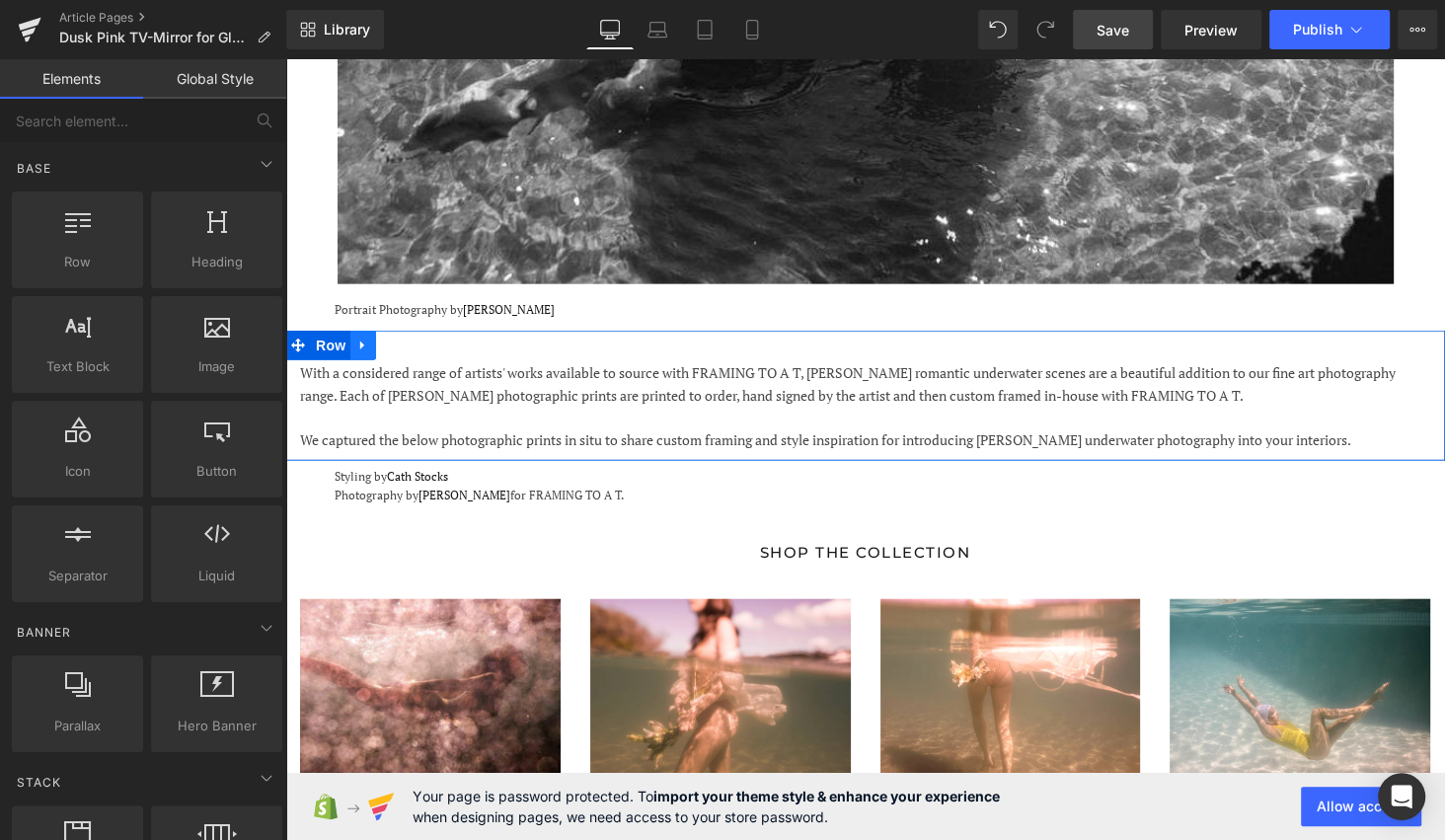 click 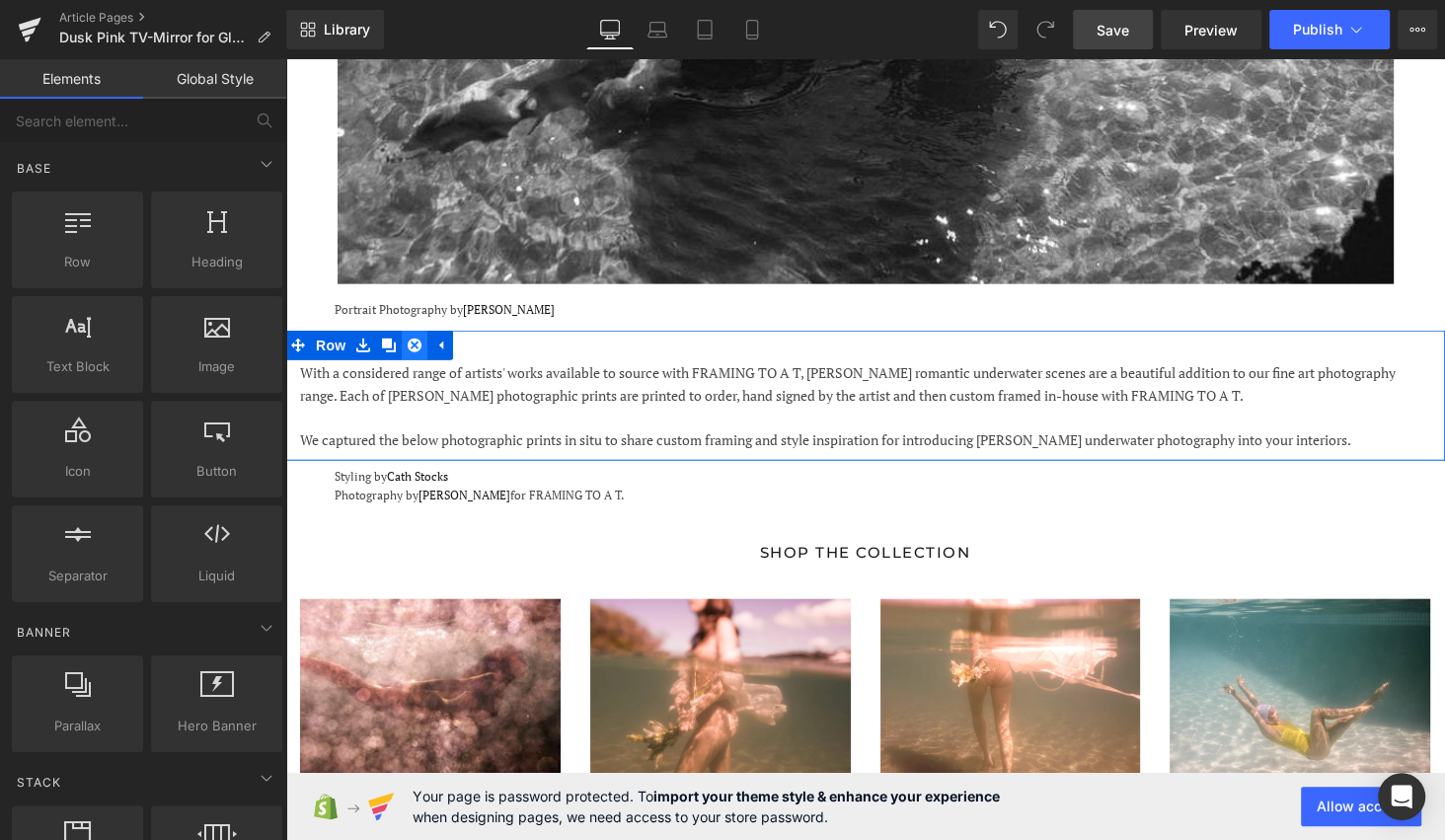 click 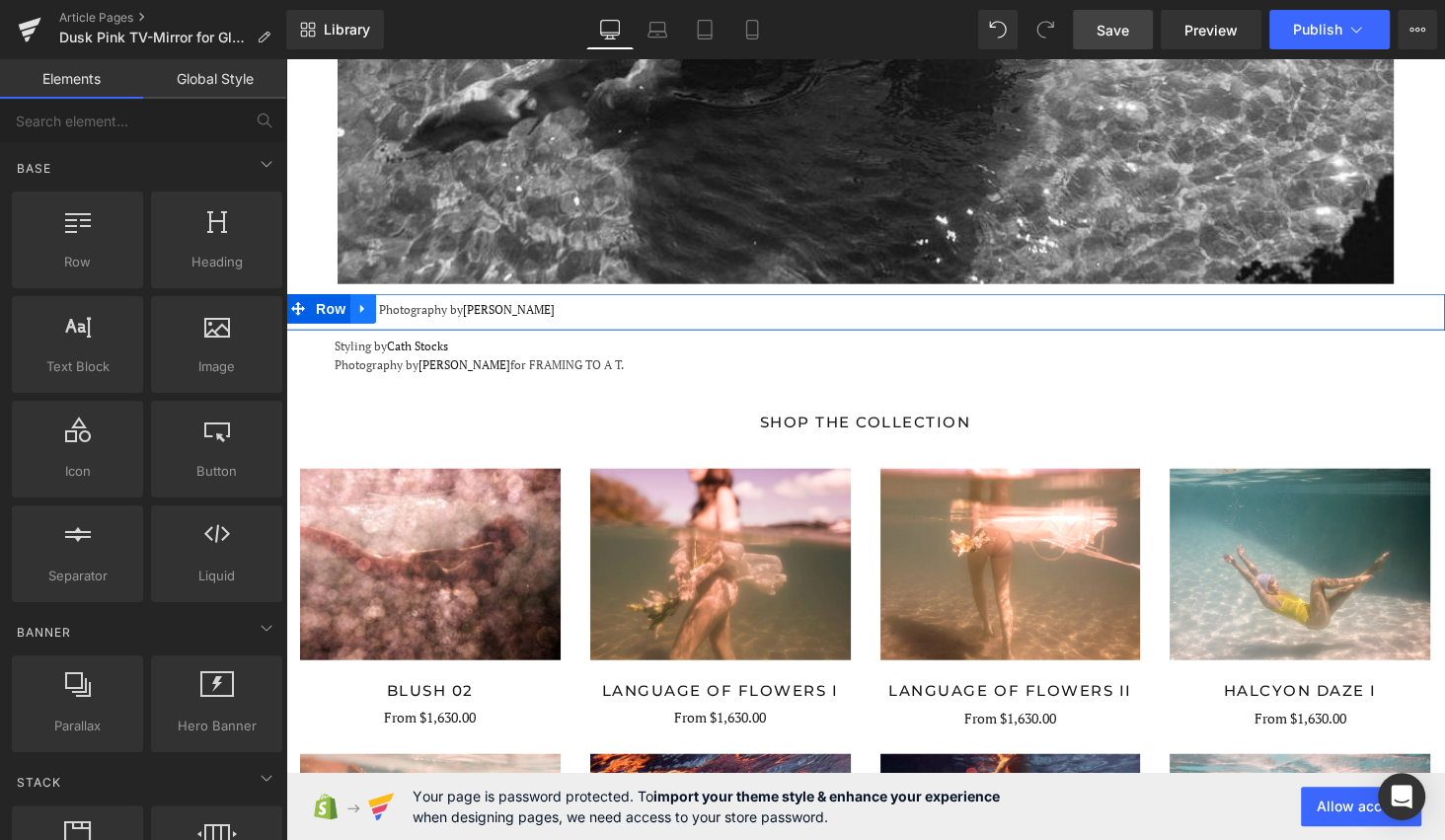 click 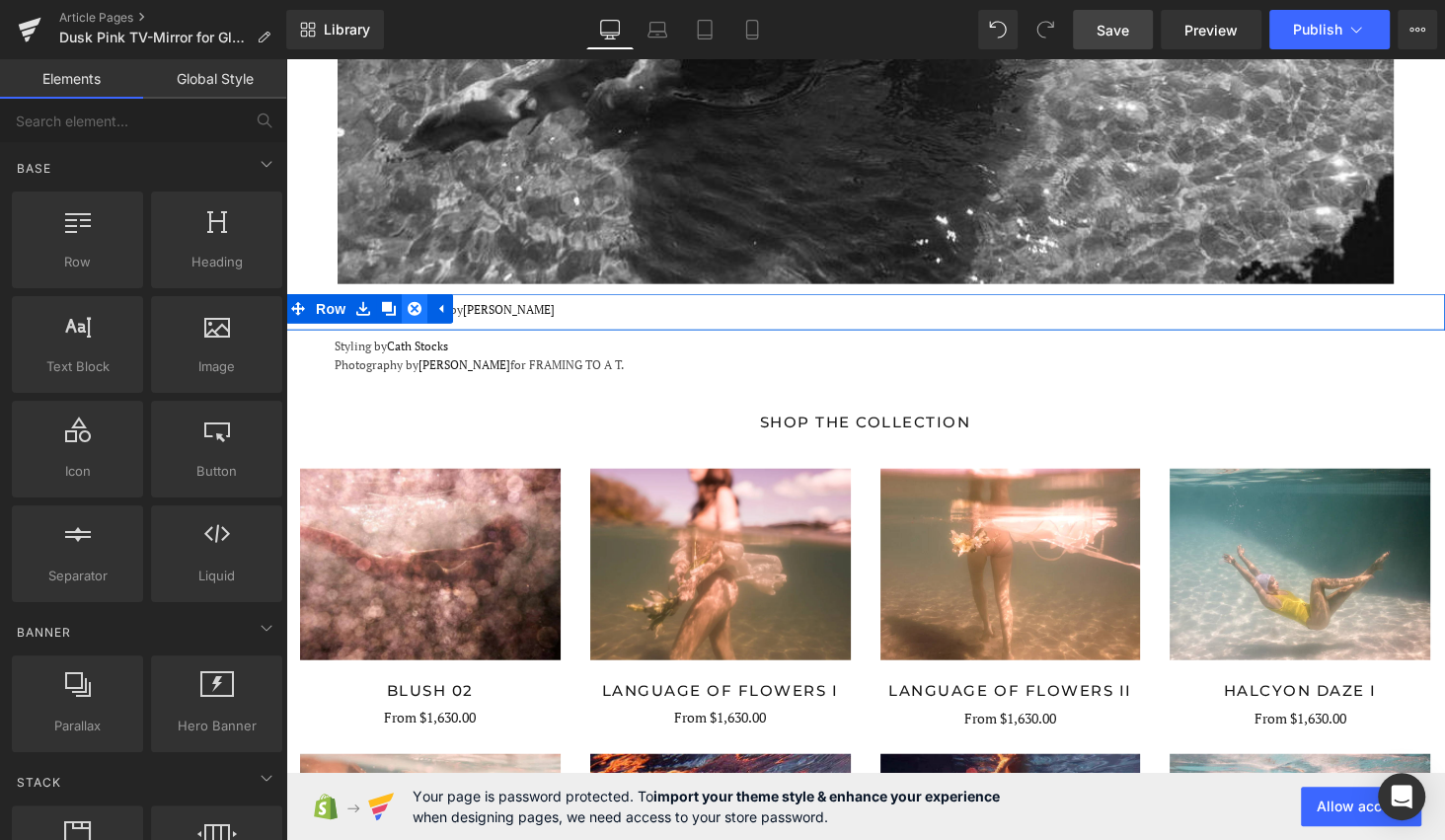 click 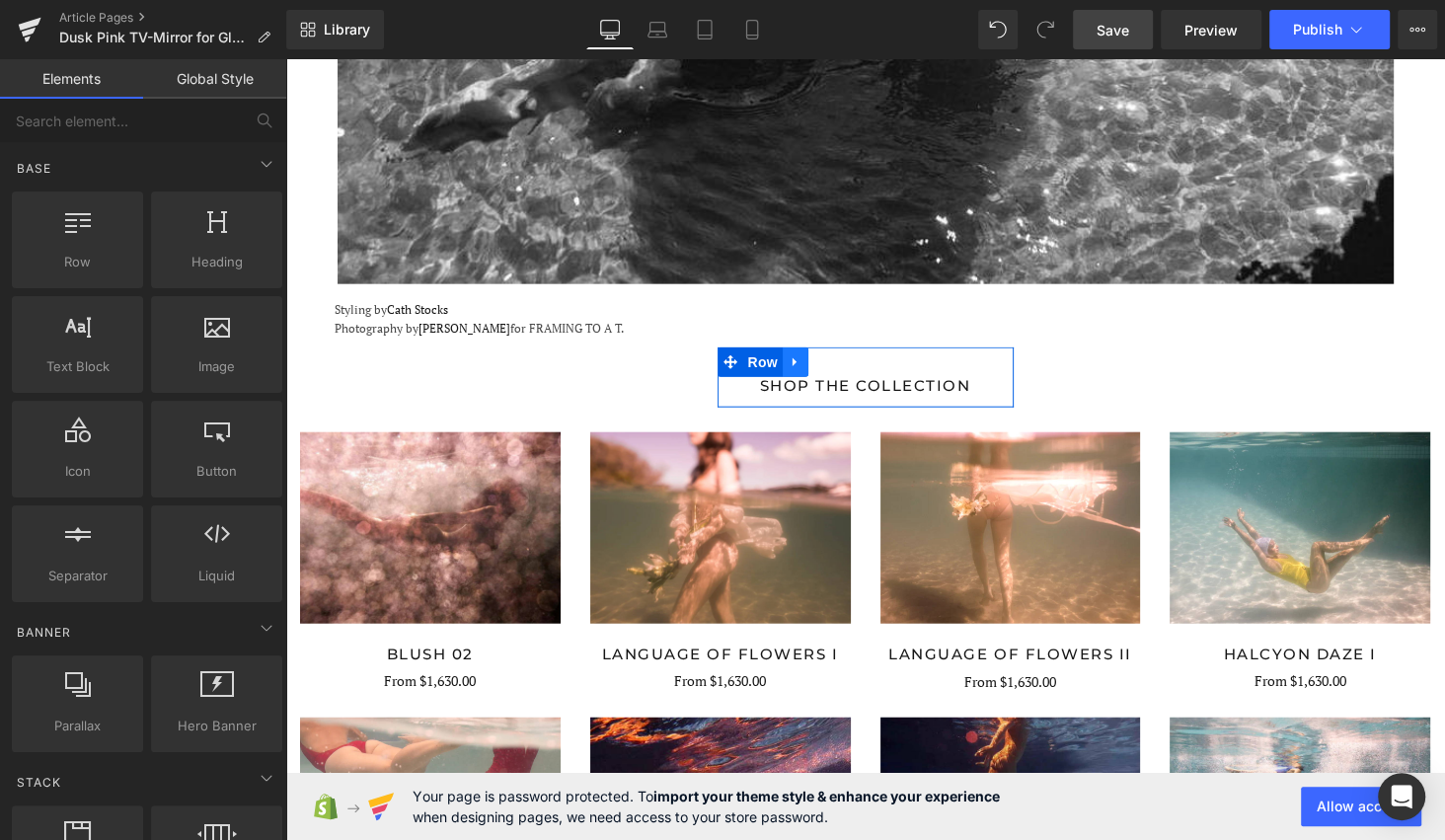 click 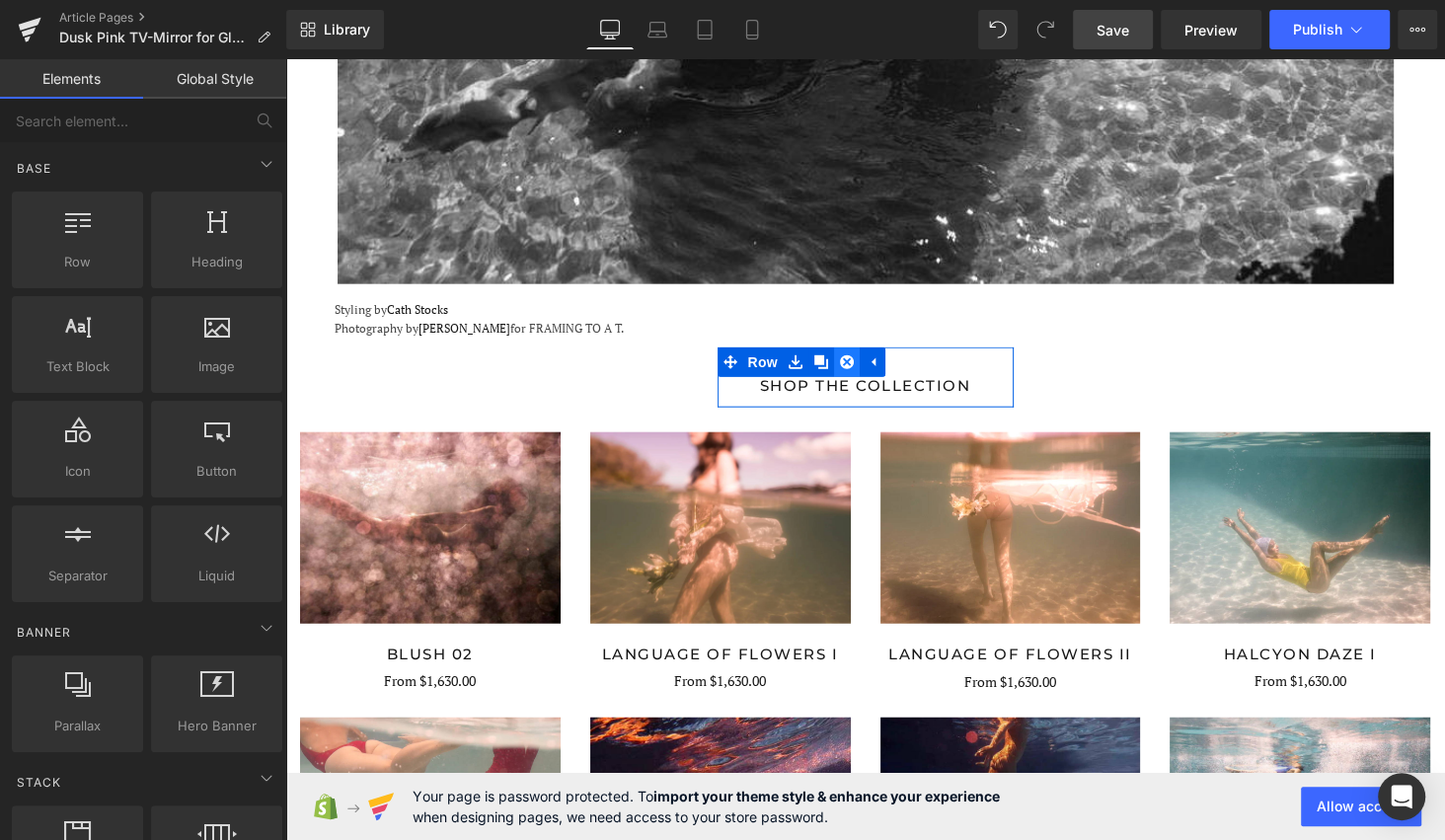 click 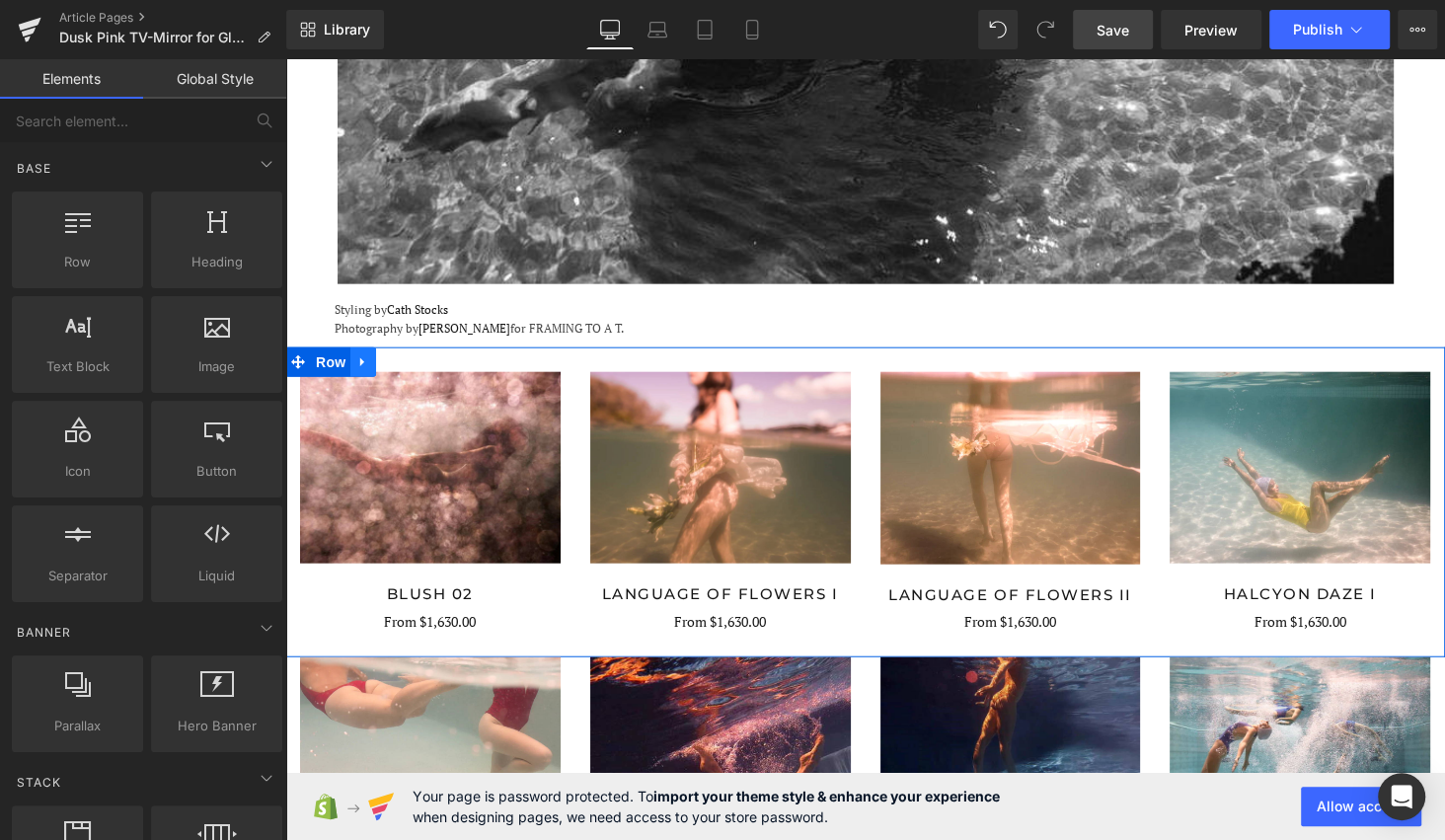 click at bounding box center [363, 362] 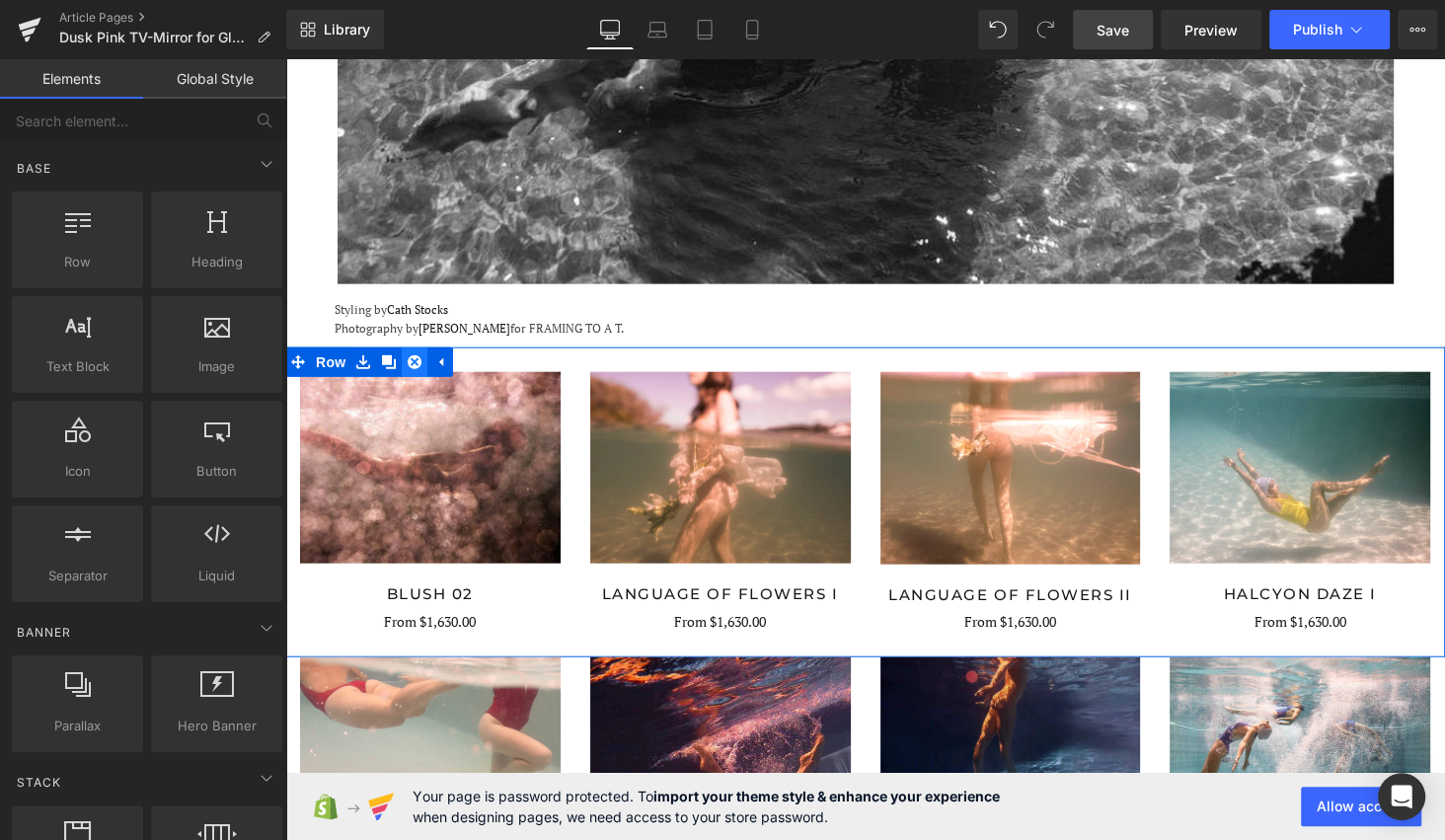 click at bounding box center (415, 362) 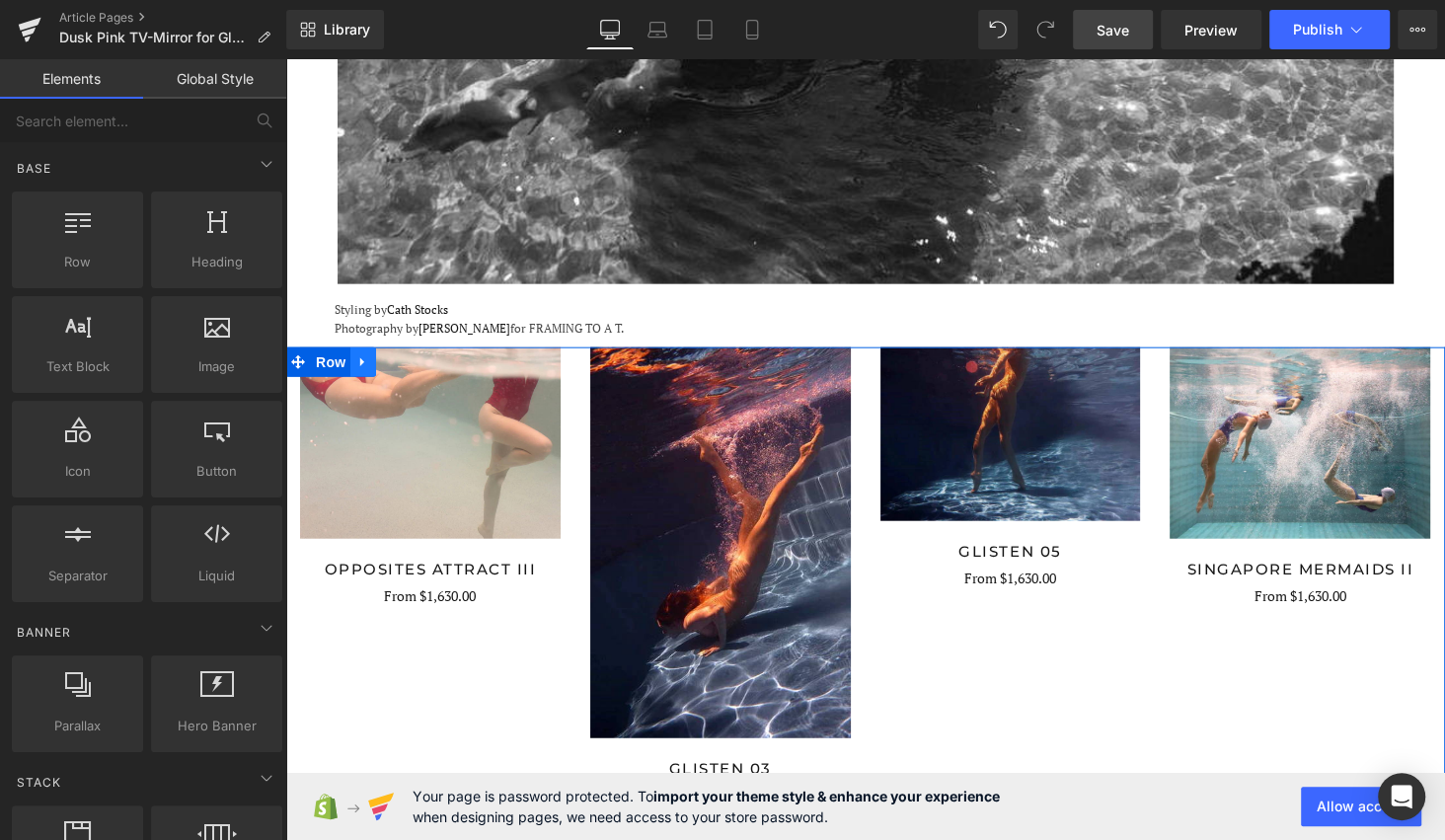 click 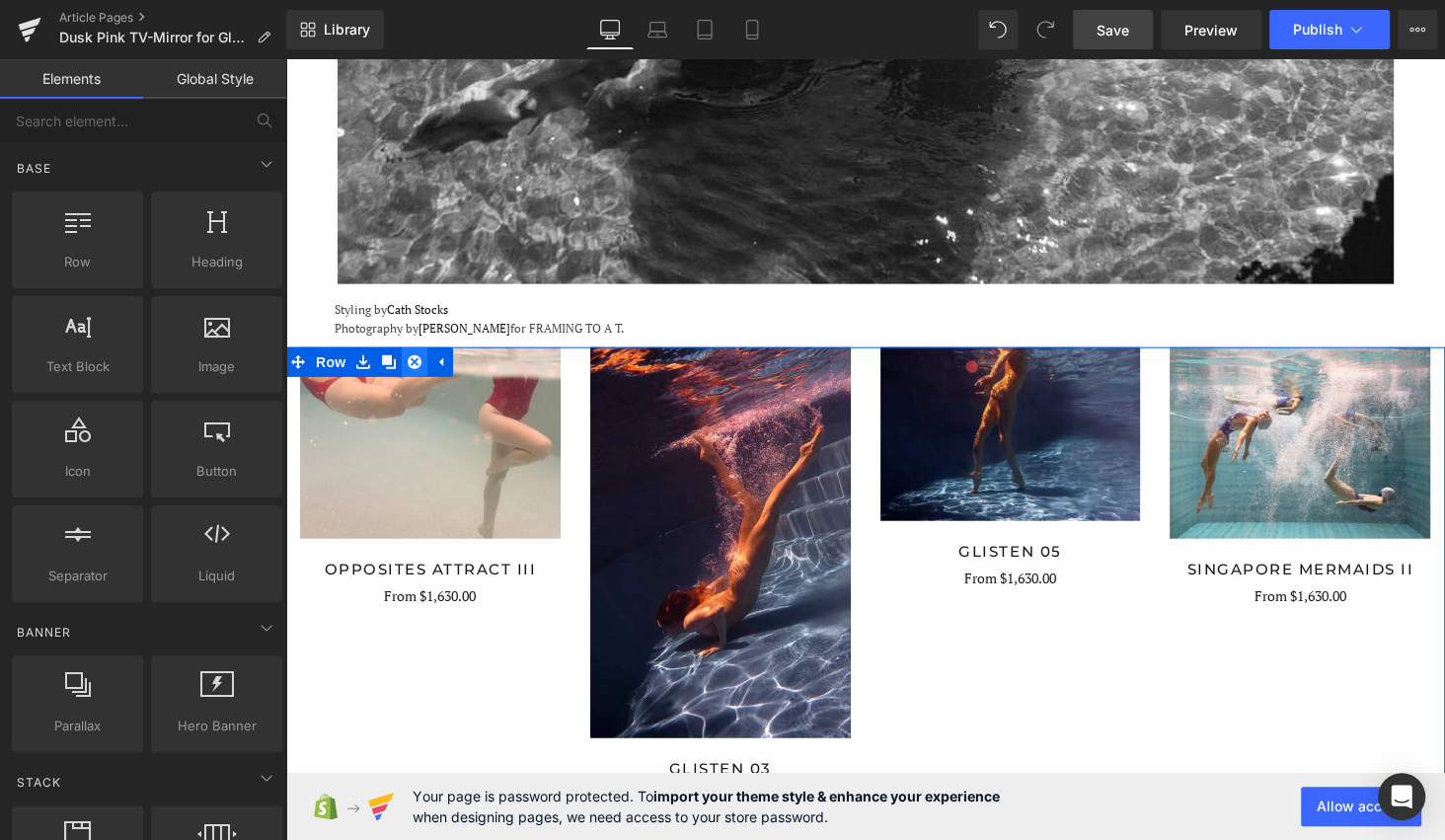click 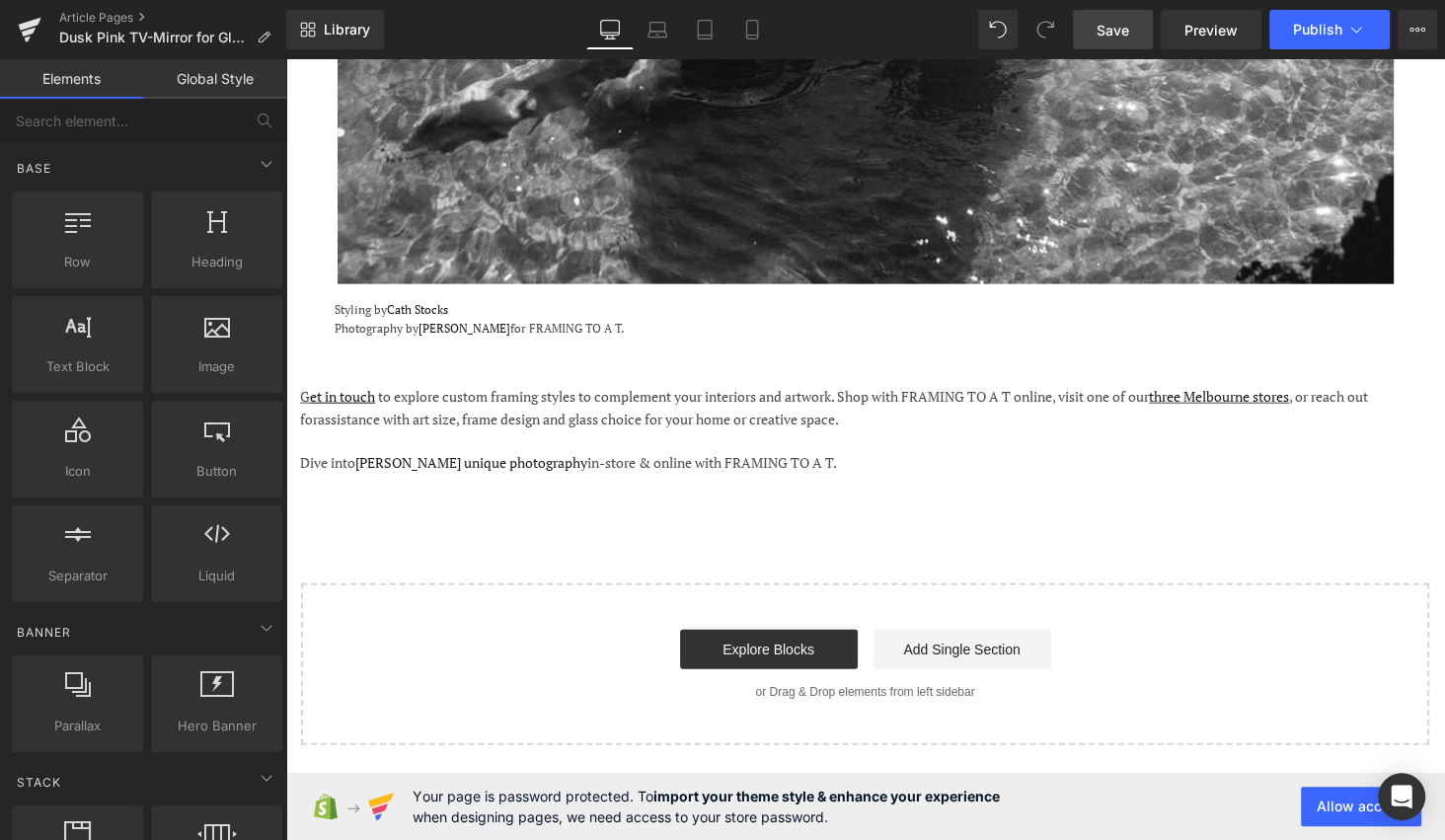 click on "Save" at bounding box center [1112, 30] 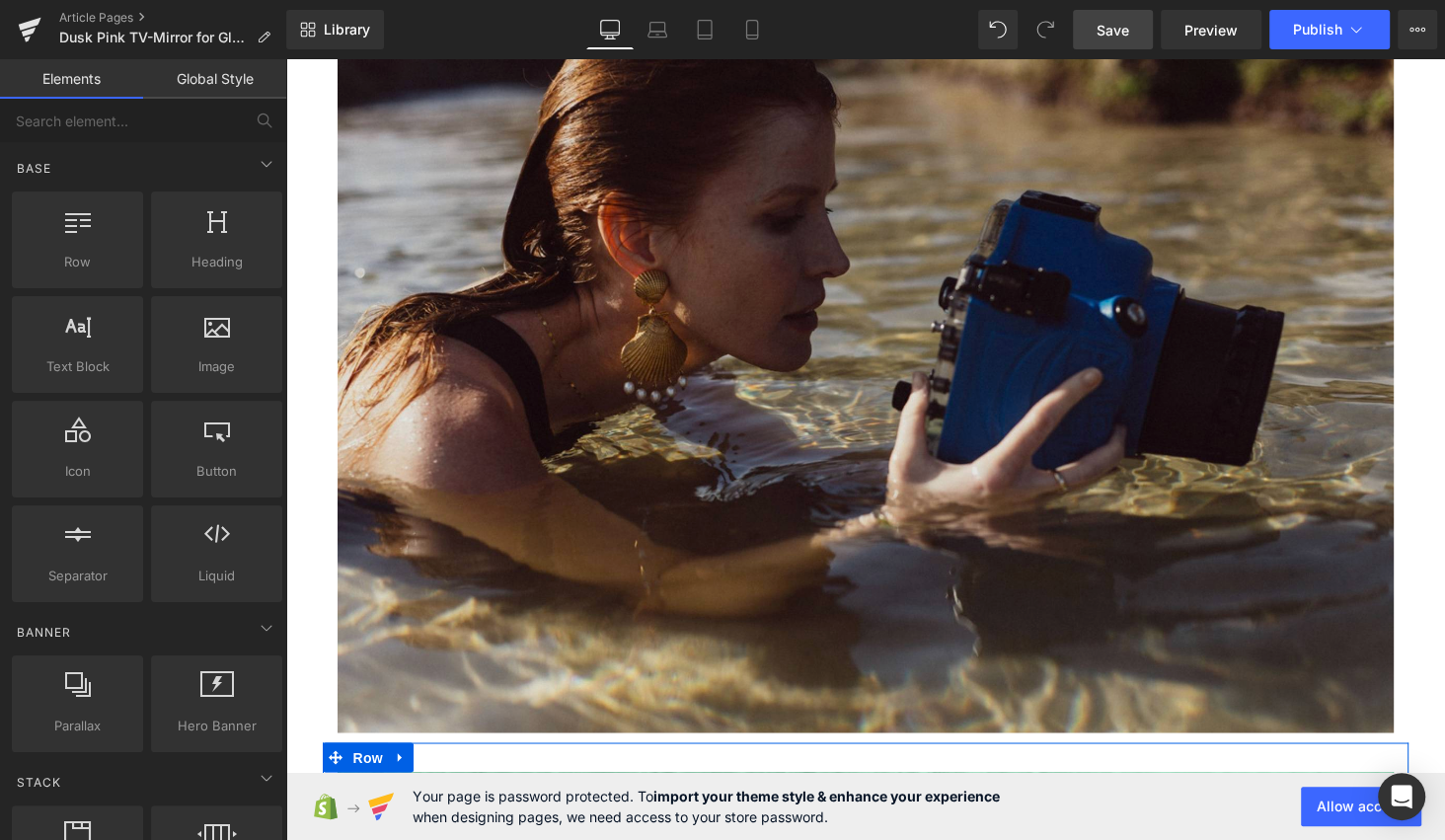 scroll, scrollTop: 2385, scrollLeft: 0, axis: vertical 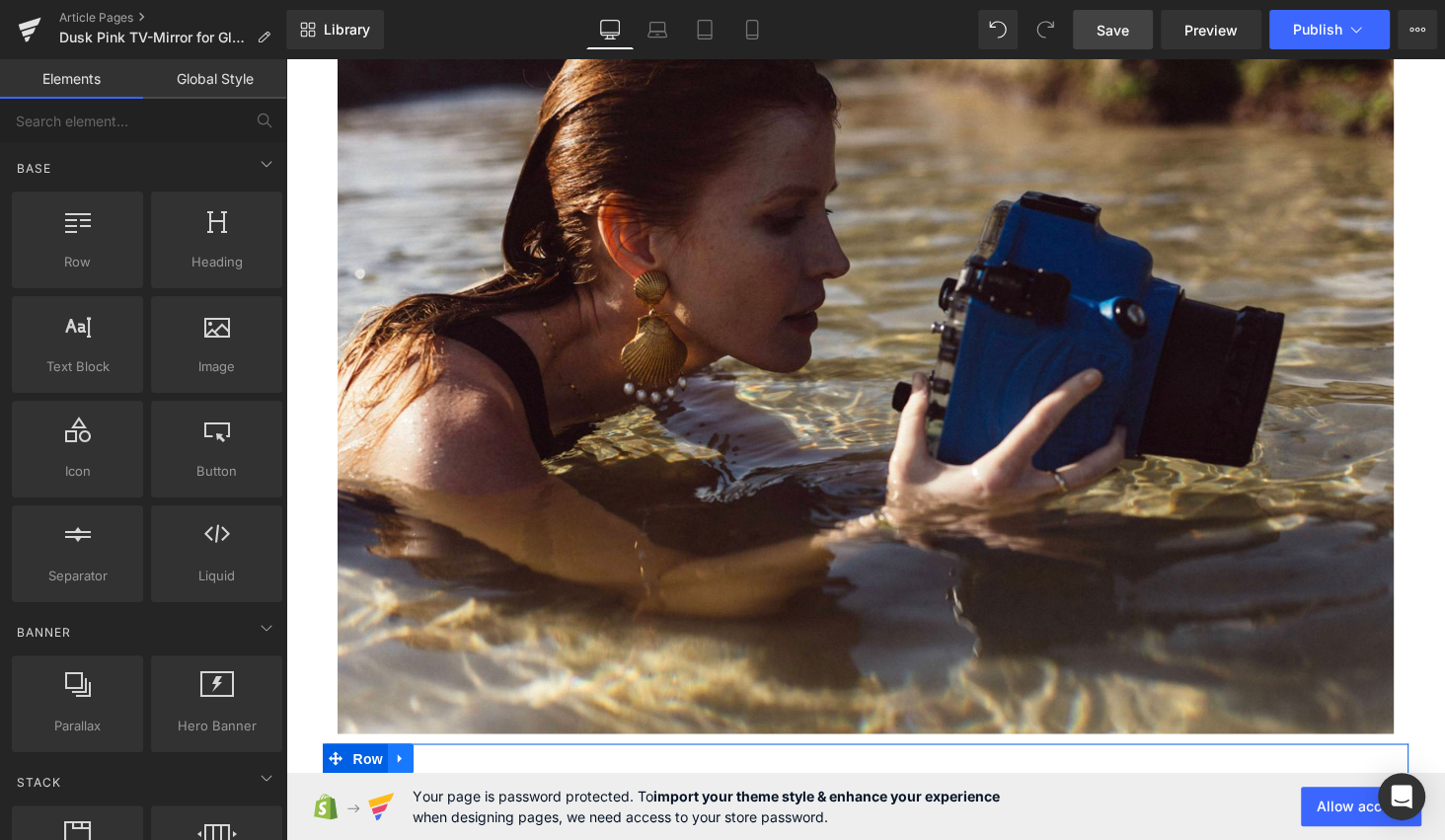 click 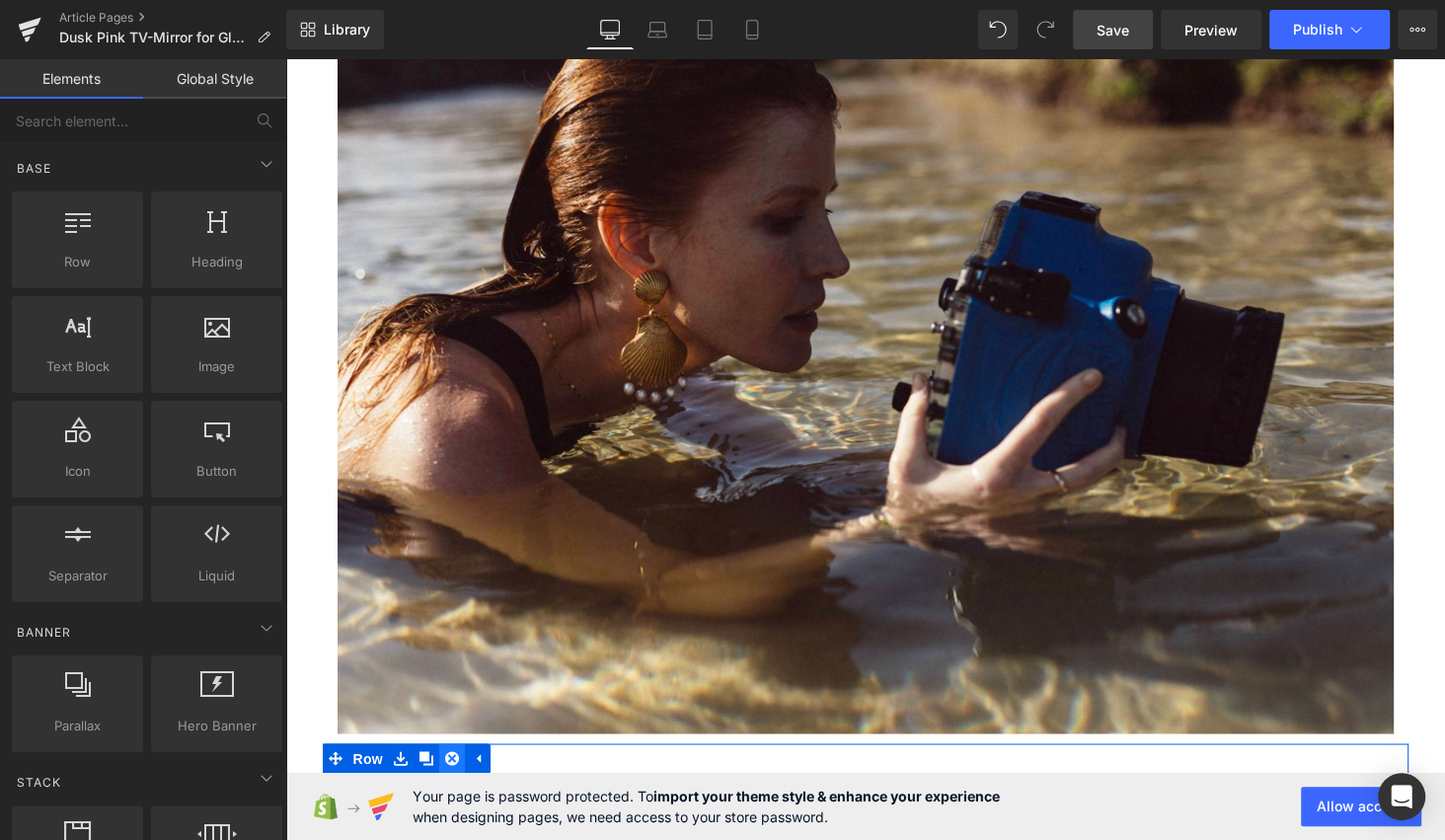 click 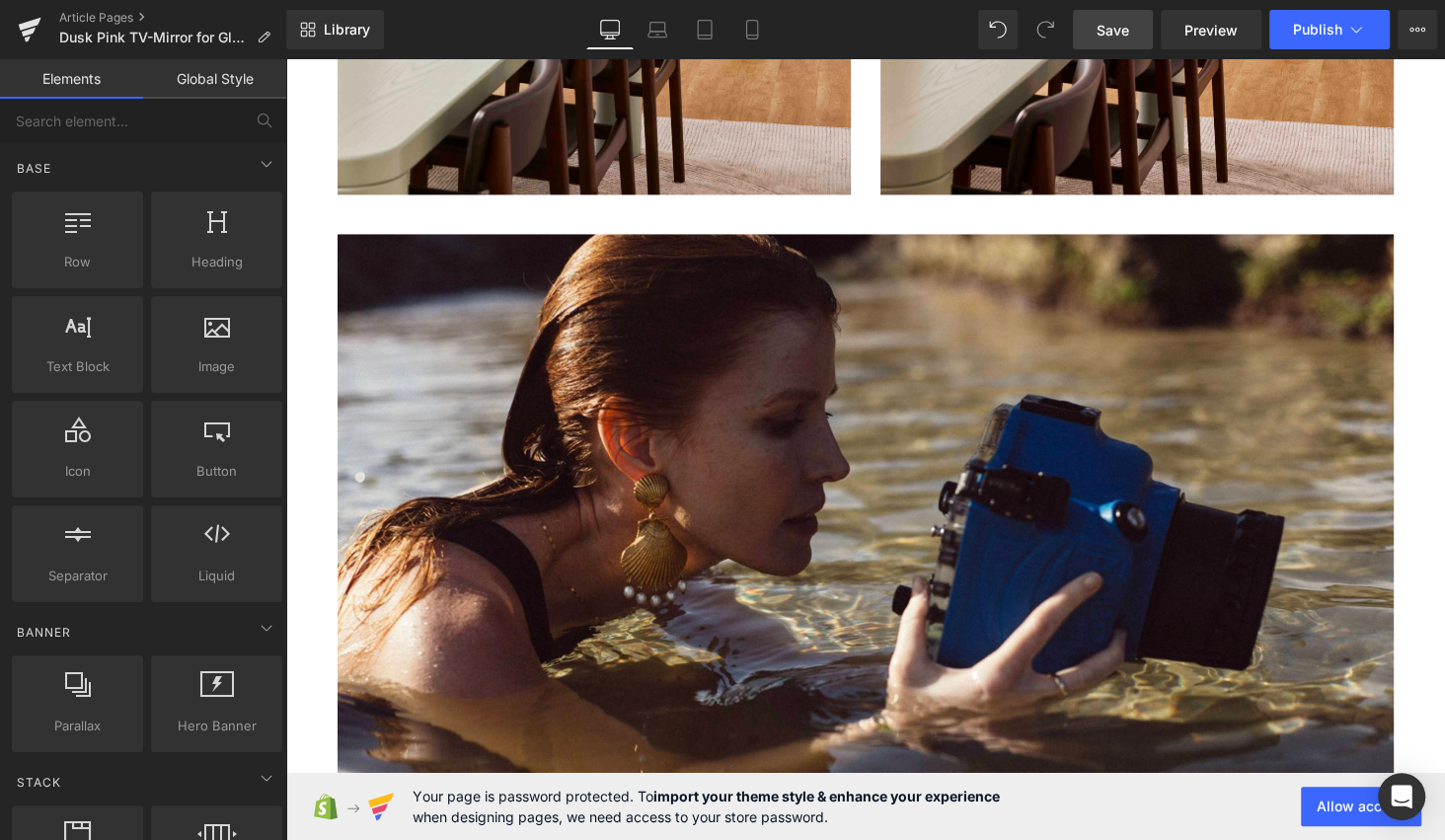 scroll, scrollTop: 2117, scrollLeft: 0, axis: vertical 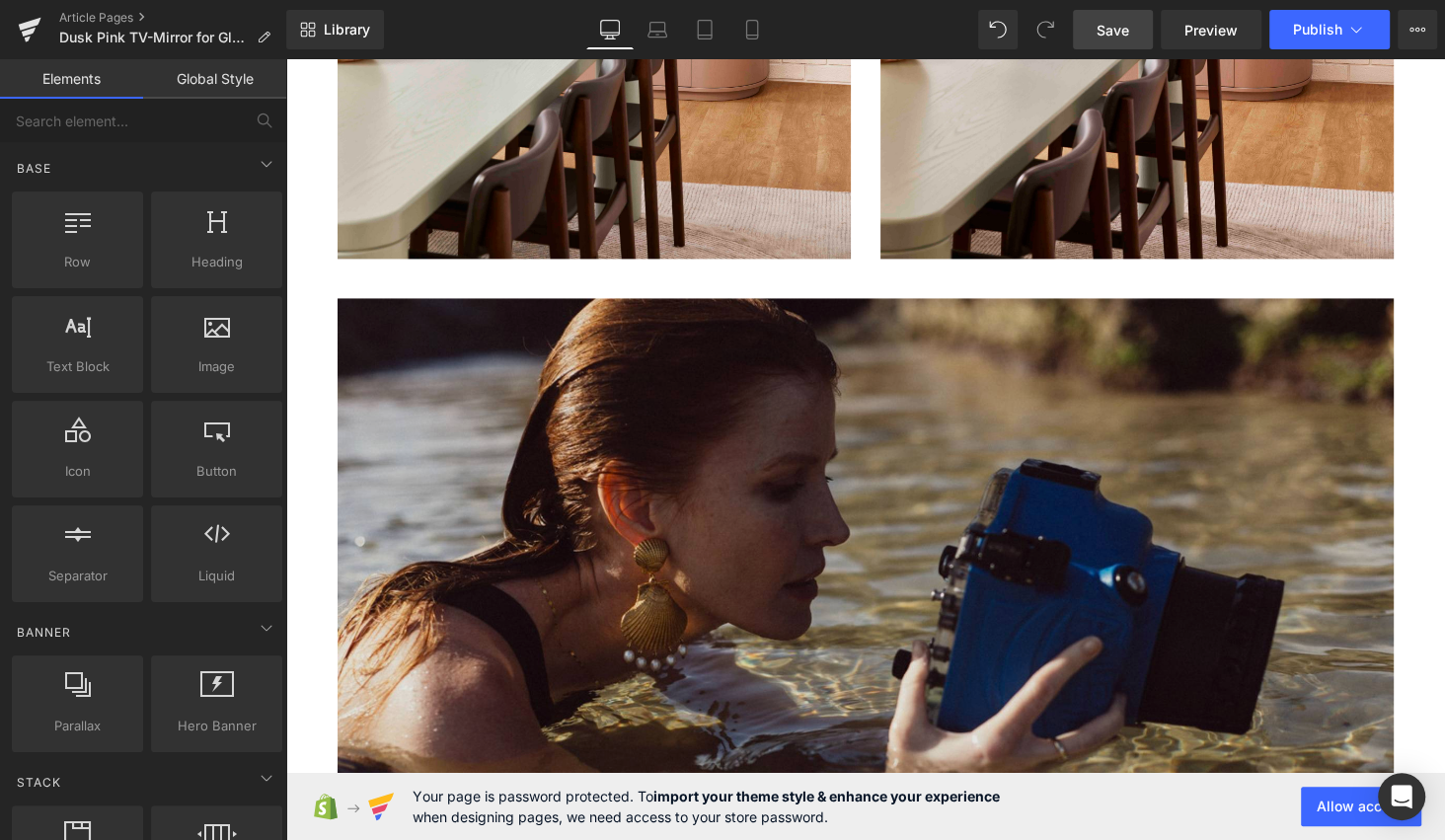 click at bounding box center [866, 649] 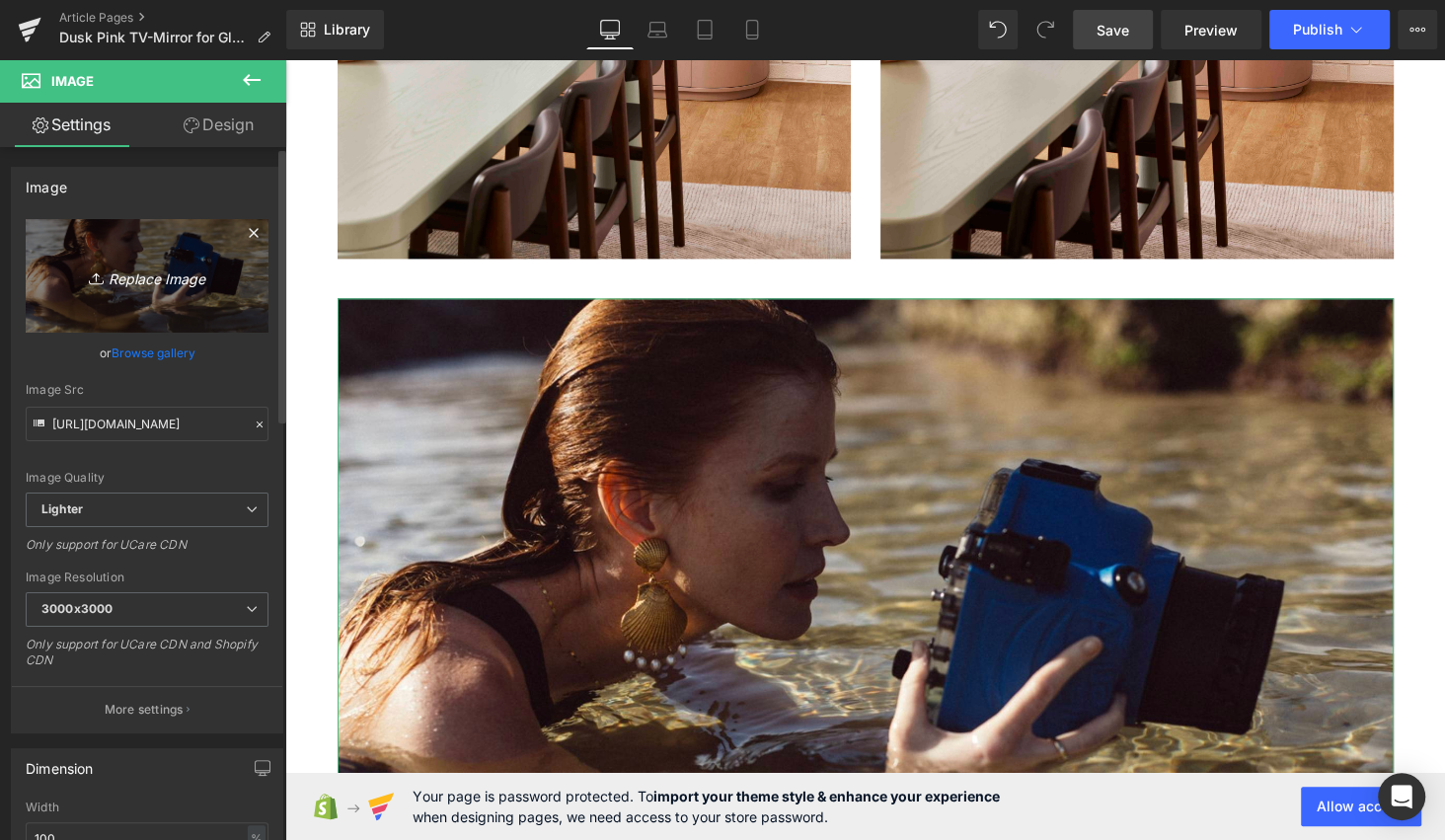 click on "Replace Image" at bounding box center (147, 275) 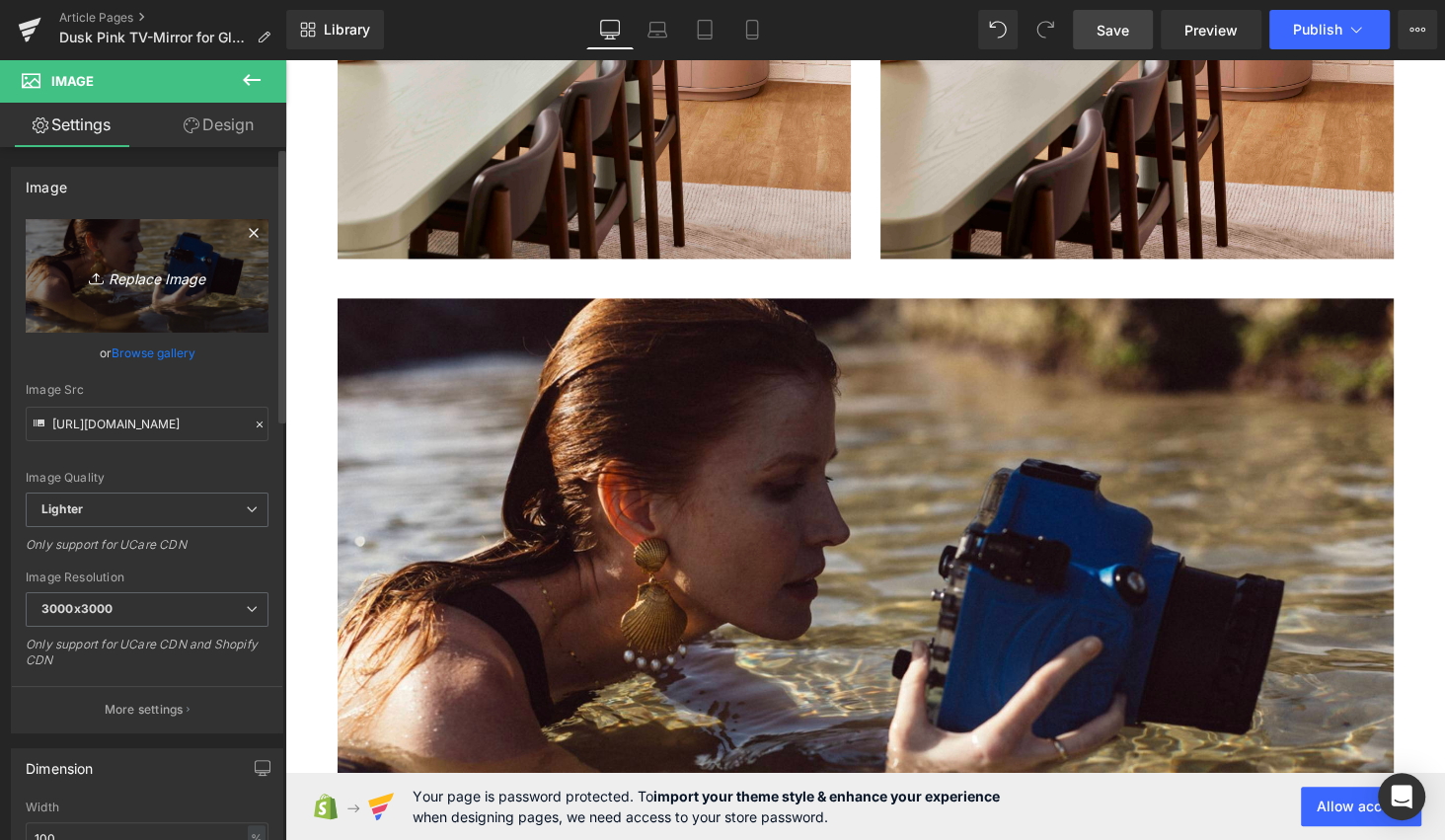 type on "C:\fakepath\Dusk Pink TV-Mirror in Dining Room Setting.jpg" 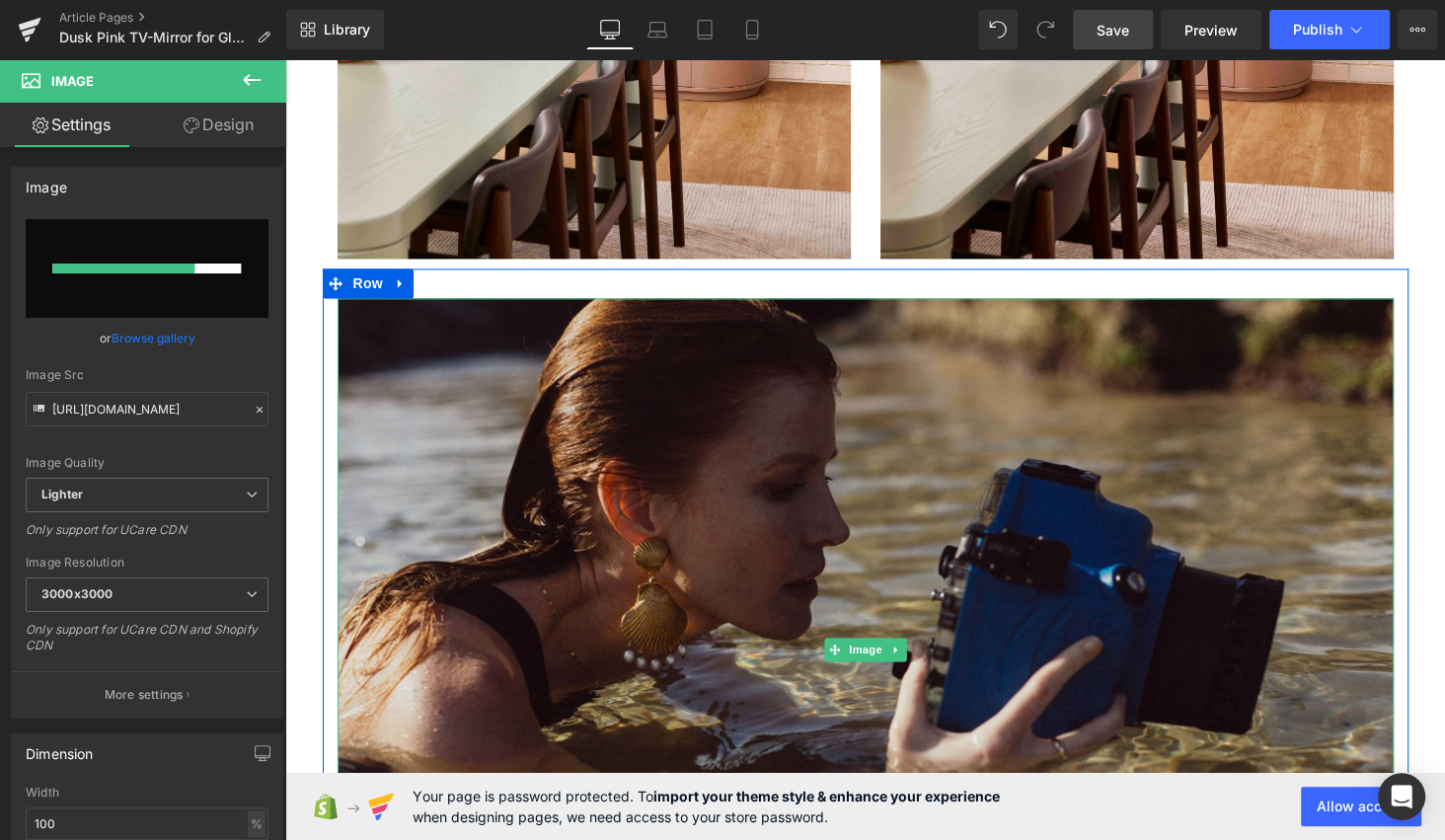 type 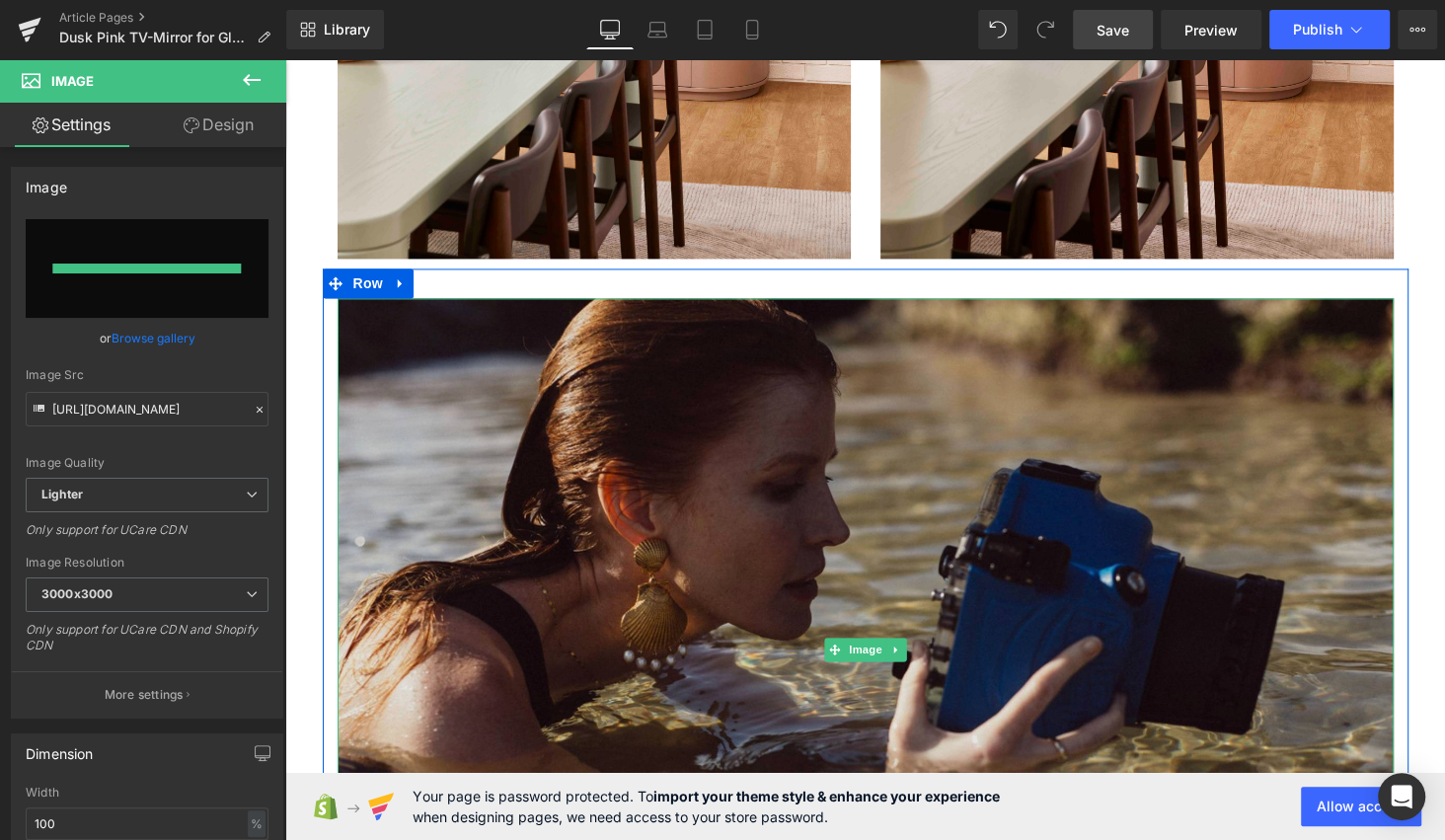 type on "[URL][DOMAIN_NAME]" 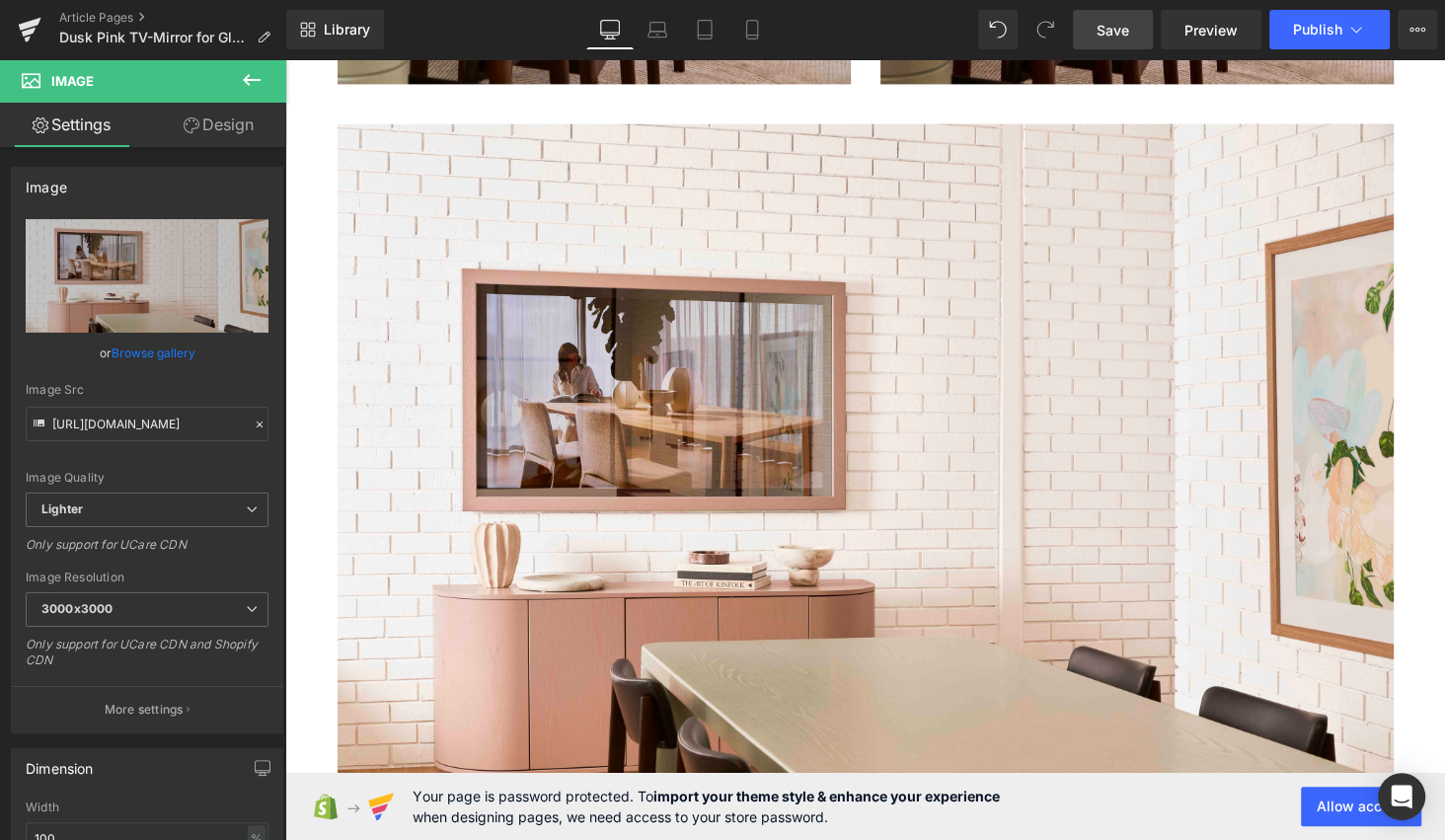 scroll, scrollTop: 2441, scrollLeft: 0, axis: vertical 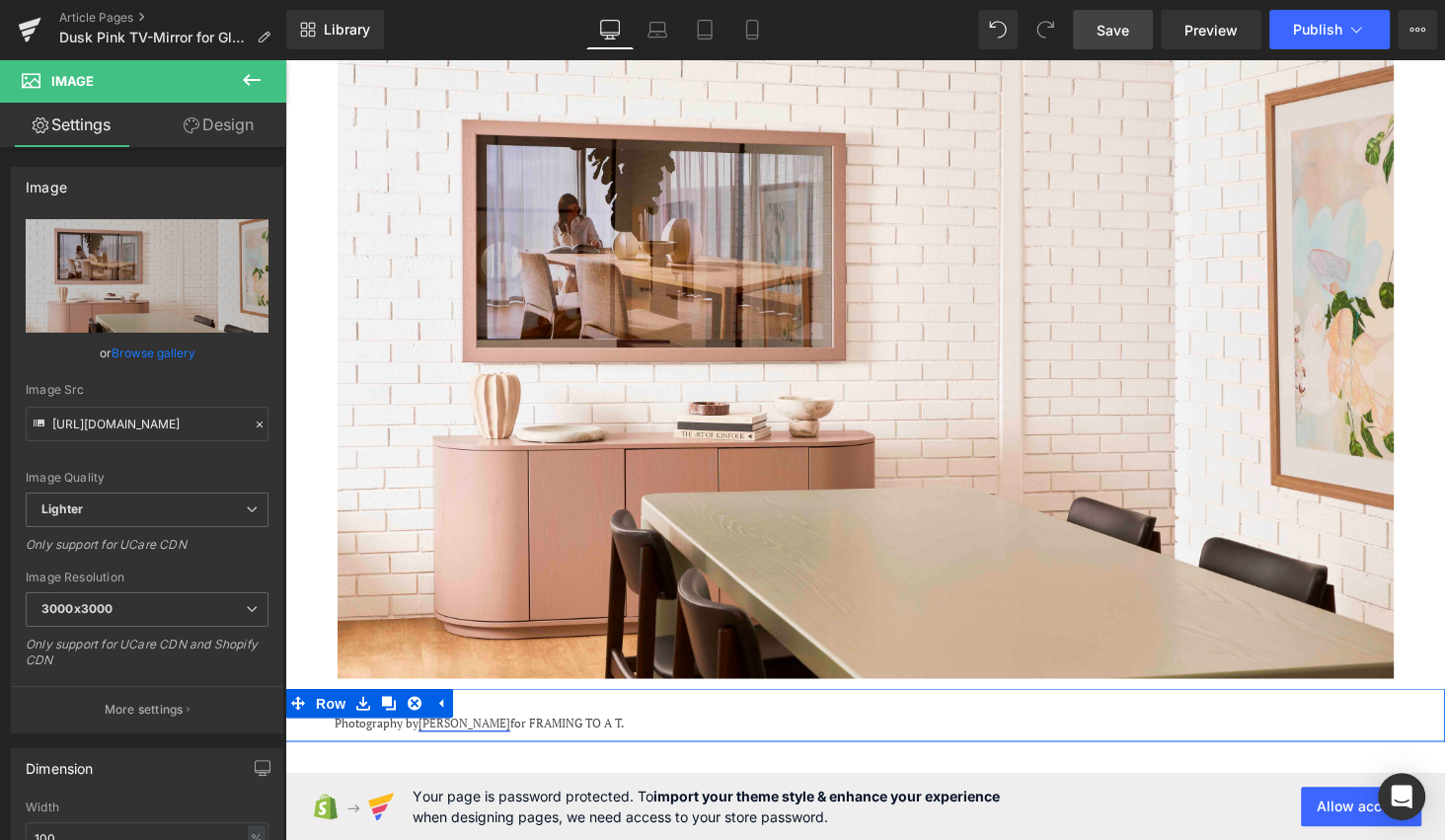 click on "[PERSON_NAME]" at bounding box center (464, 722) 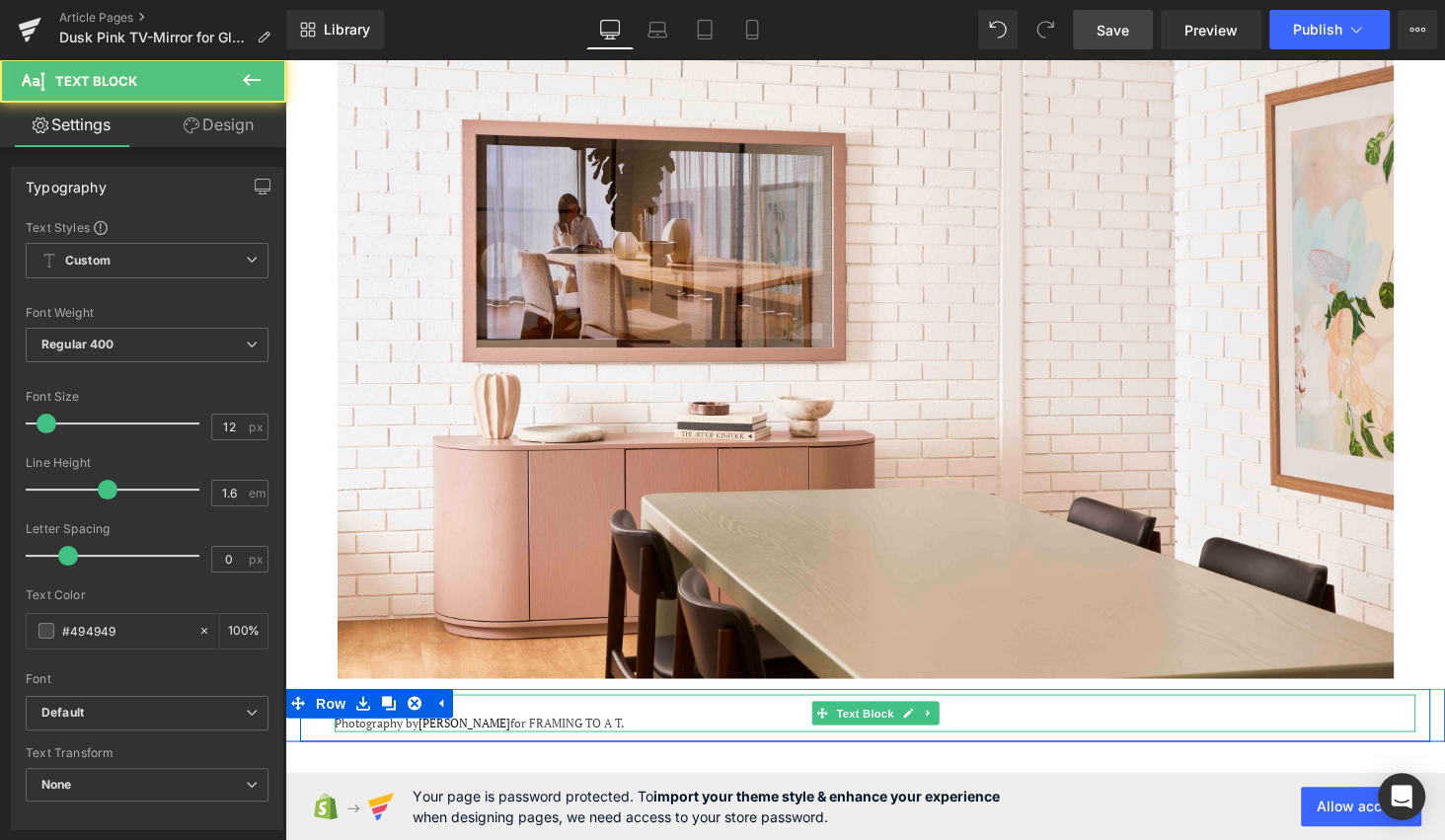 click on "Styling by  Cath Stocks" at bounding box center [875, 703] 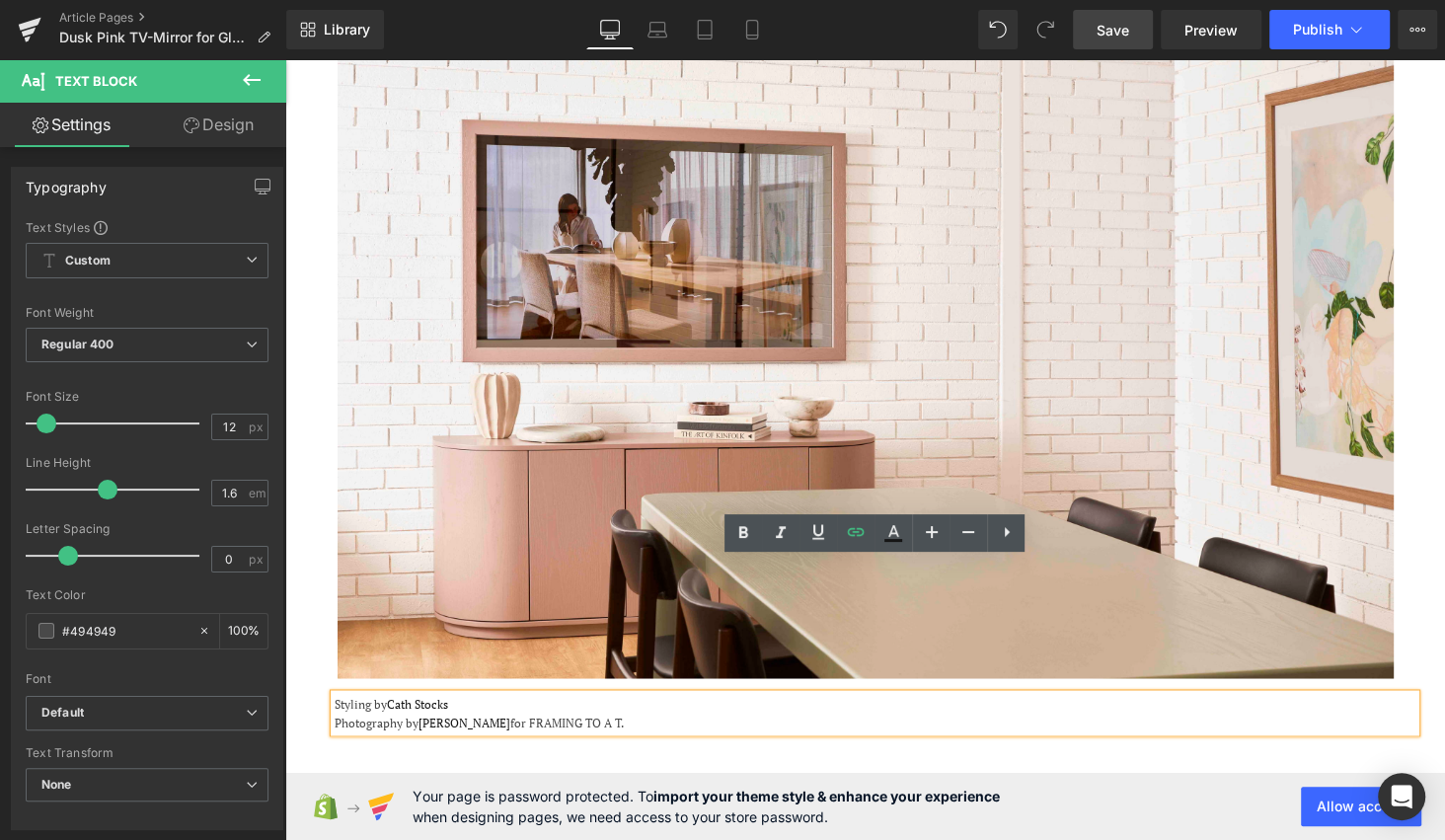 click on "Styling by  Cath Stocks" at bounding box center [875, 703] 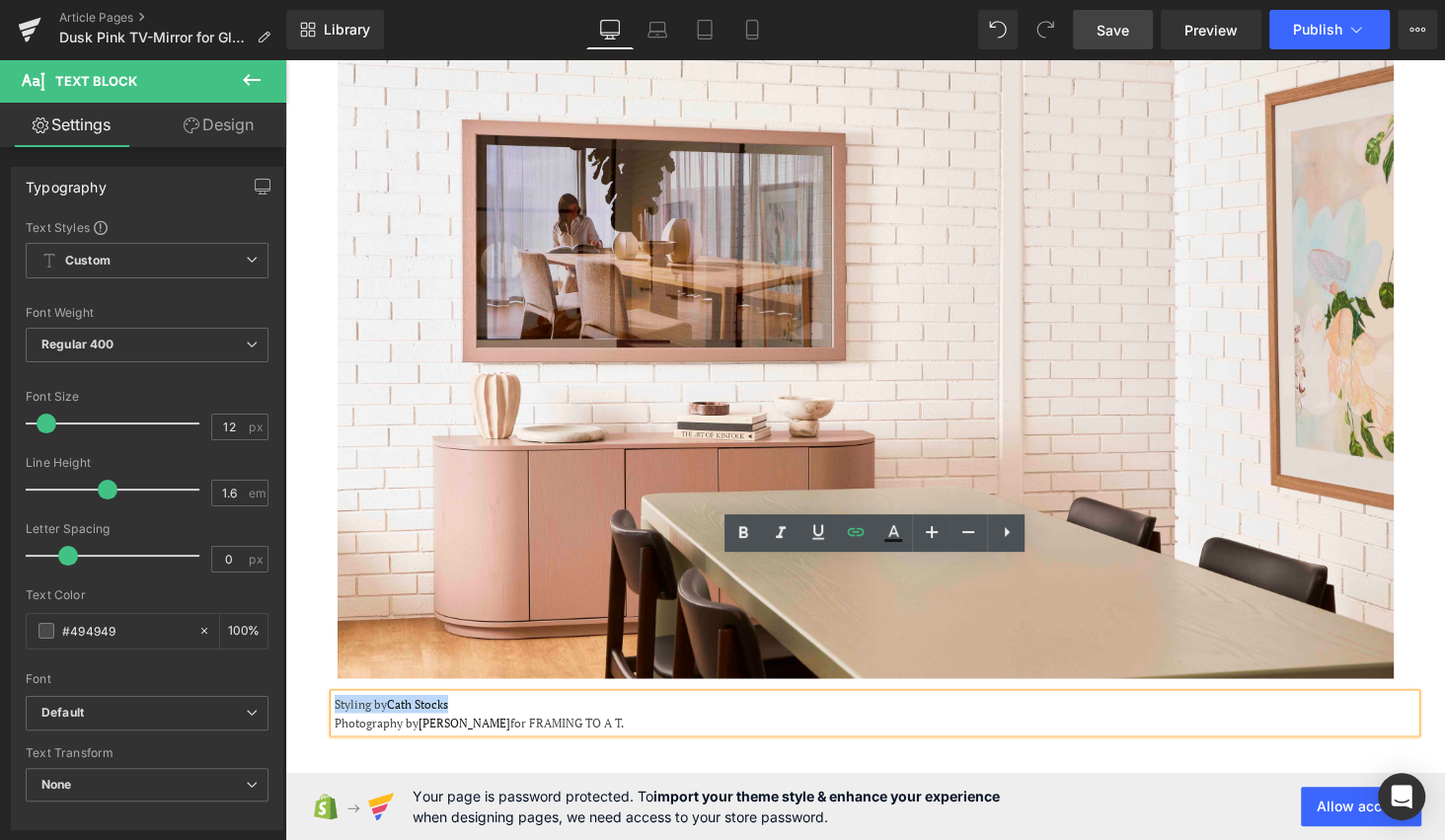 drag, startPoint x: 338, startPoint y: 587, endPoint x: 336, endPoint y: 568, distance: 19.10497 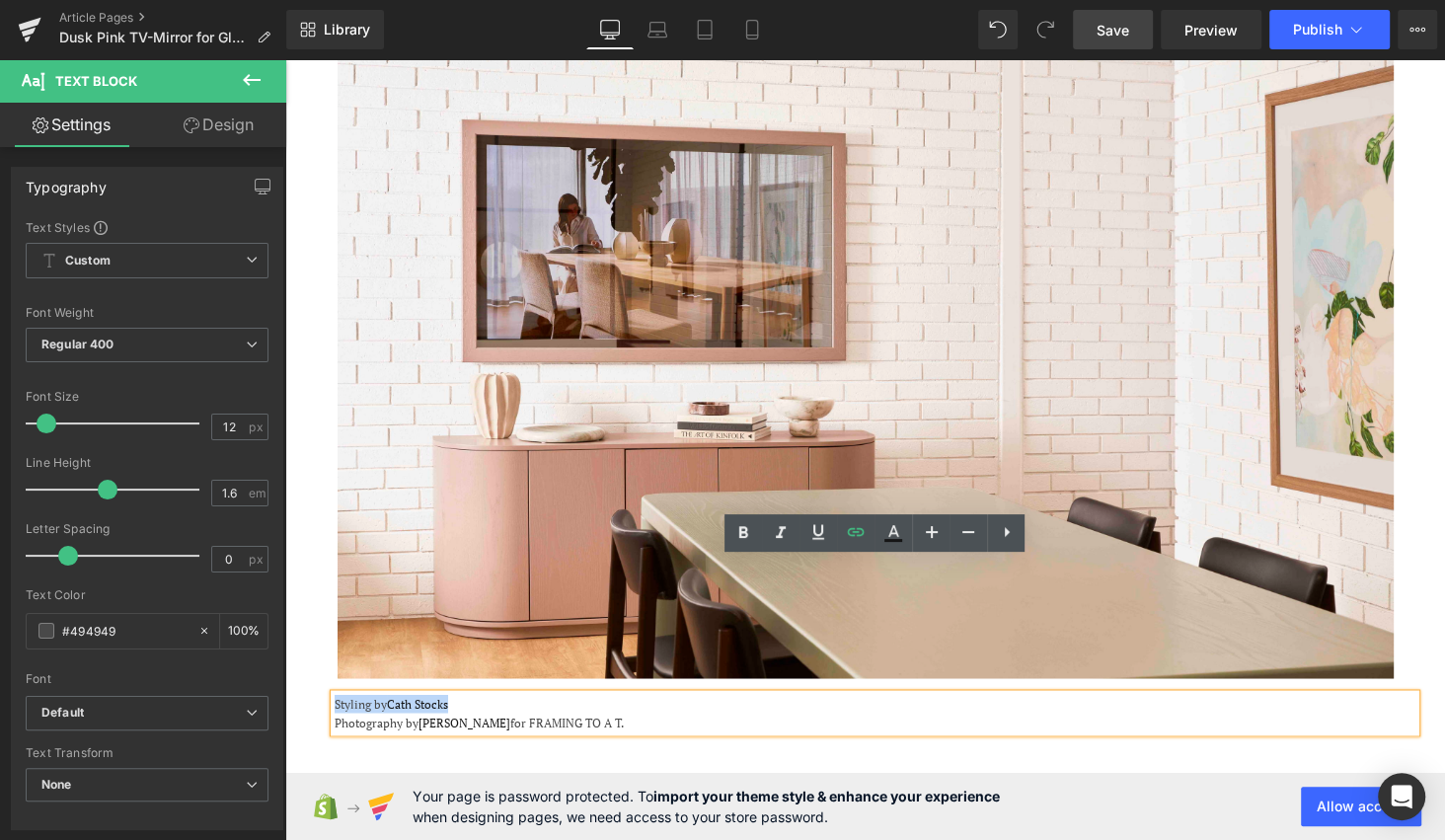 click on "Styling by  [PERSON_NAME] Photography by  [PERSON_NAME]  for FRAMING TO A T." at bounding box center (875, 713) 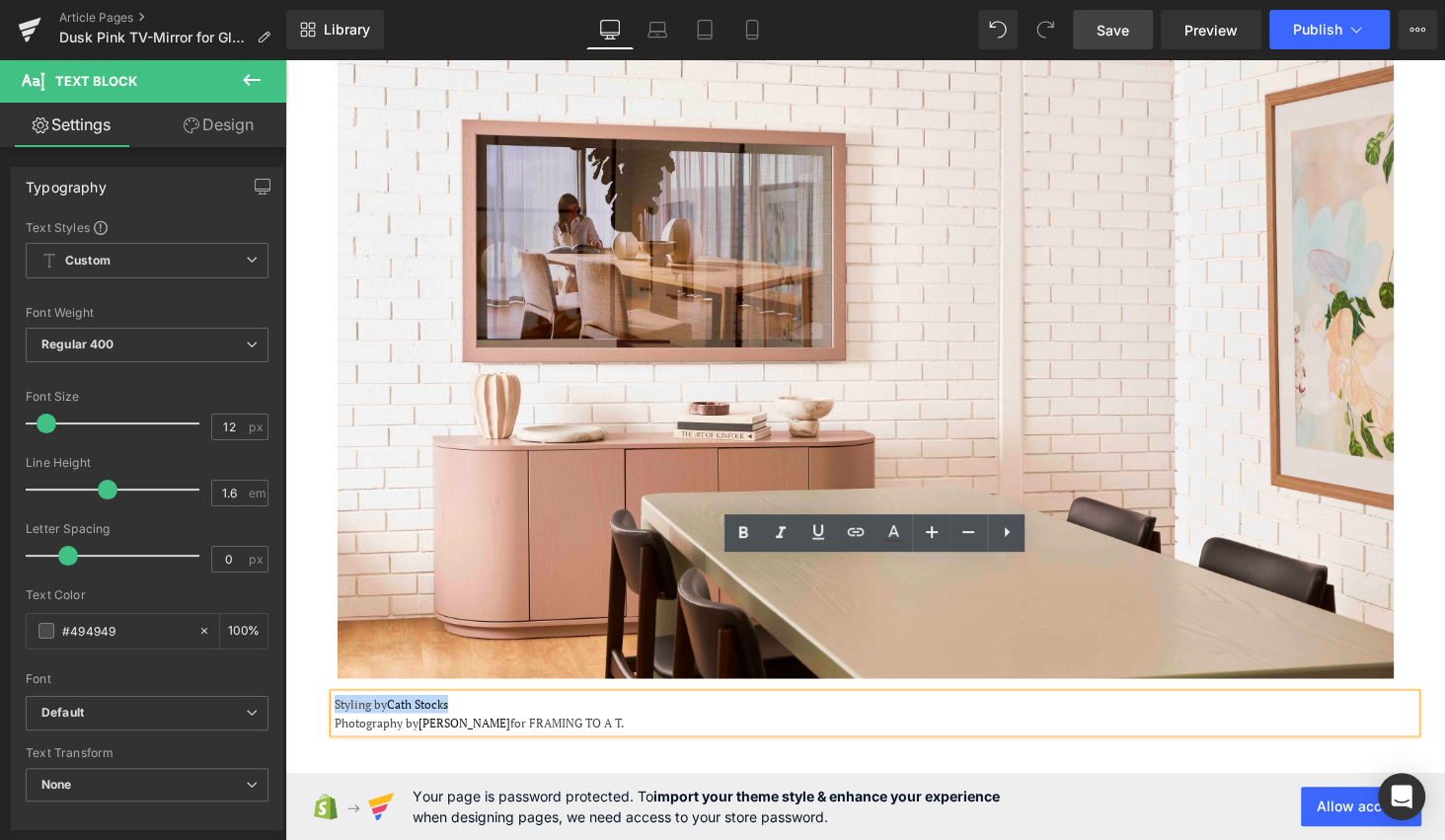 type 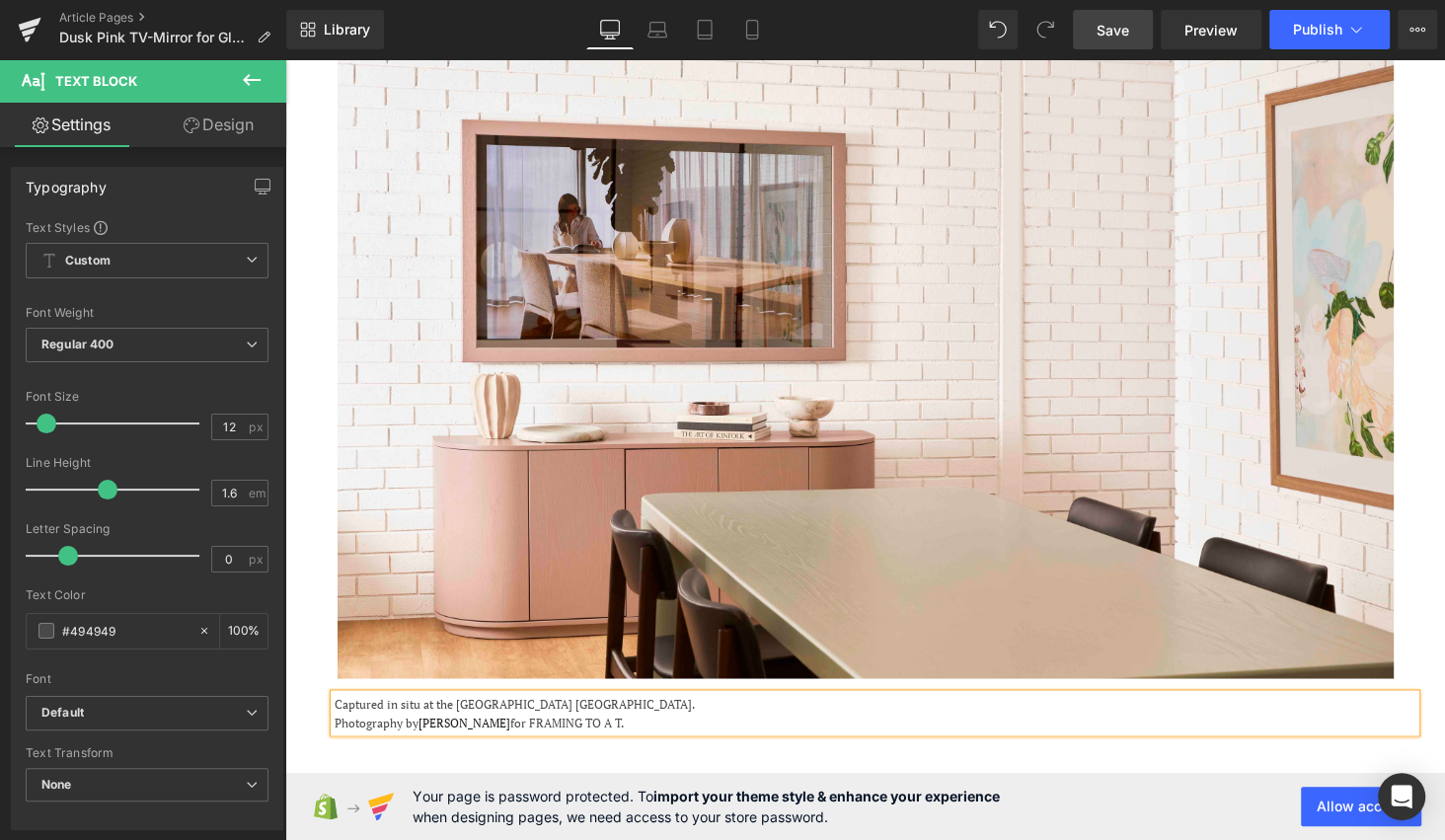 click on "for FRAMING TO A T." at bounding box center [567, 722] 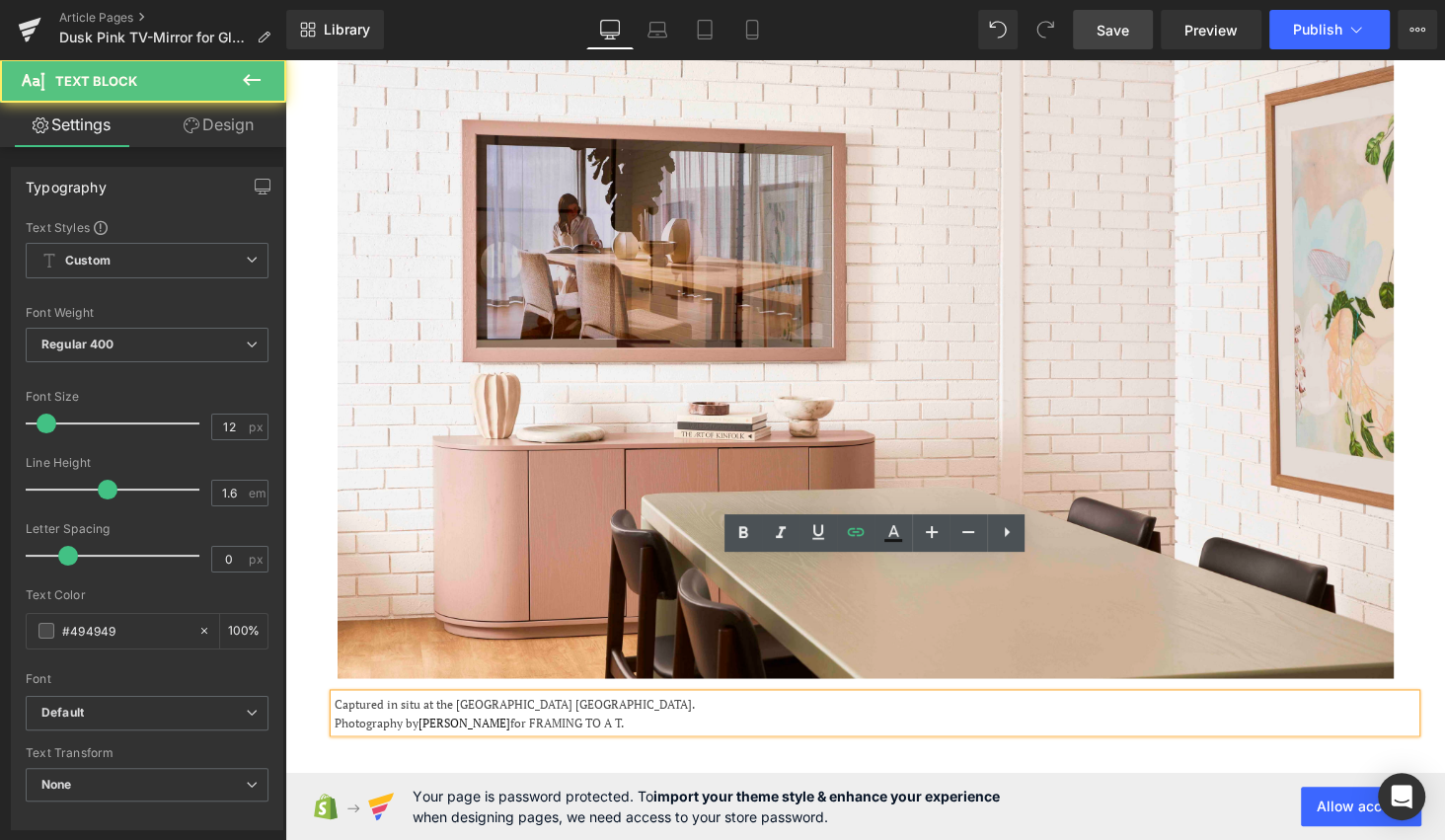 click on "Captured in situ at the [GEOGRAPHIC_DATA] [GEOGRAPHIC_DATA]." at bounding box center (514, 703) 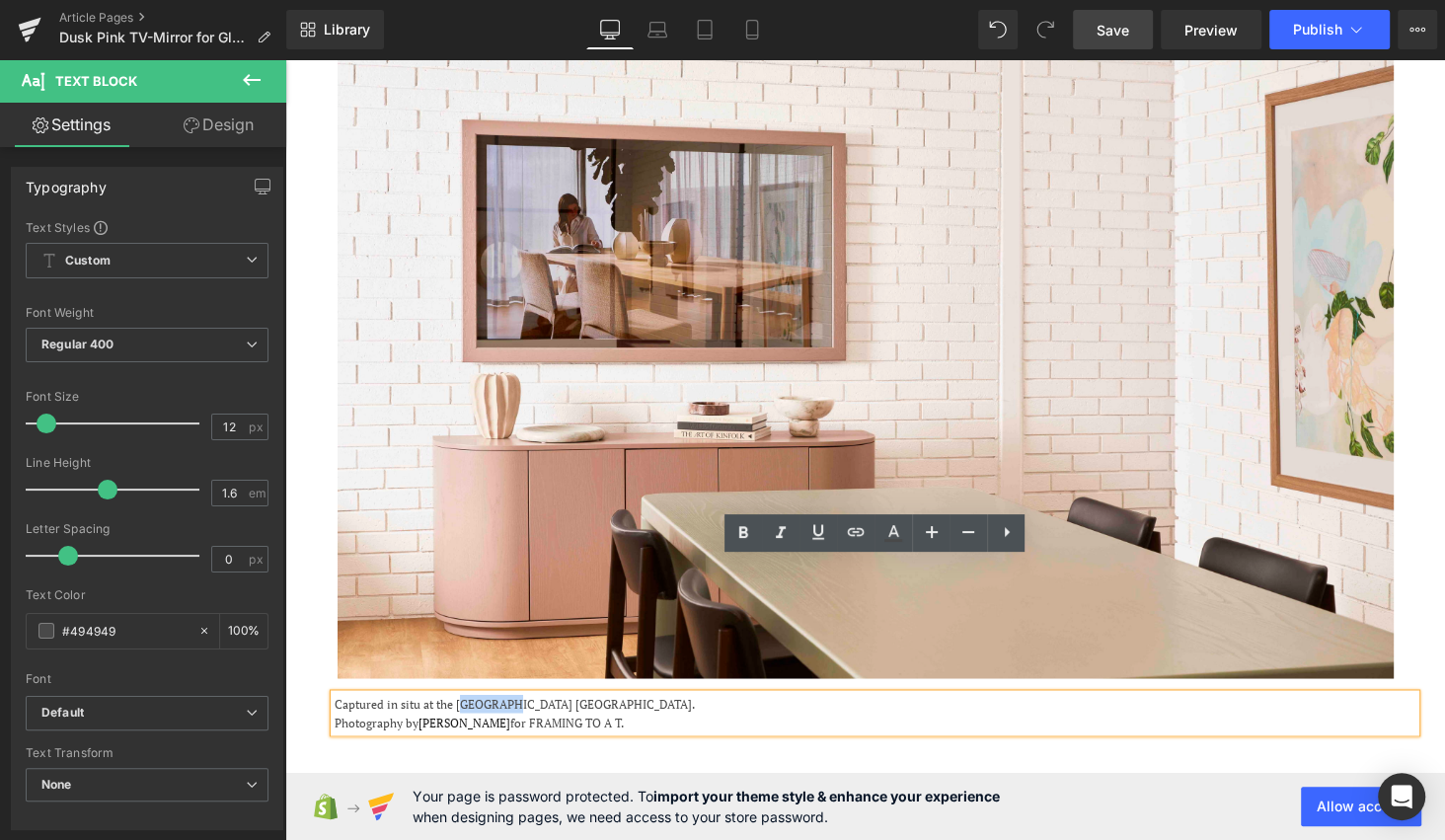 drag, startPoint x: 523, startPoint y: 569, endPoint x: 461, endPoint y: 568, distance: 62.008064 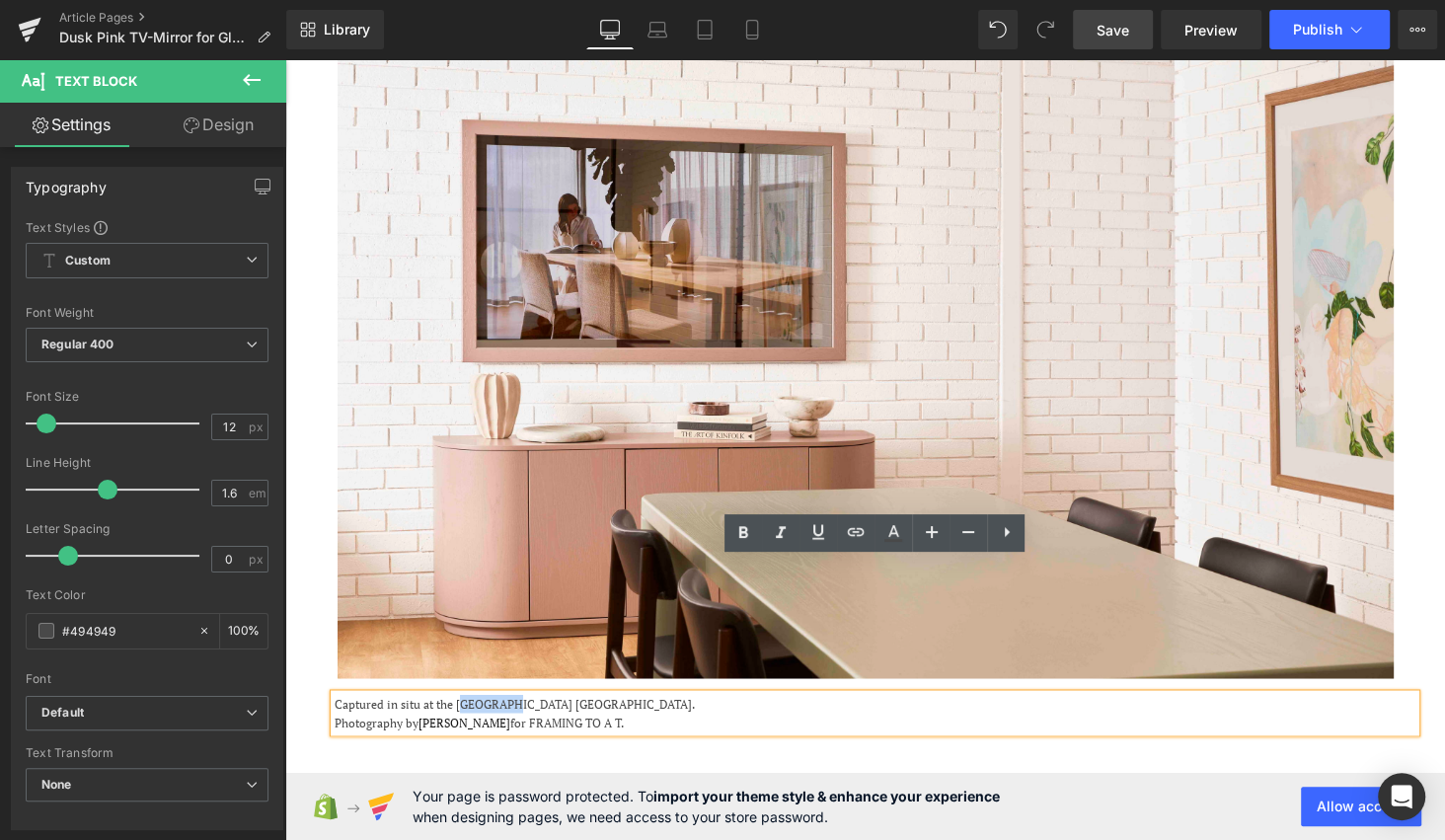 click on "Captured in situ at the [GEOGRAPHIC_DATA] [GEOGRAPHIC_DATA]." at bounding box center (514, 703) 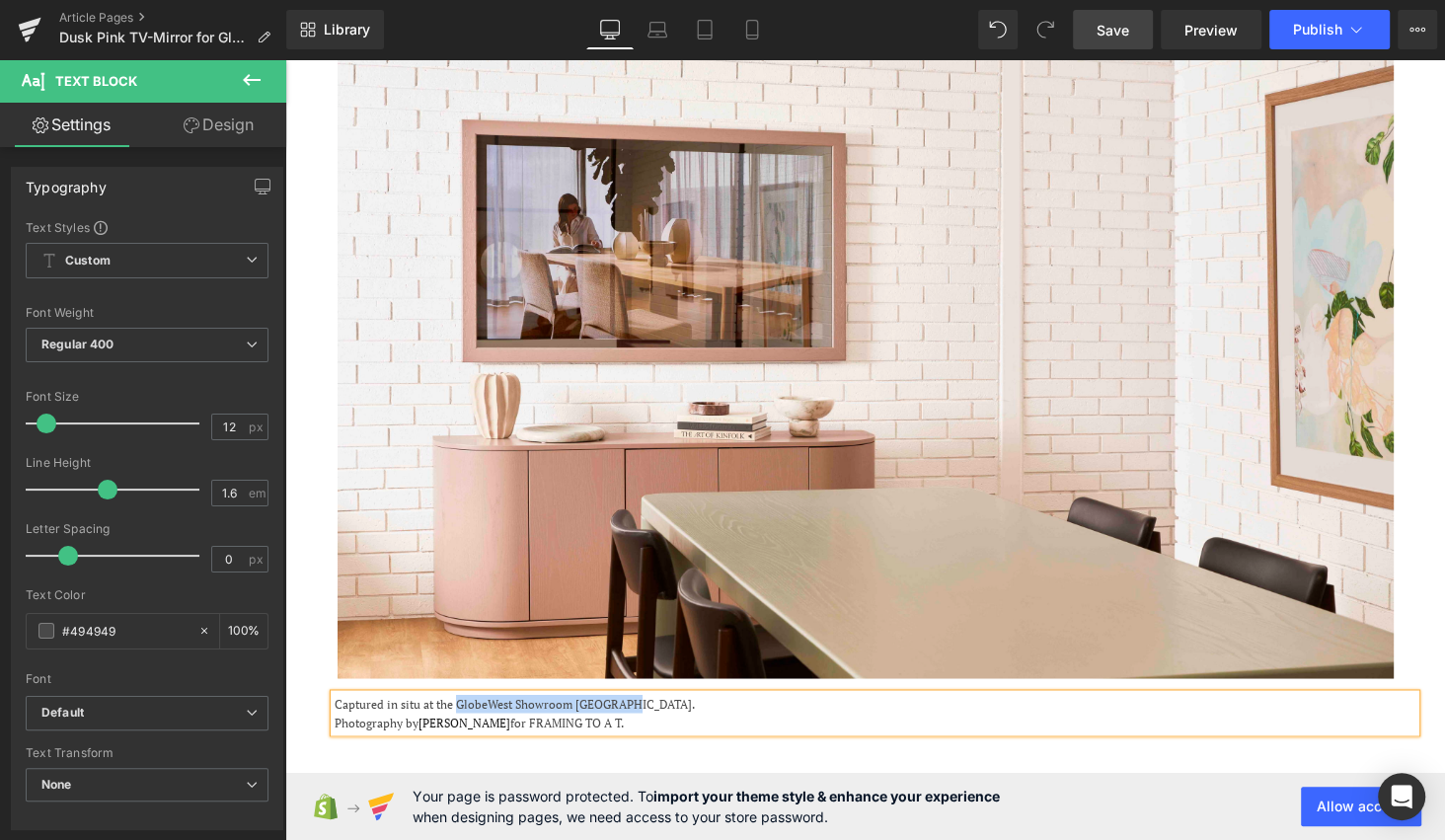 drag, startPoint x: 630, startPoint y: 574, endPoint x: 458, endPoint y: 572, distance: 172.01163 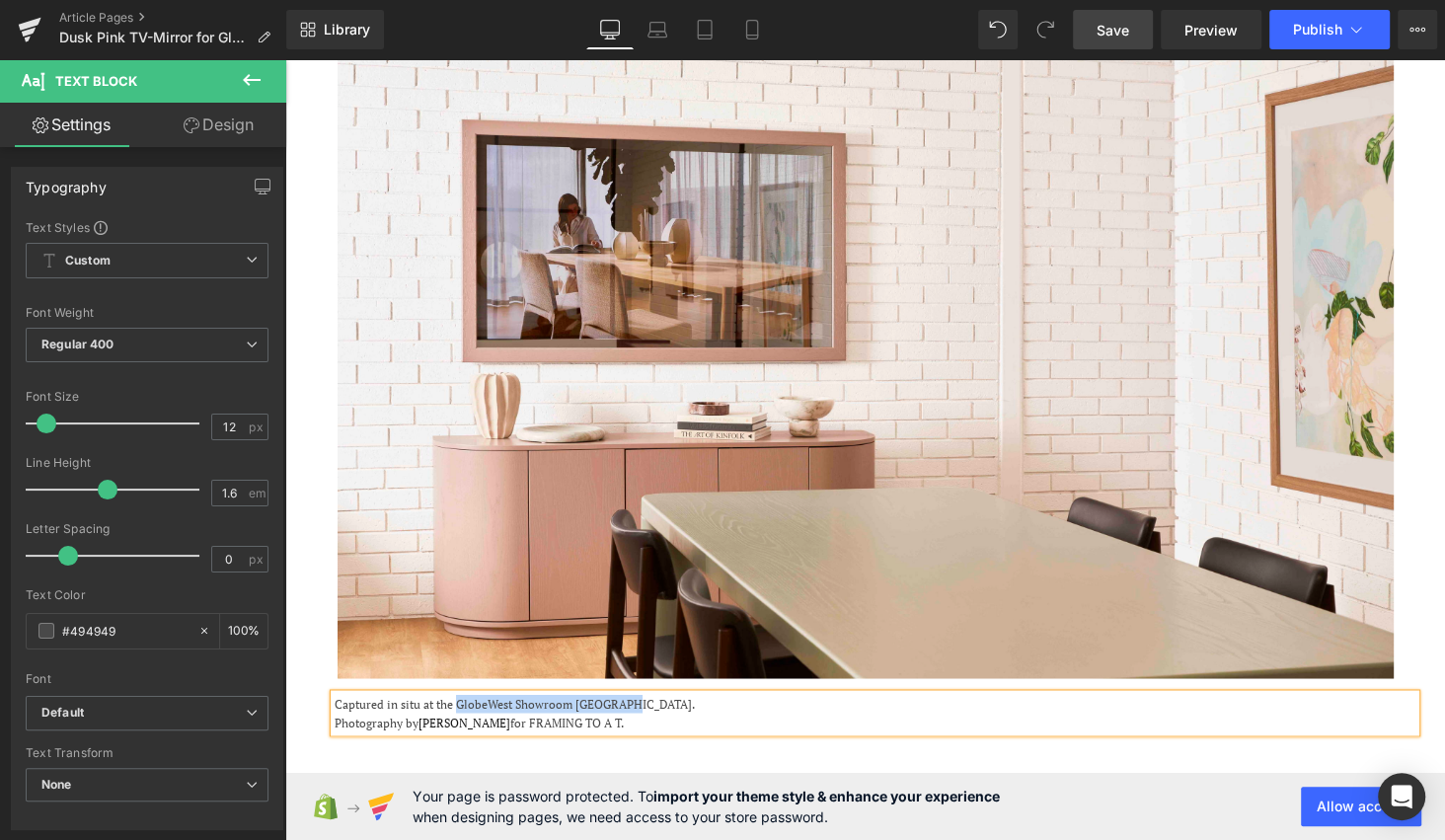 click on "Captured in situ at the GlobeWest Showroom [GEOGRAPHIC_DATA]." at bounding box center [514, 703] 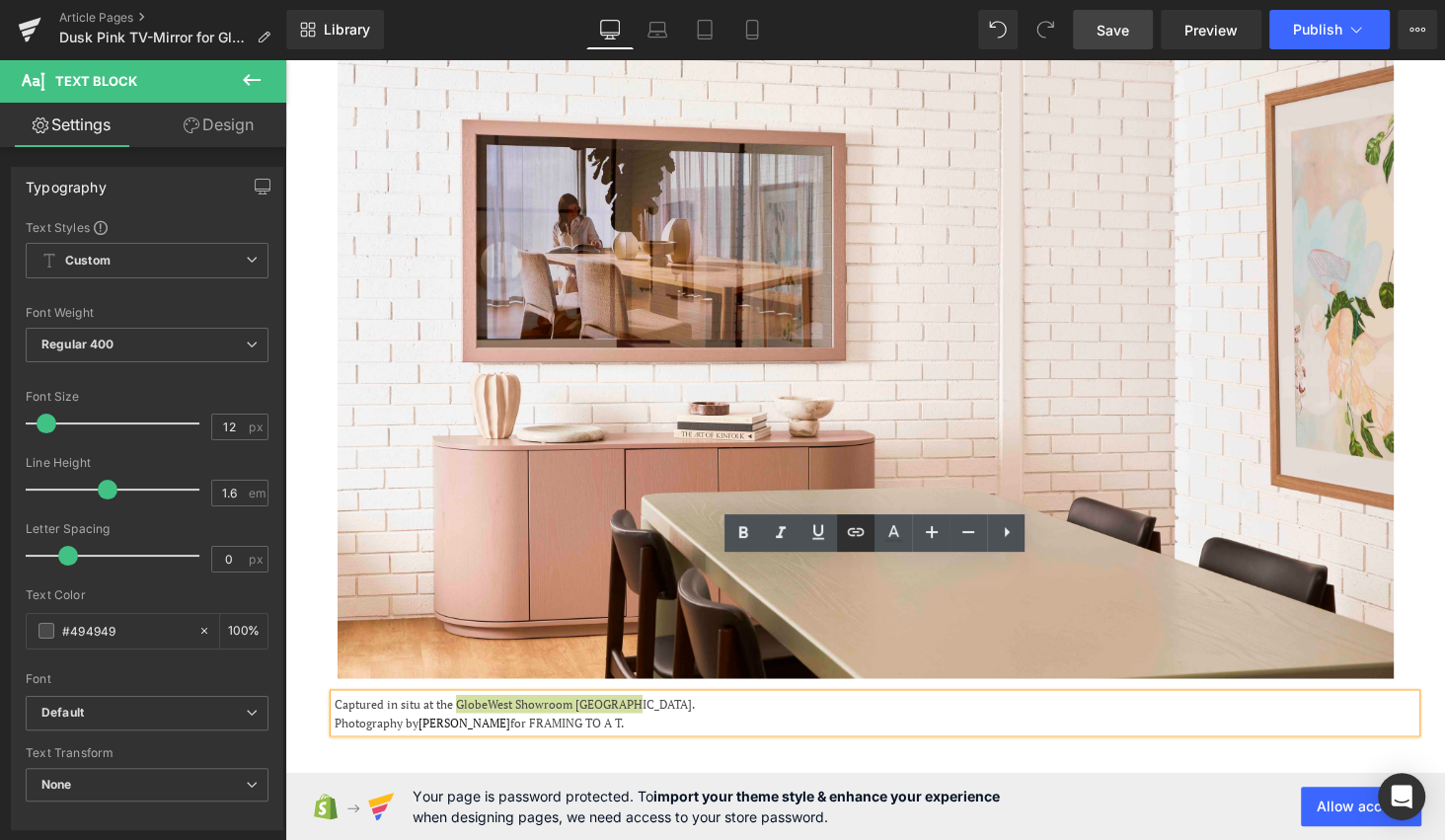 click 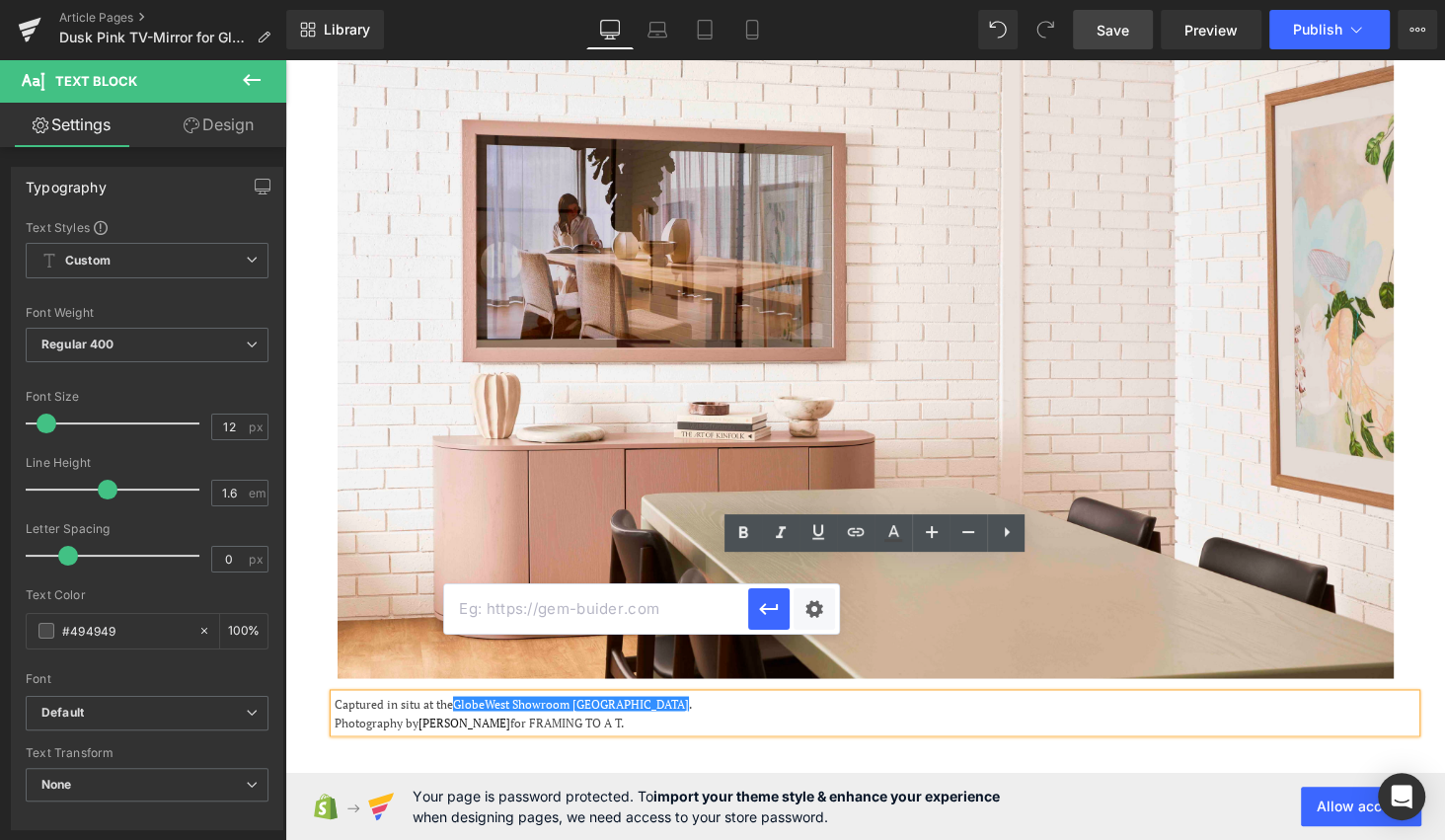 click at bounding box center (596, 609) 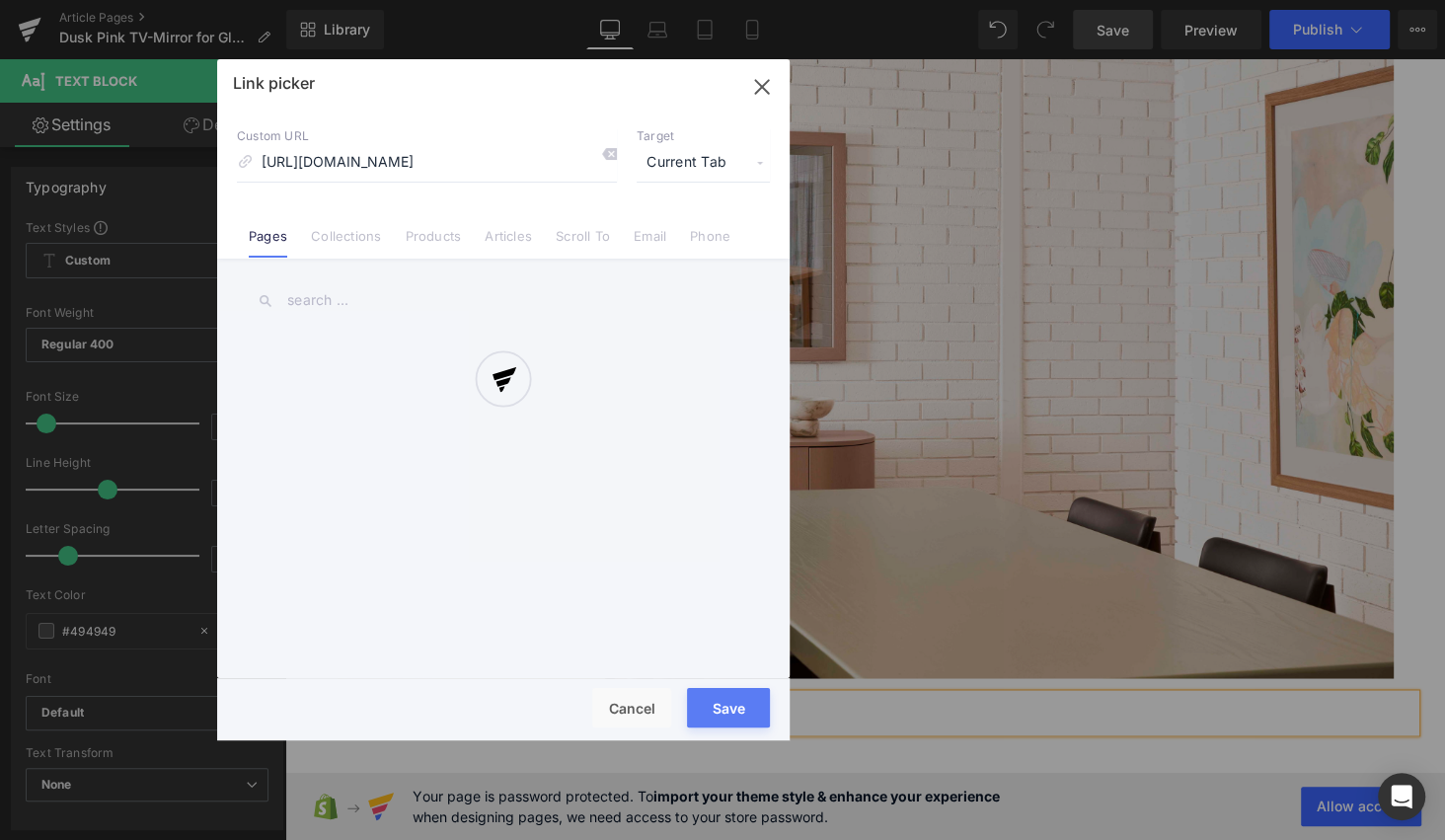 click on "Text Color Highlight Color #333333   Edit or remove link:   Edit   -   Unlink   -   Cancel             [URL][DOMAIN_NAME]                                 Link picker Back to Library   Insert           Custom URL   [URL][DOMAIN_NAME]                 Target   Current Tab     Current Tab   New Tab                 Pages       Collections       Products       Articles       Scroll To       Email       Phone                                                       Email Address     Subject     Message             Phone Number           Save Cancel" at bounding box center (722, 0) 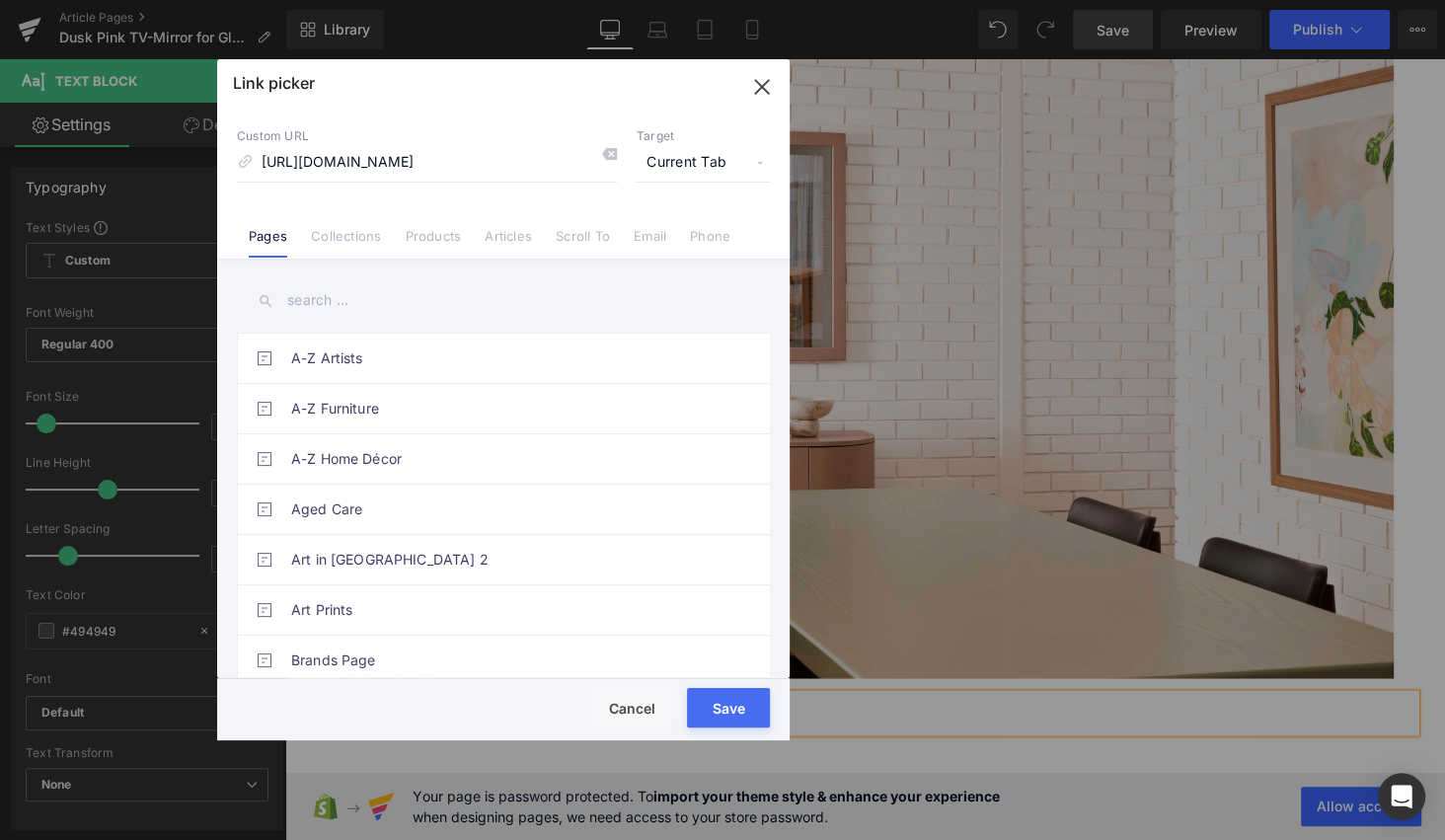 click on "Current Tab" at bounding box center [703, 163] 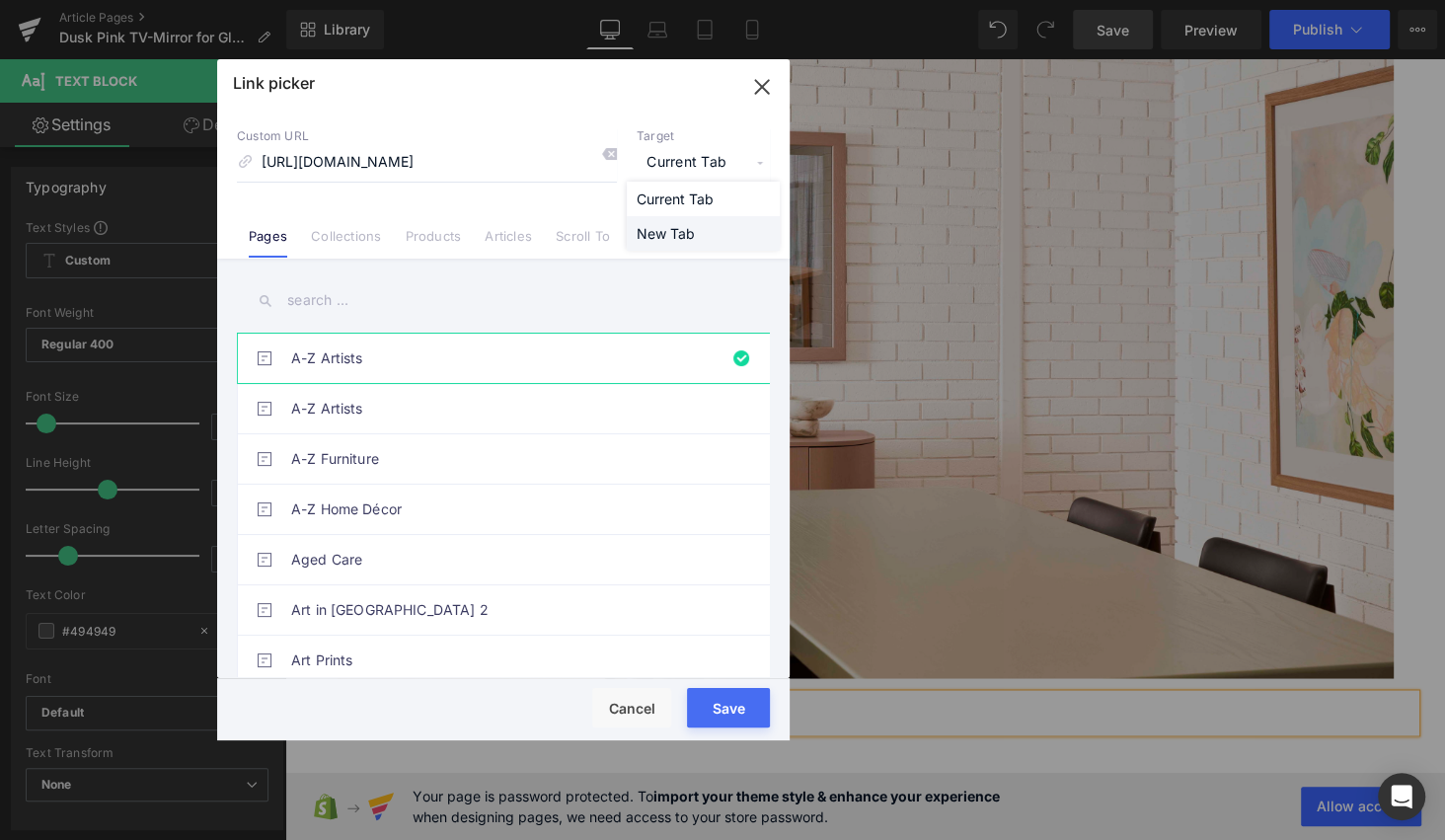 click on "New Tab" at bounding box center [703, 233] 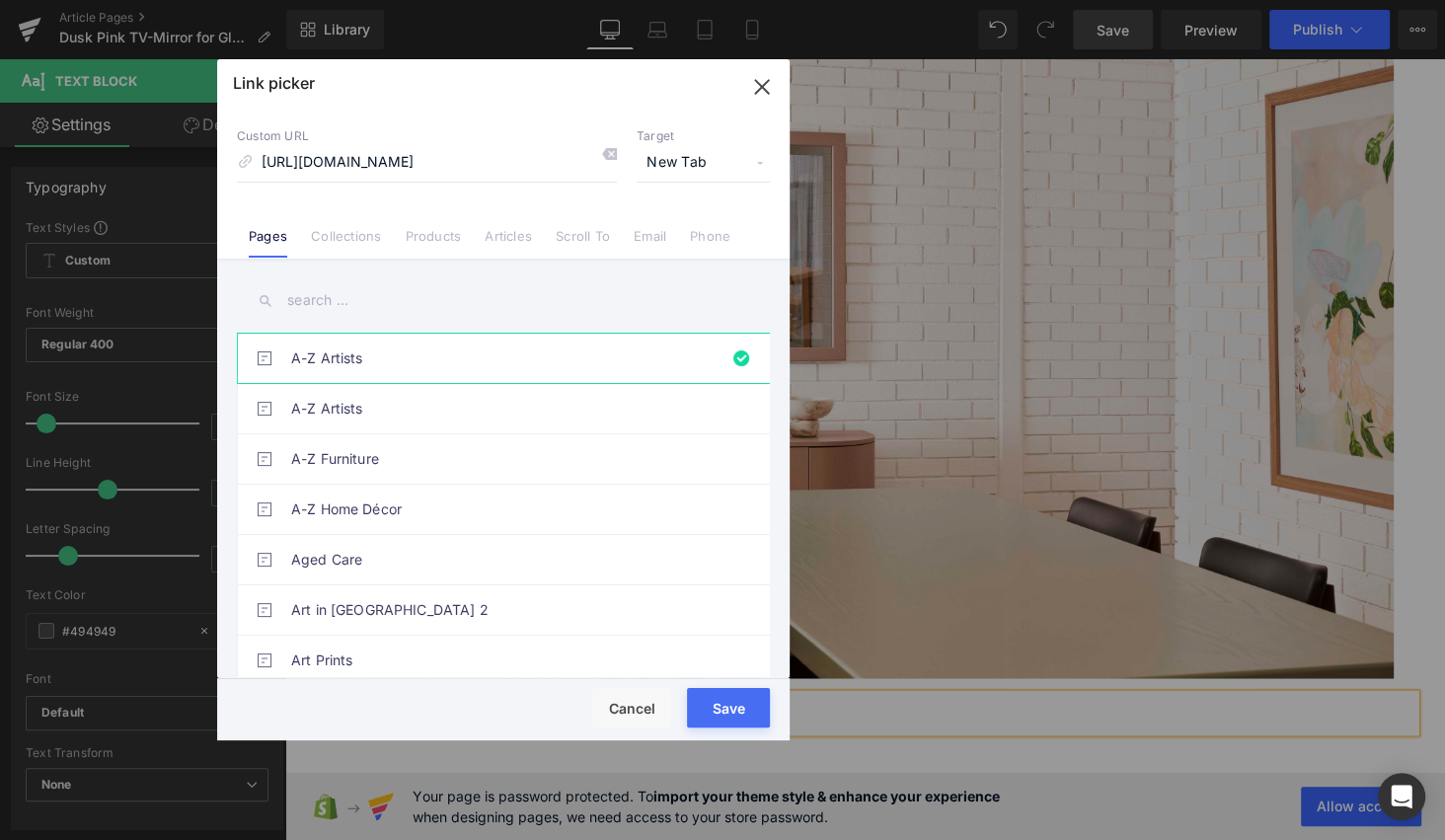 click on "Save" at bounding box center (728, 708) 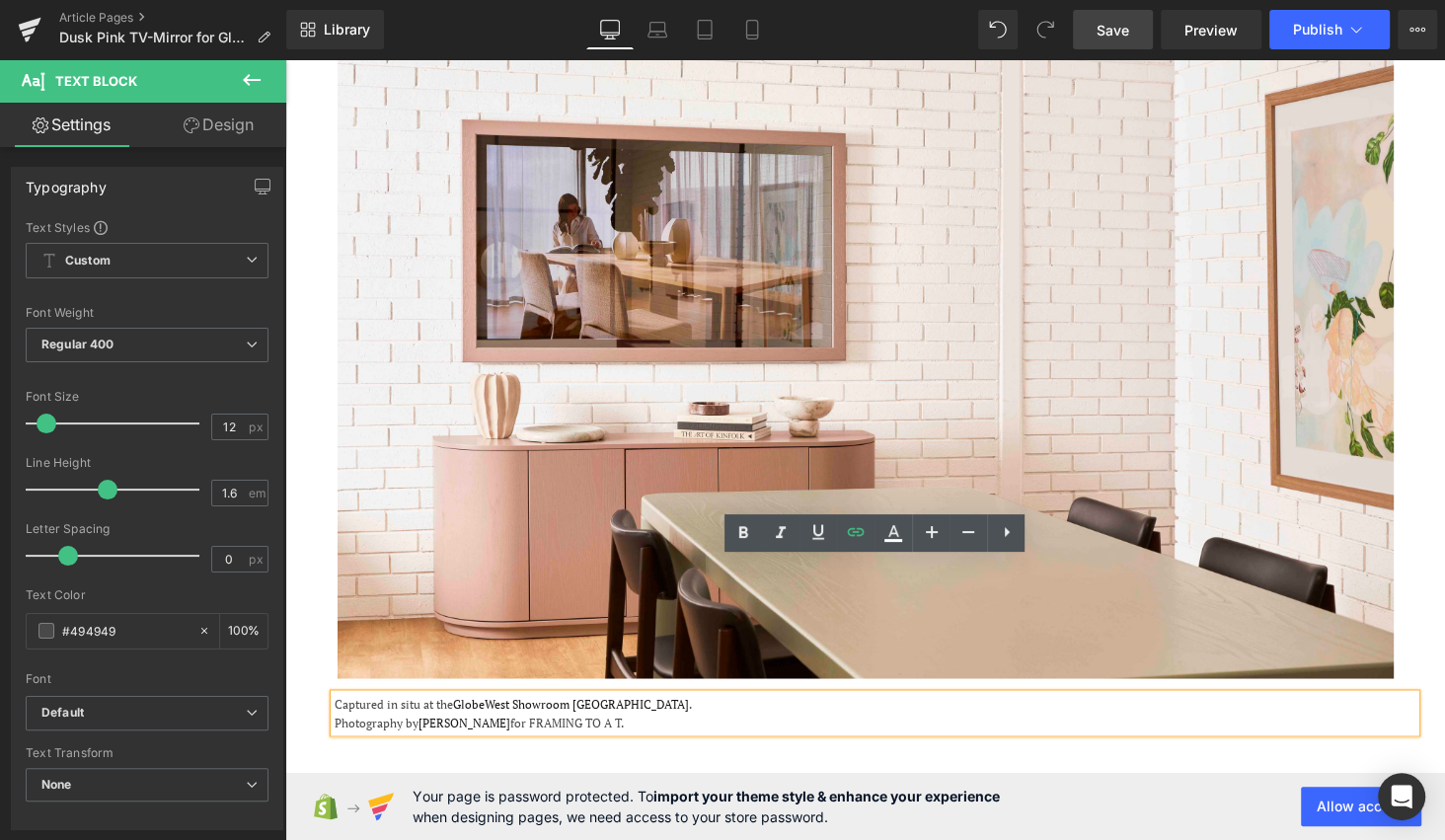 click on "Photography by  [PERSON_NAME]  for FRAMING TO A T." at bounding box center (875, 722) 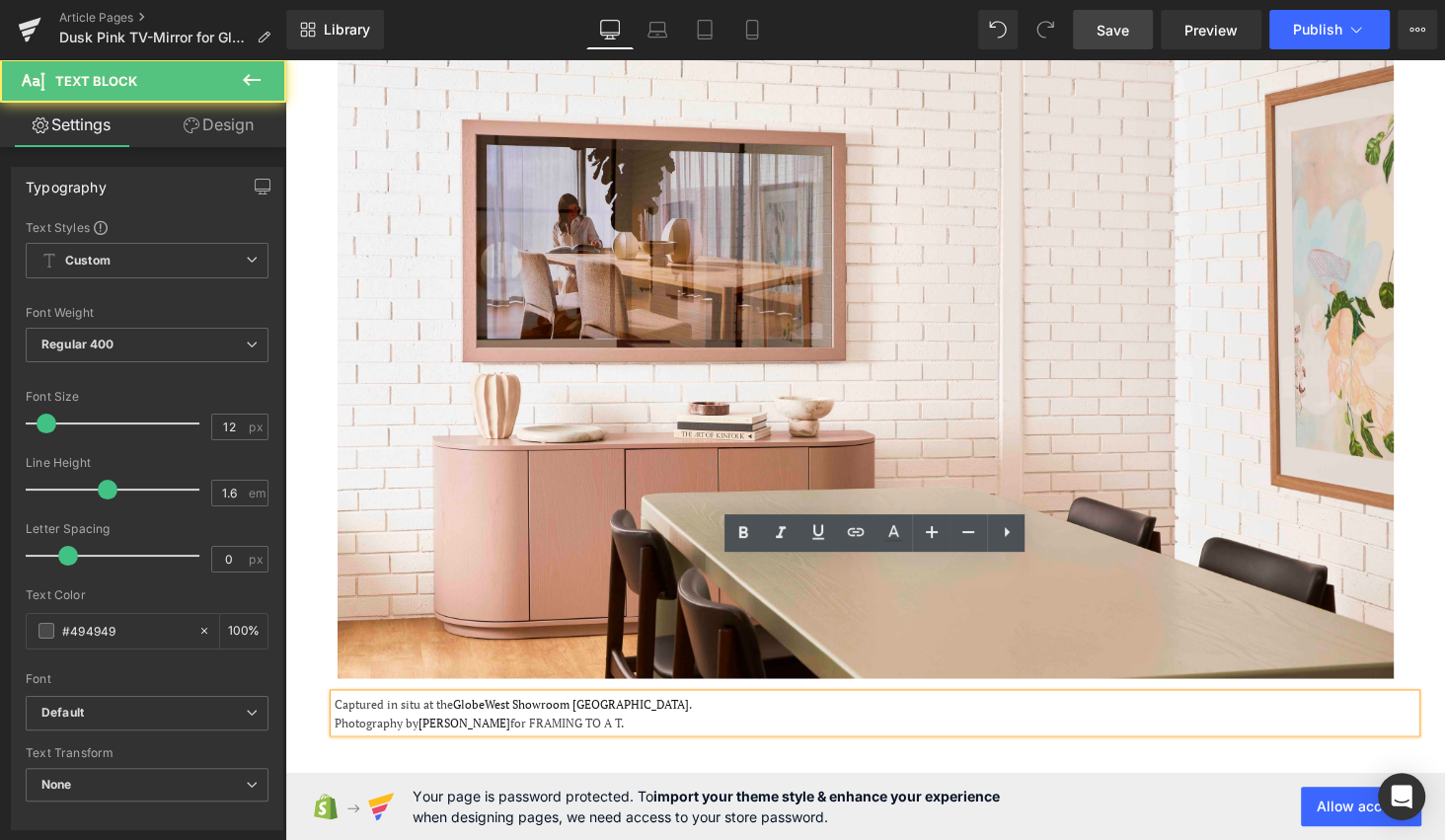 click on "Save" at bounding box center (1112, 30) 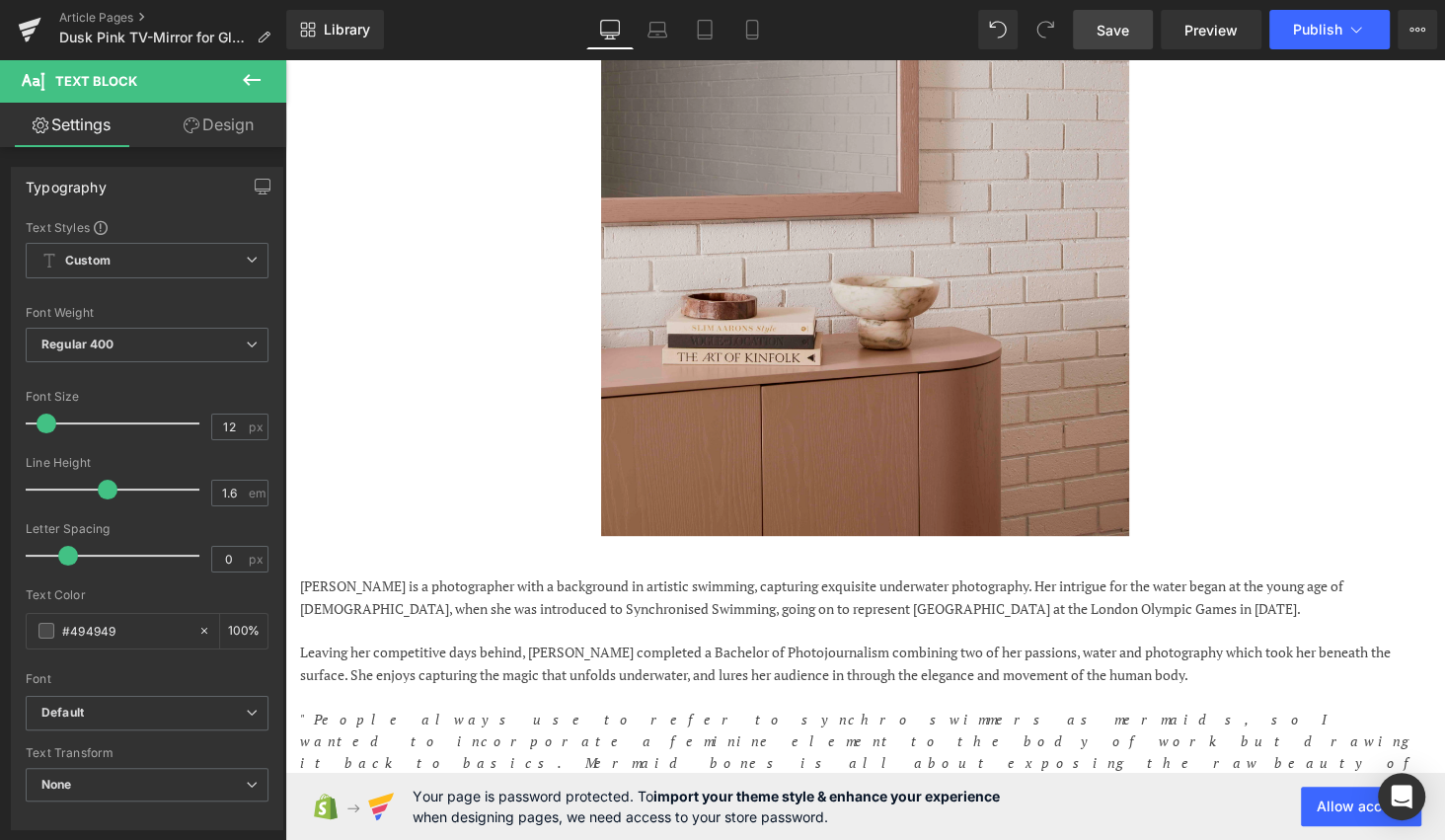 scroll, scrollTop: 496, scrollLeft: 0, axis: vertical 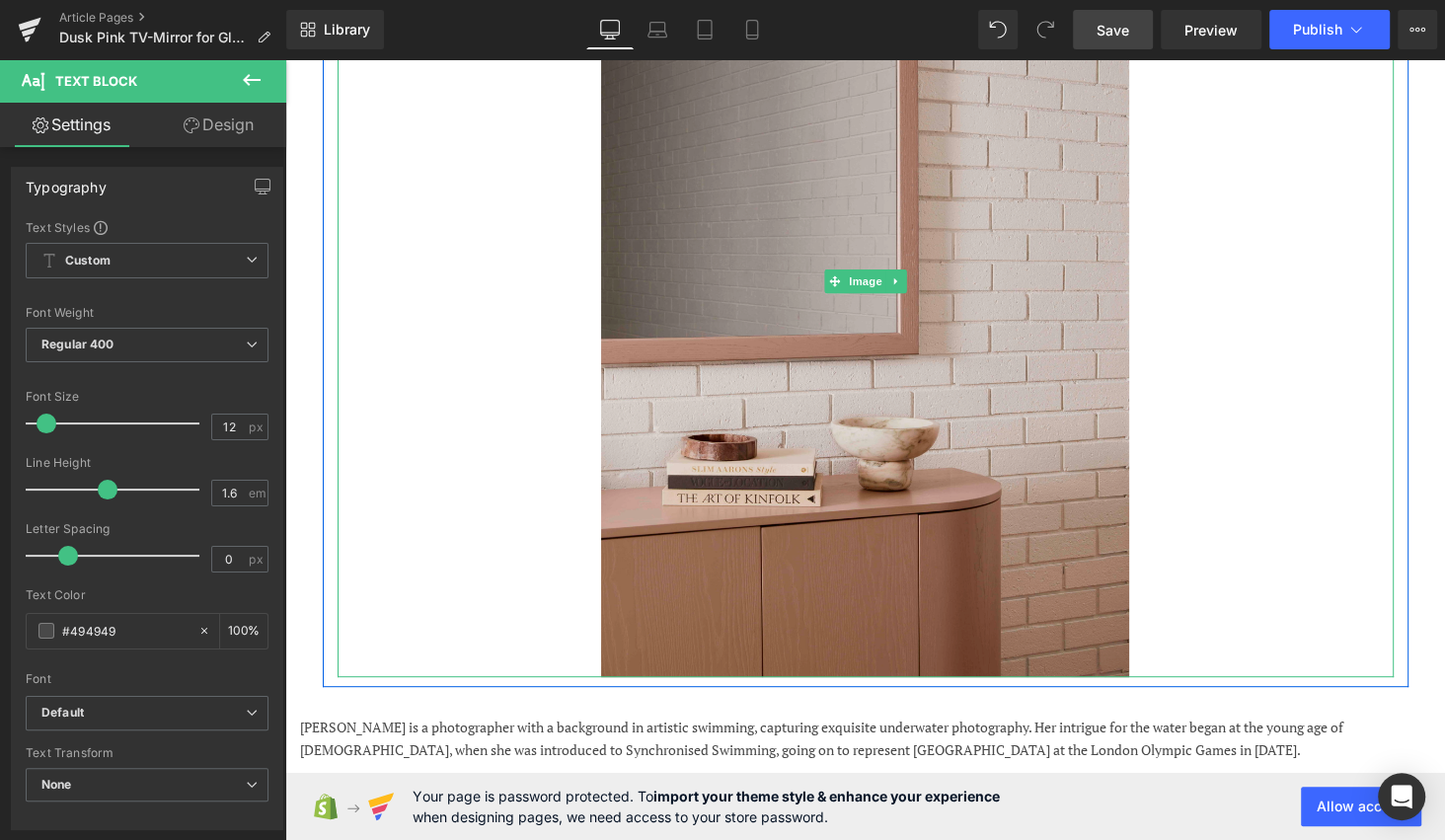 click at bounding box center [865, 281] 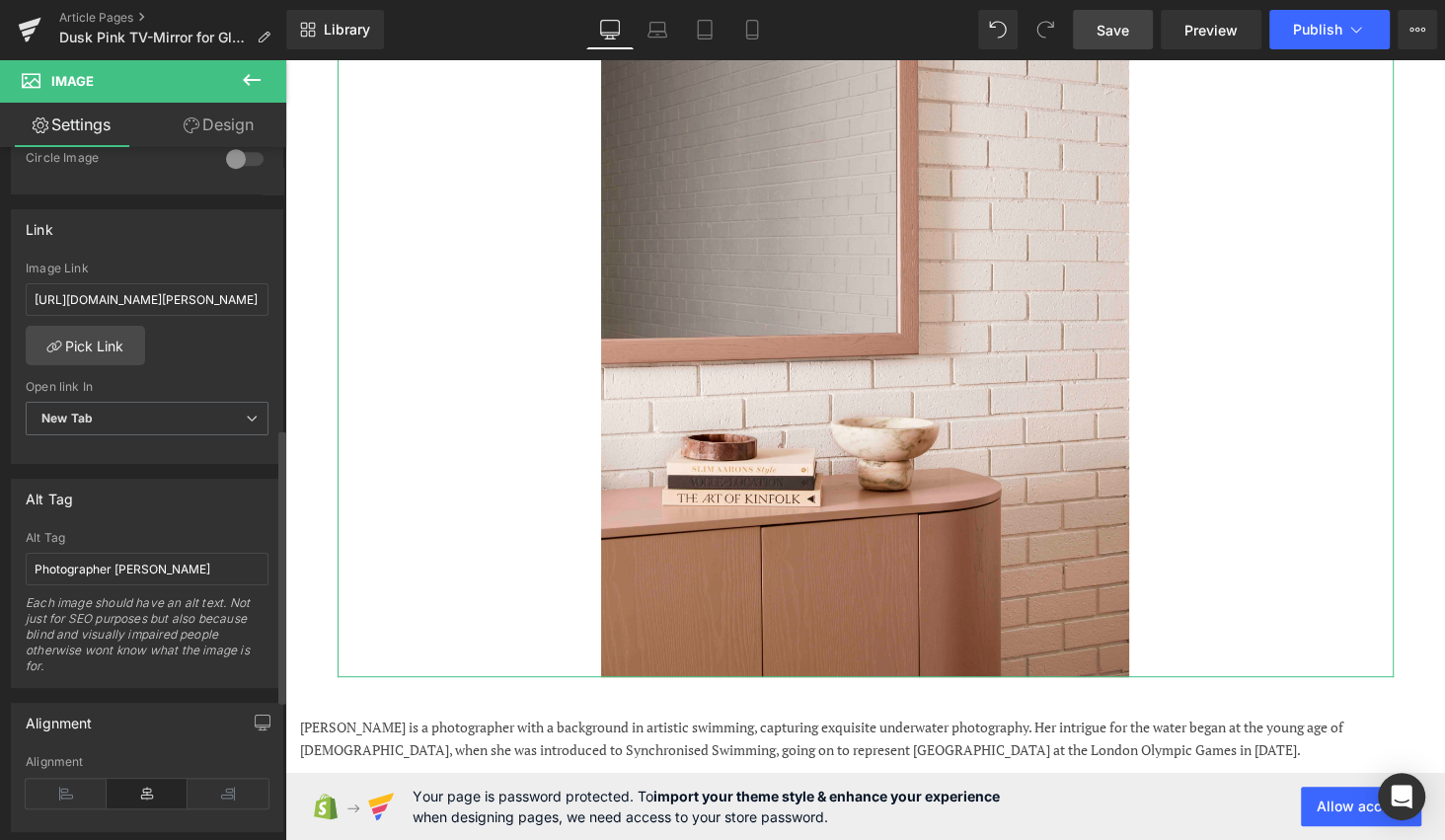 scroll, scrollTop: 856, scrollLeft: 0, axis: vertical 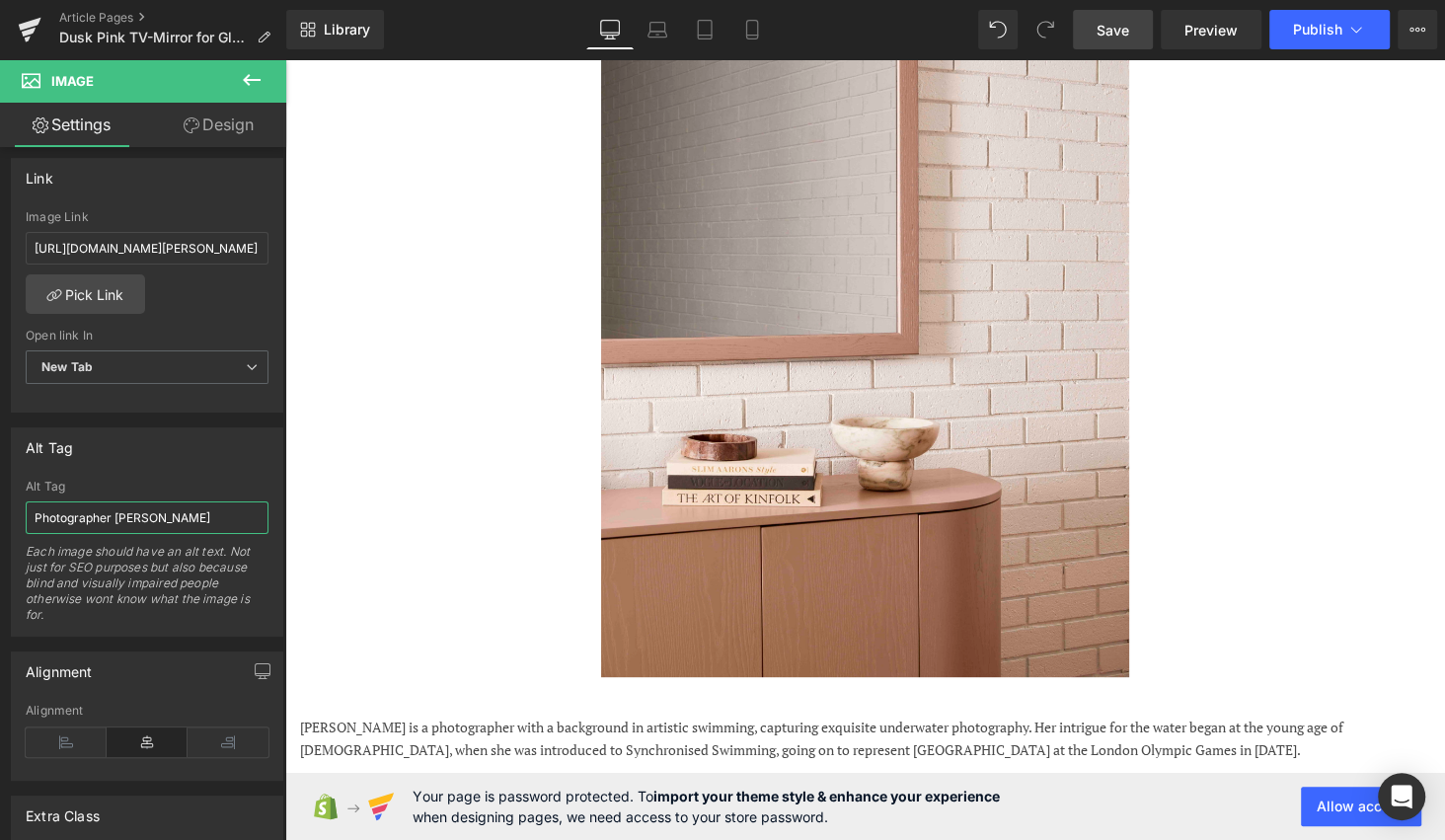 drag, startPoint x: 216, startPoint y: 513, endPoint x: -240, endPoint y: 477, distance: 457.41885 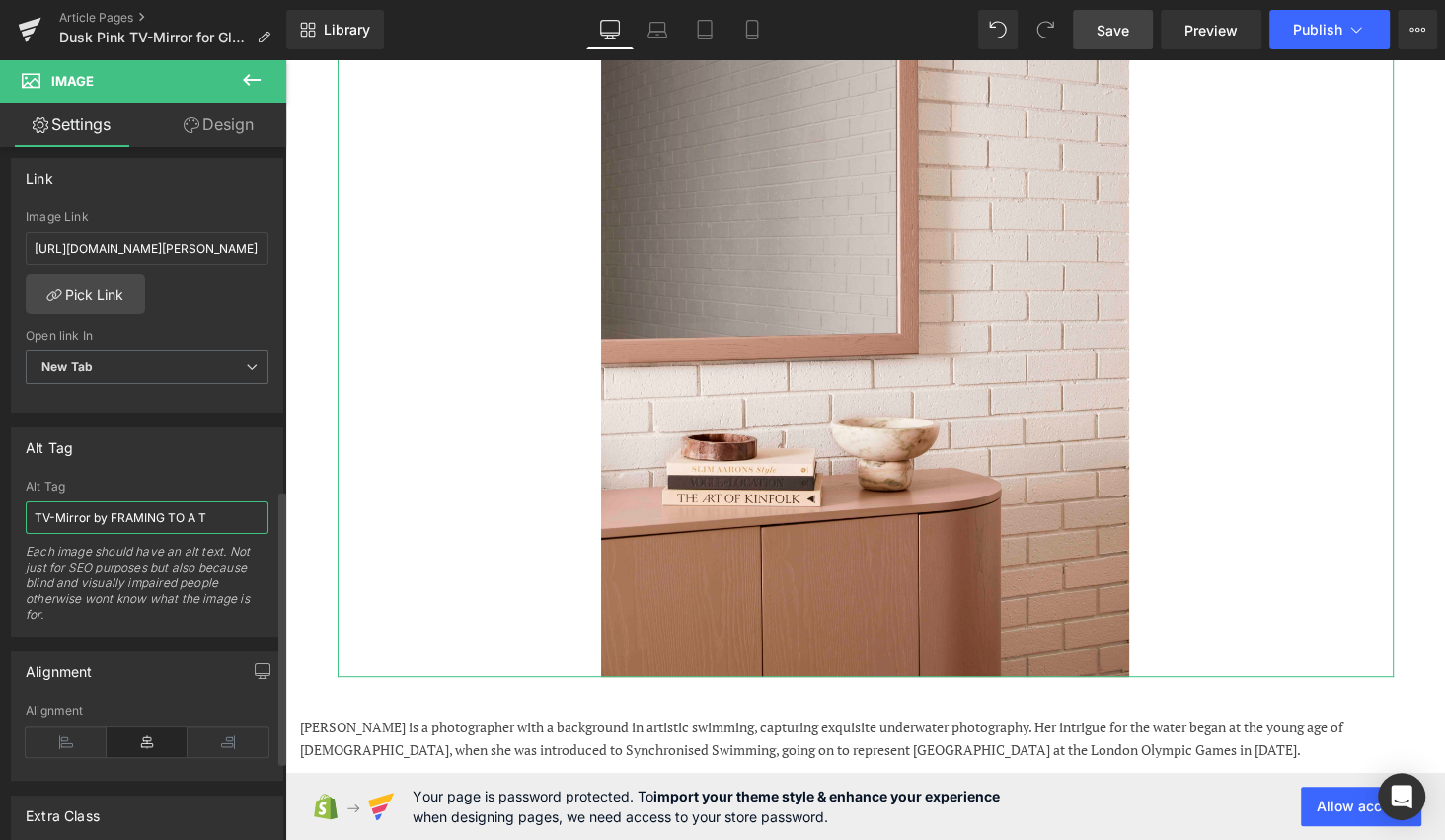 click on "TV-Mirror by FRAMING TO A T" at bounding box center (147, 517) 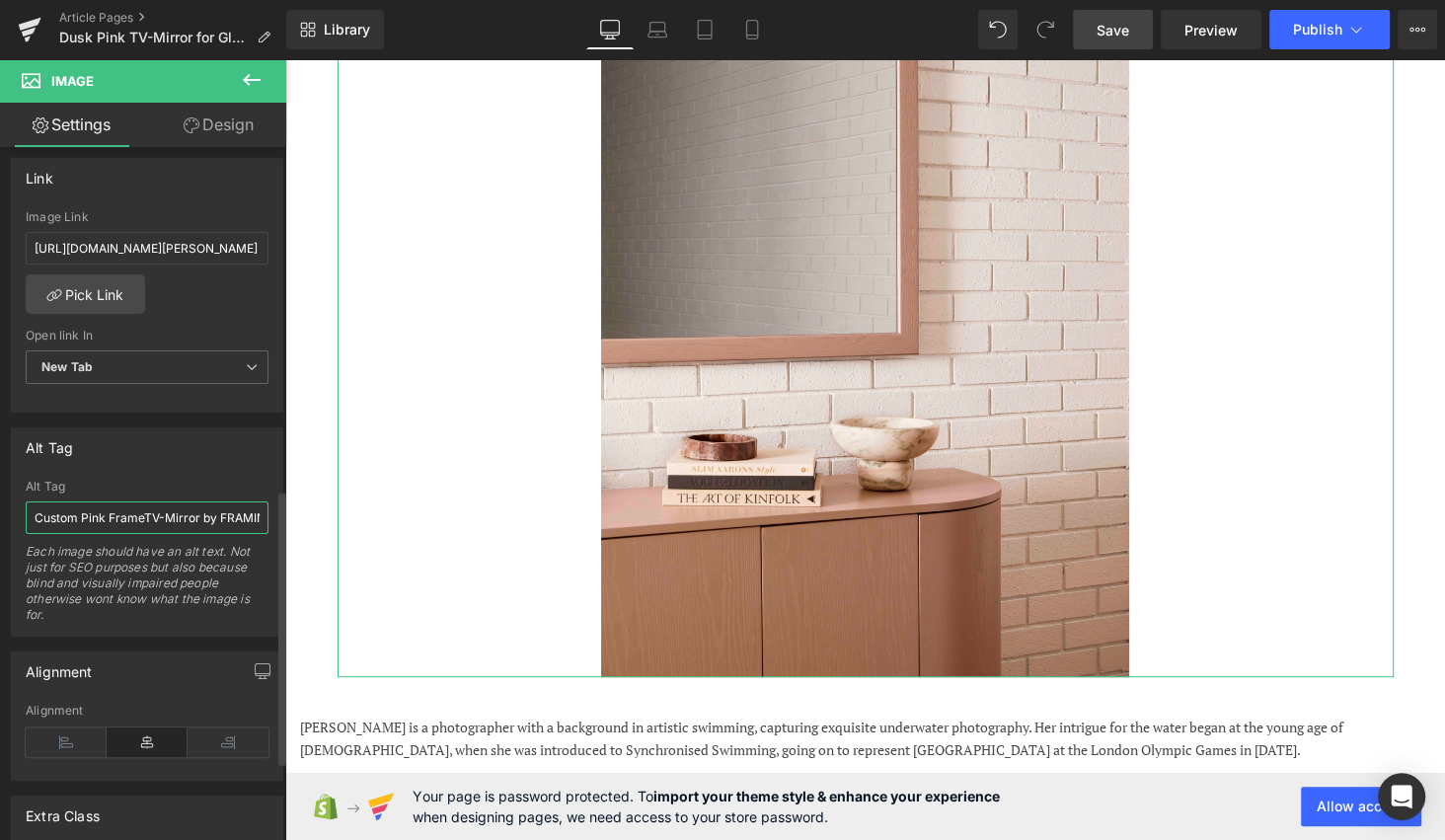 type on "Custom Pink Frame TV-Mirror by FRAMING TO A T" 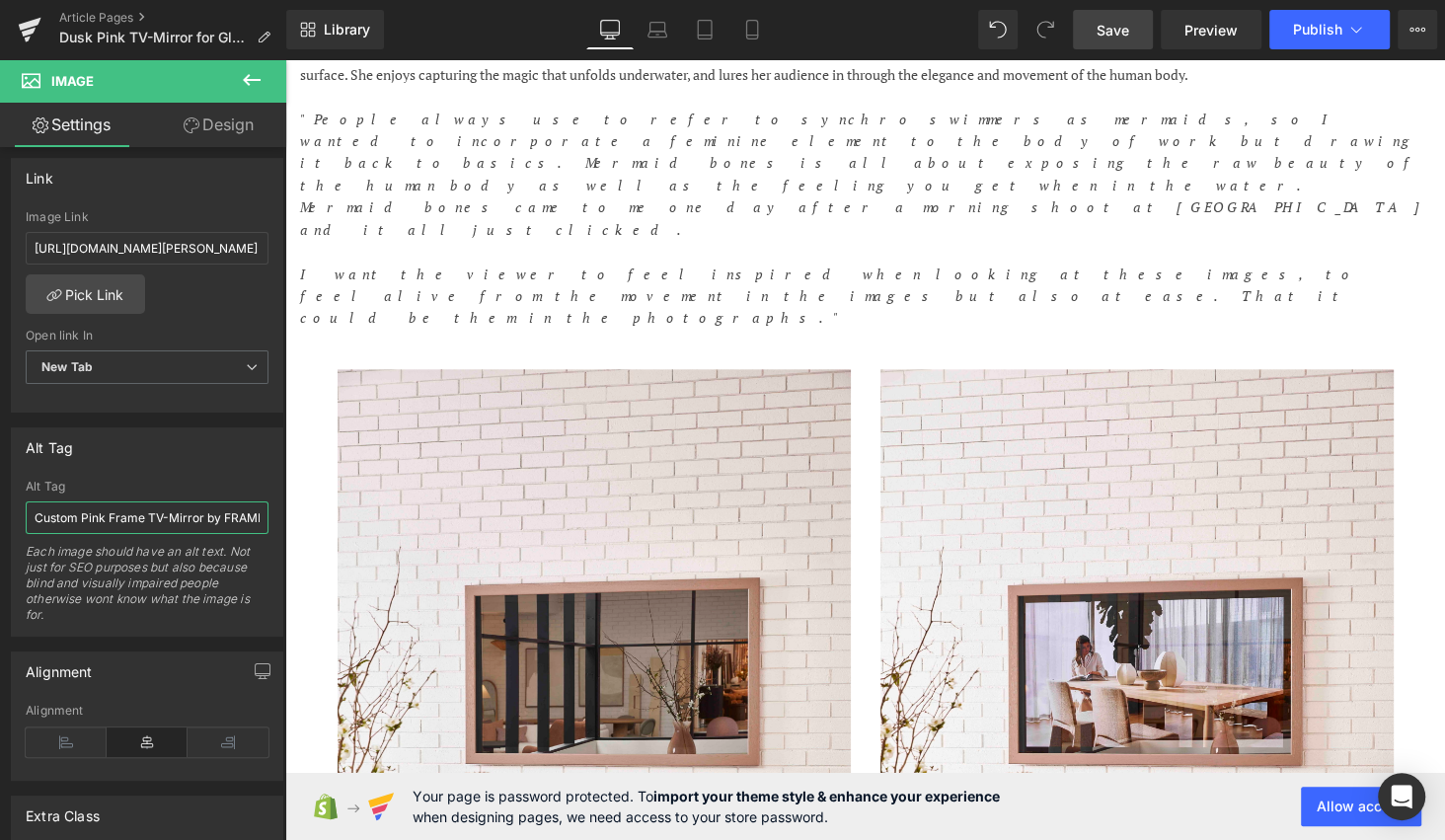 scroll, scrollTop: 1251, scrollLeft: 0, axis: vertical 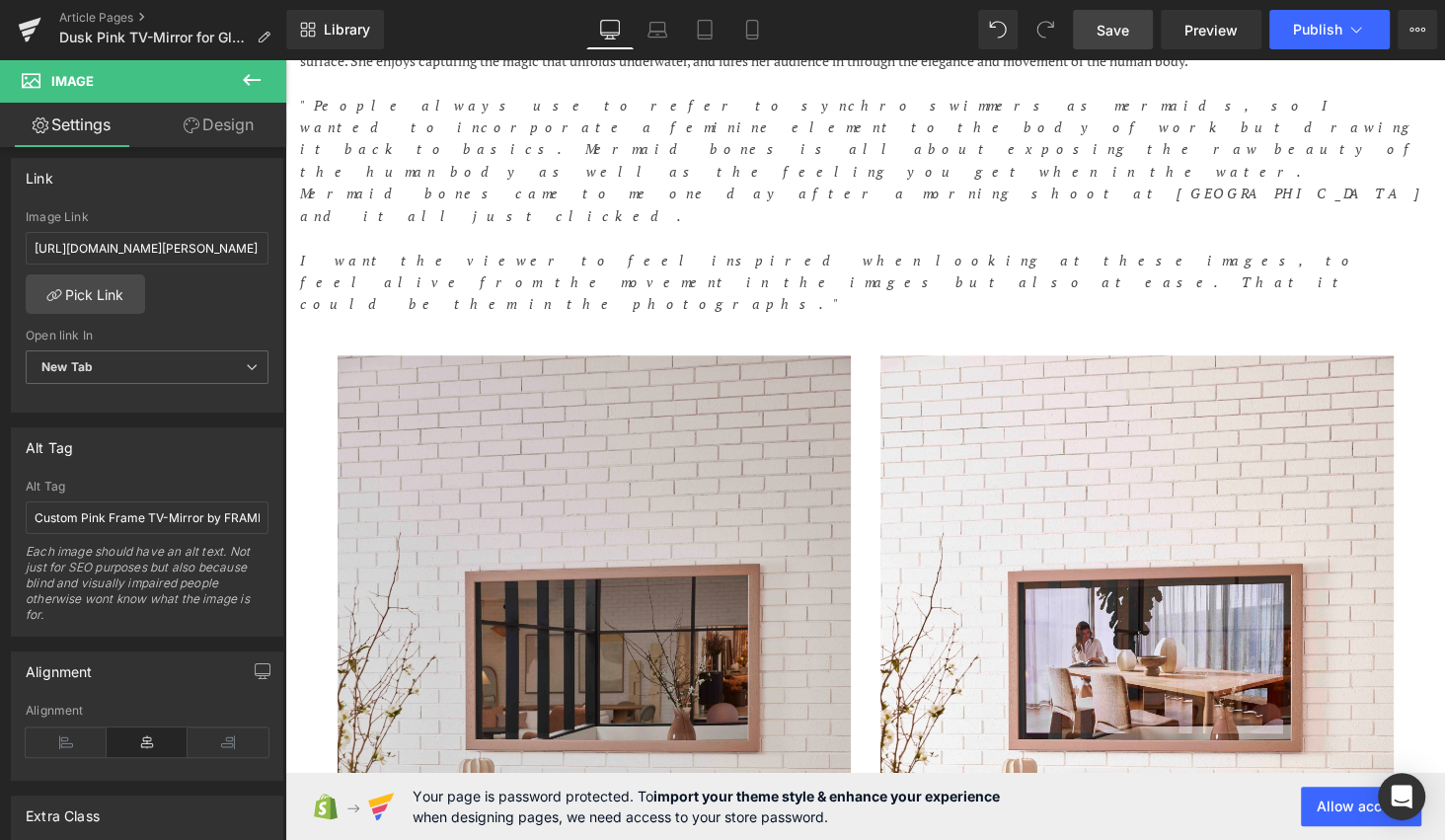 click at bounding box center [594, 740] 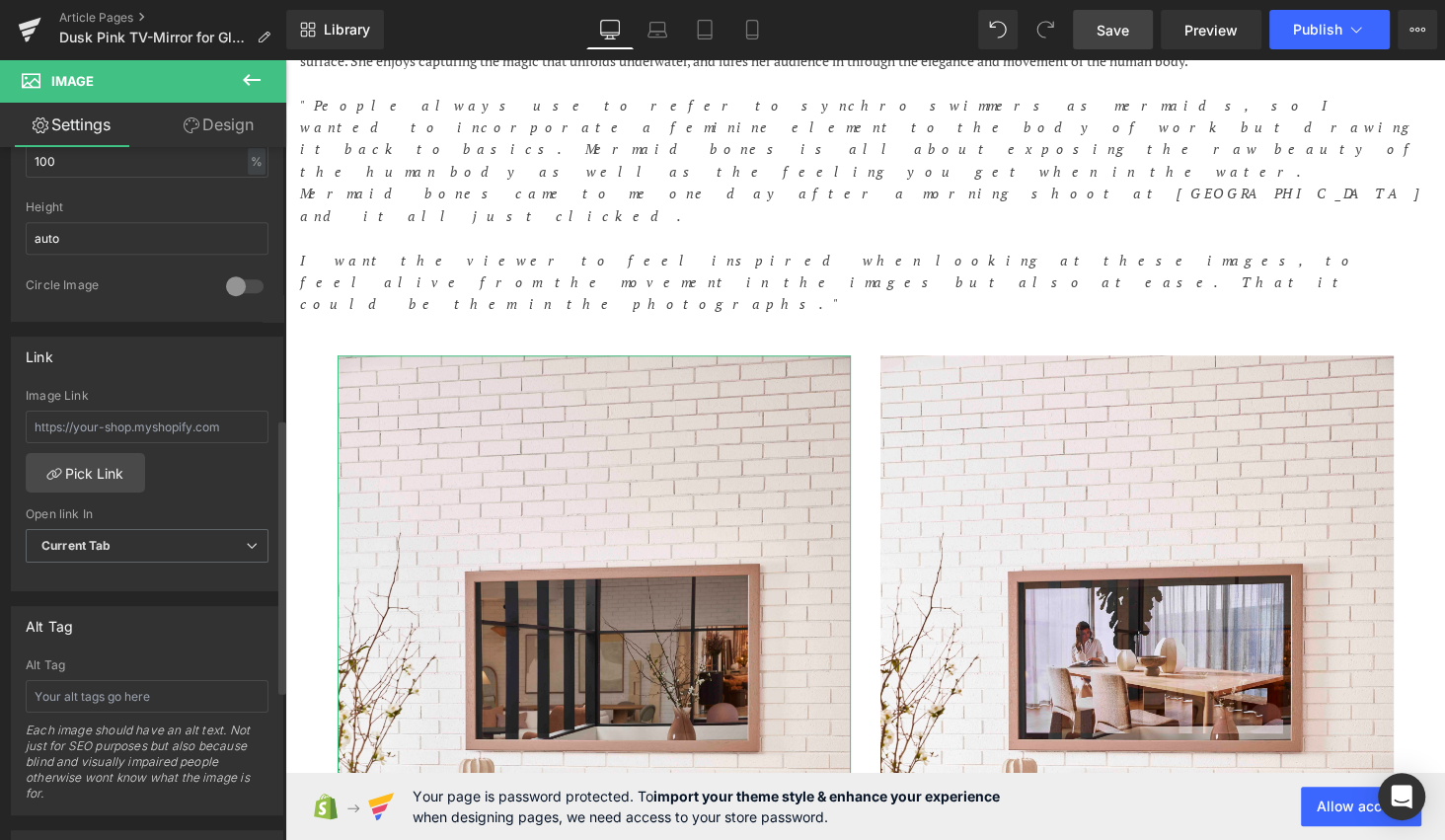 scroll, scrollTop: 678, scrollLeft: 0, axis: vertical 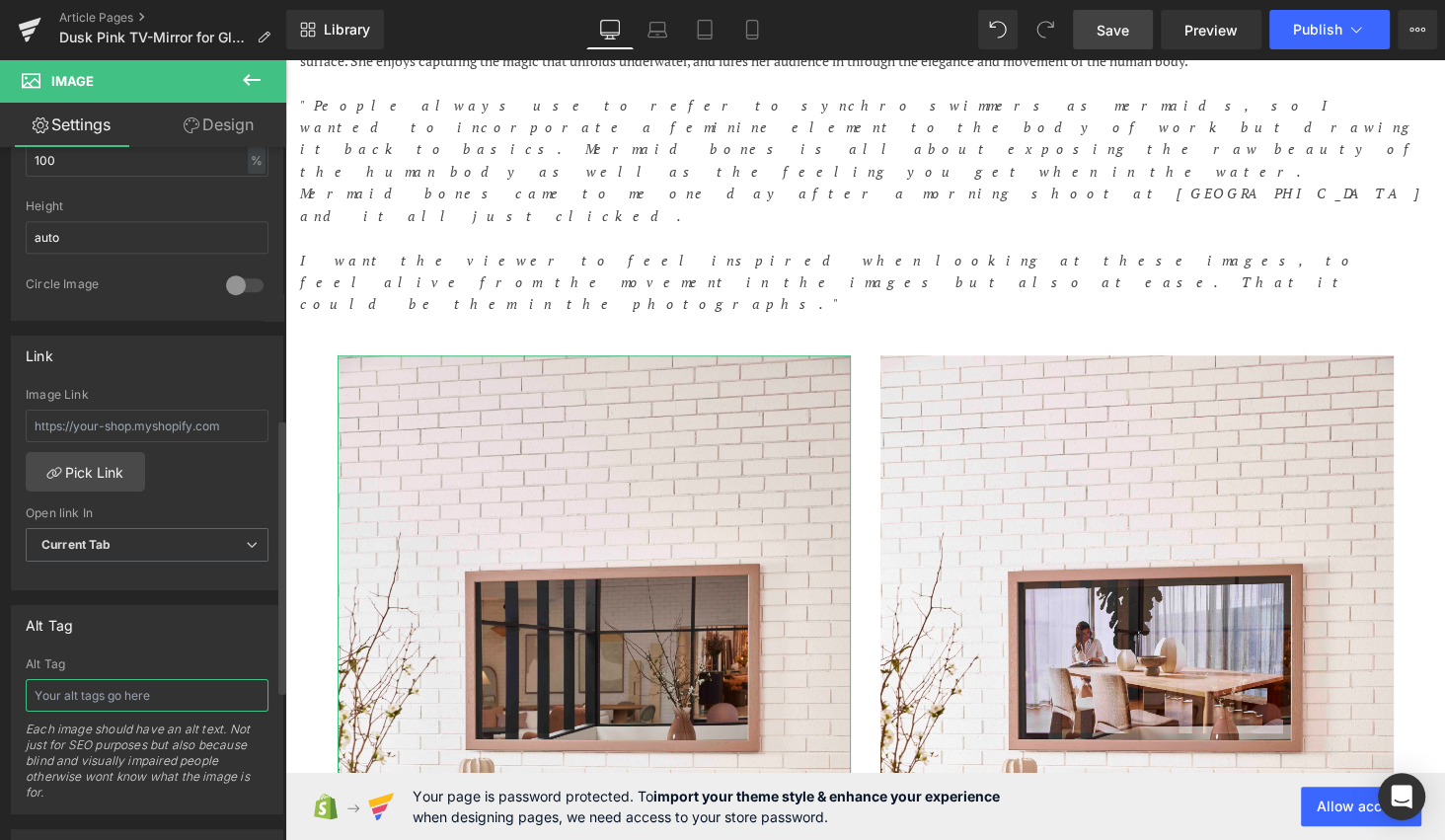 click at bounding box center (147, 695) 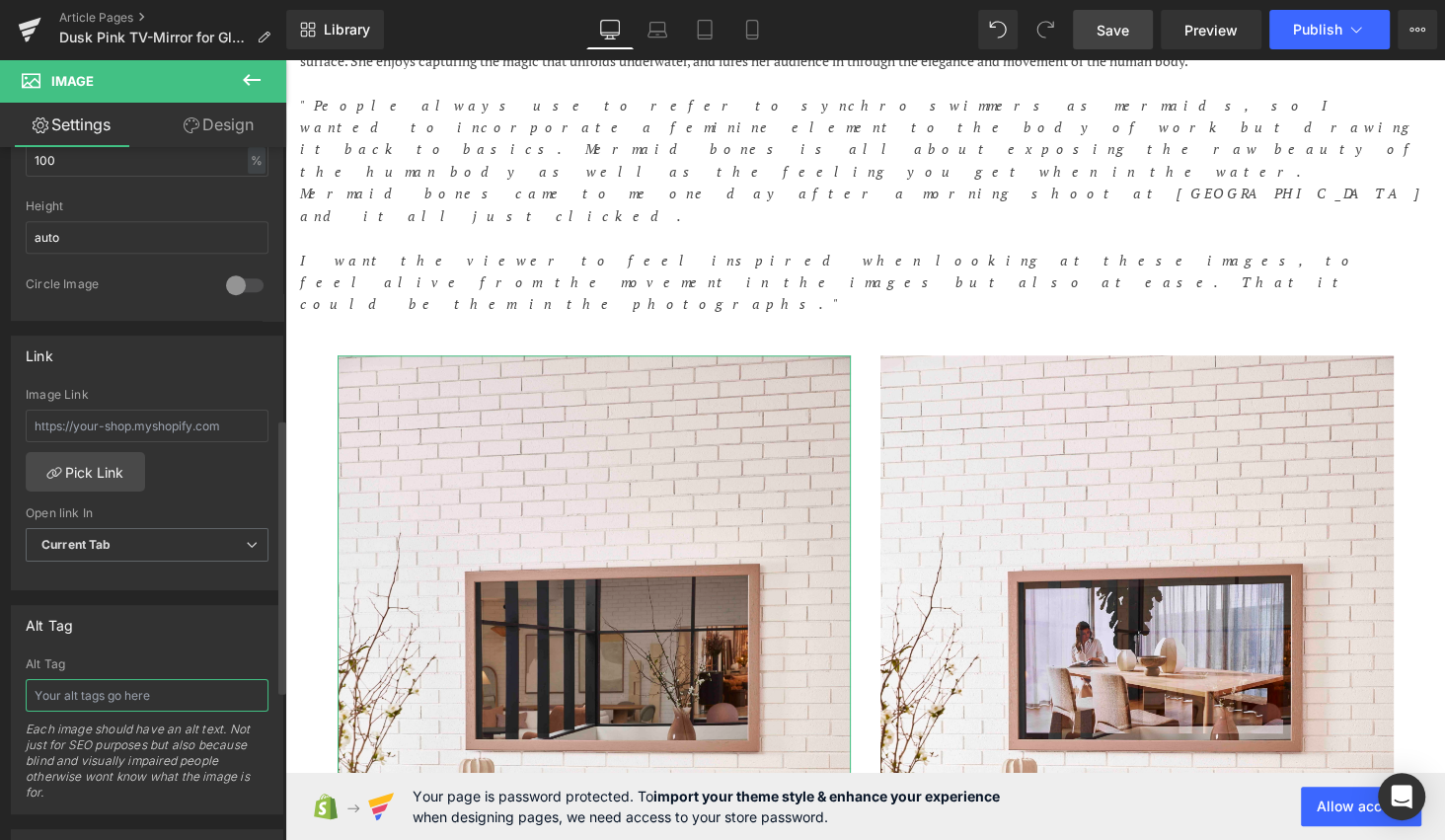 paste on "Custom Pink Frame TV-Mirror by FRAMING TO A T" 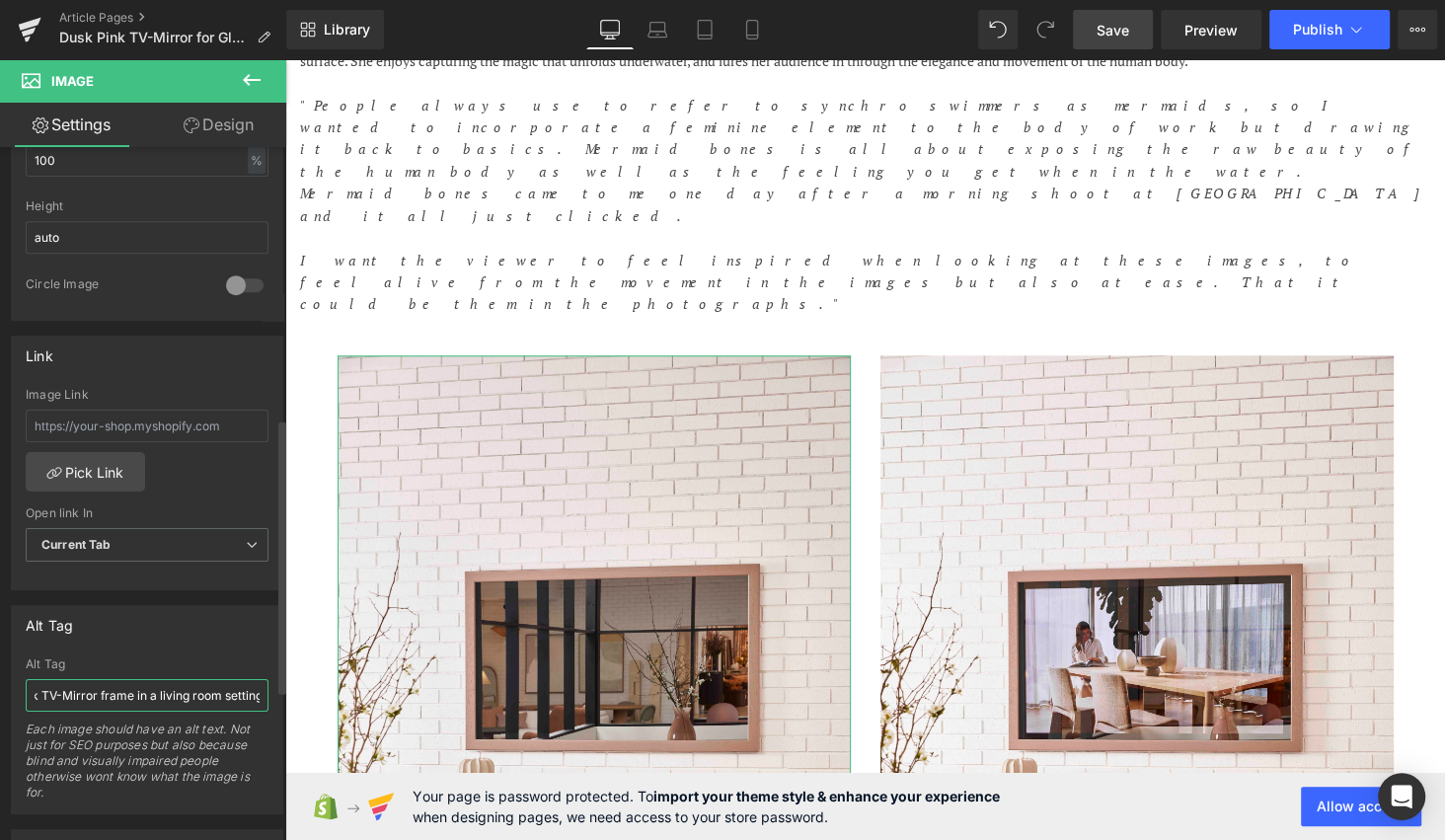scroll, scrollTop: 0, scrollLeft: 336, axis: horizontal 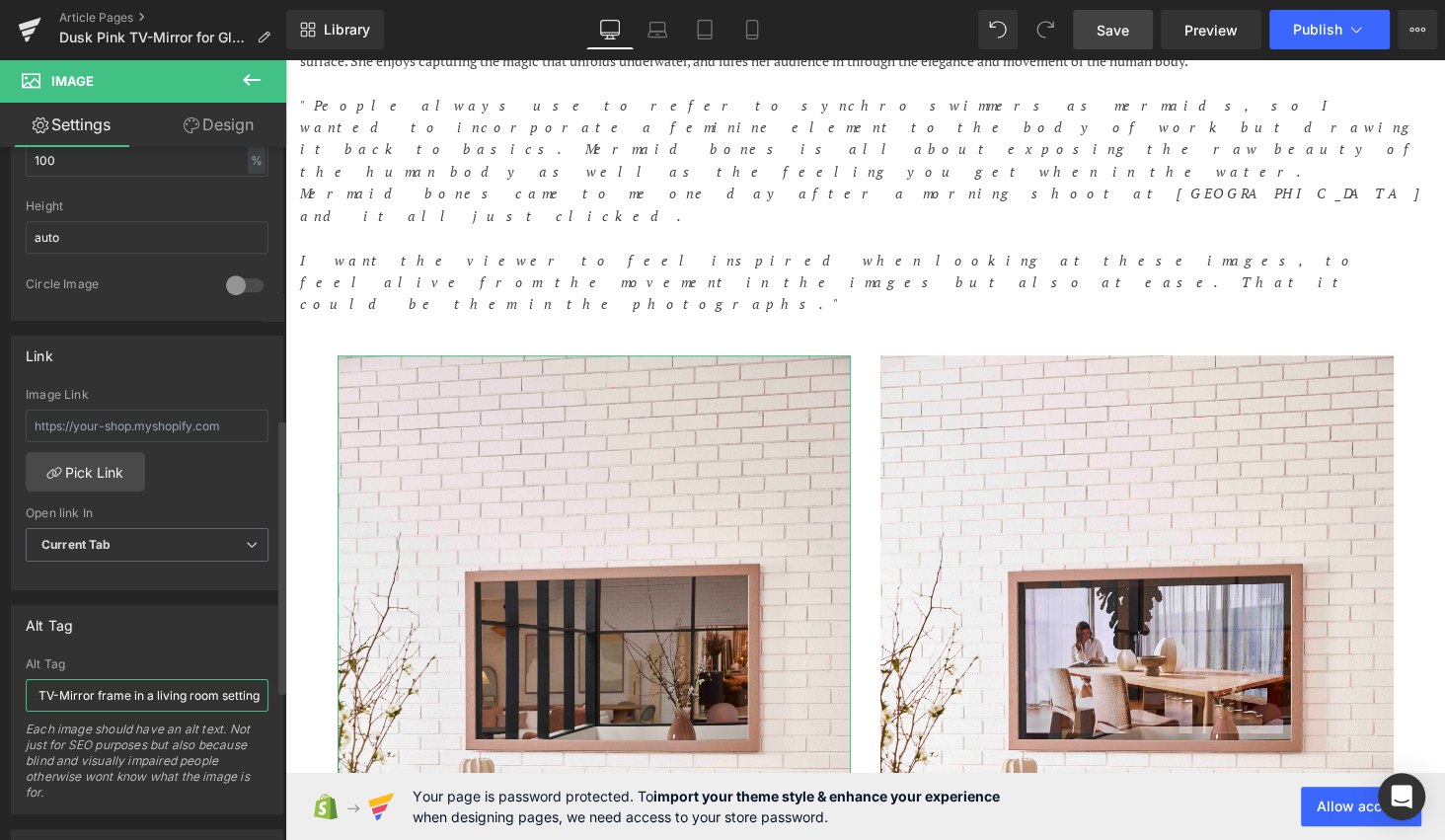 type on "Custom Pink Frame TV-Mirror by FRAMING TO A T - A pink TV-Mirror frame in a living room setting." 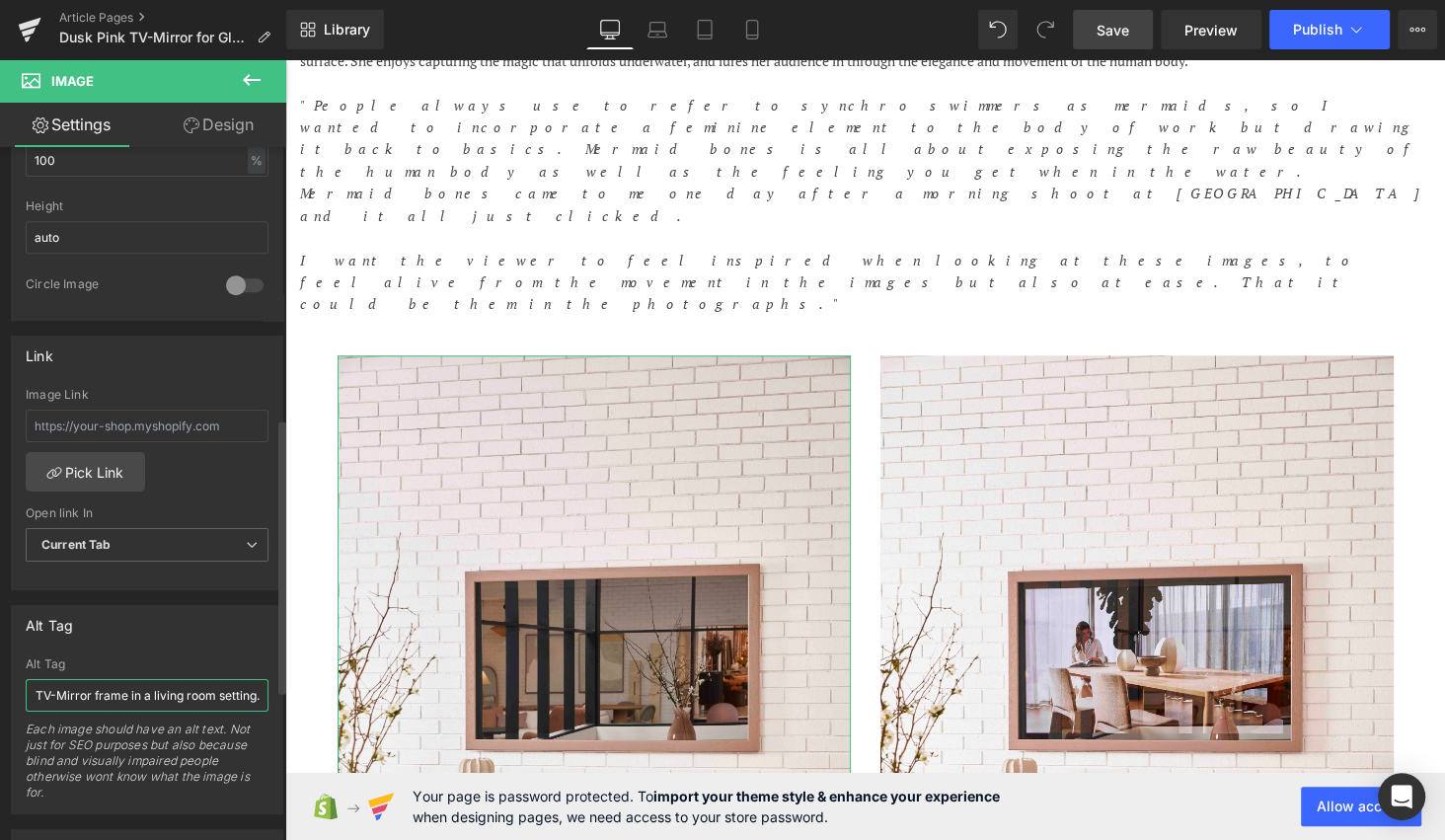 scroll, scrollTop: 0, scrollLeft: 339, axis: horizontal 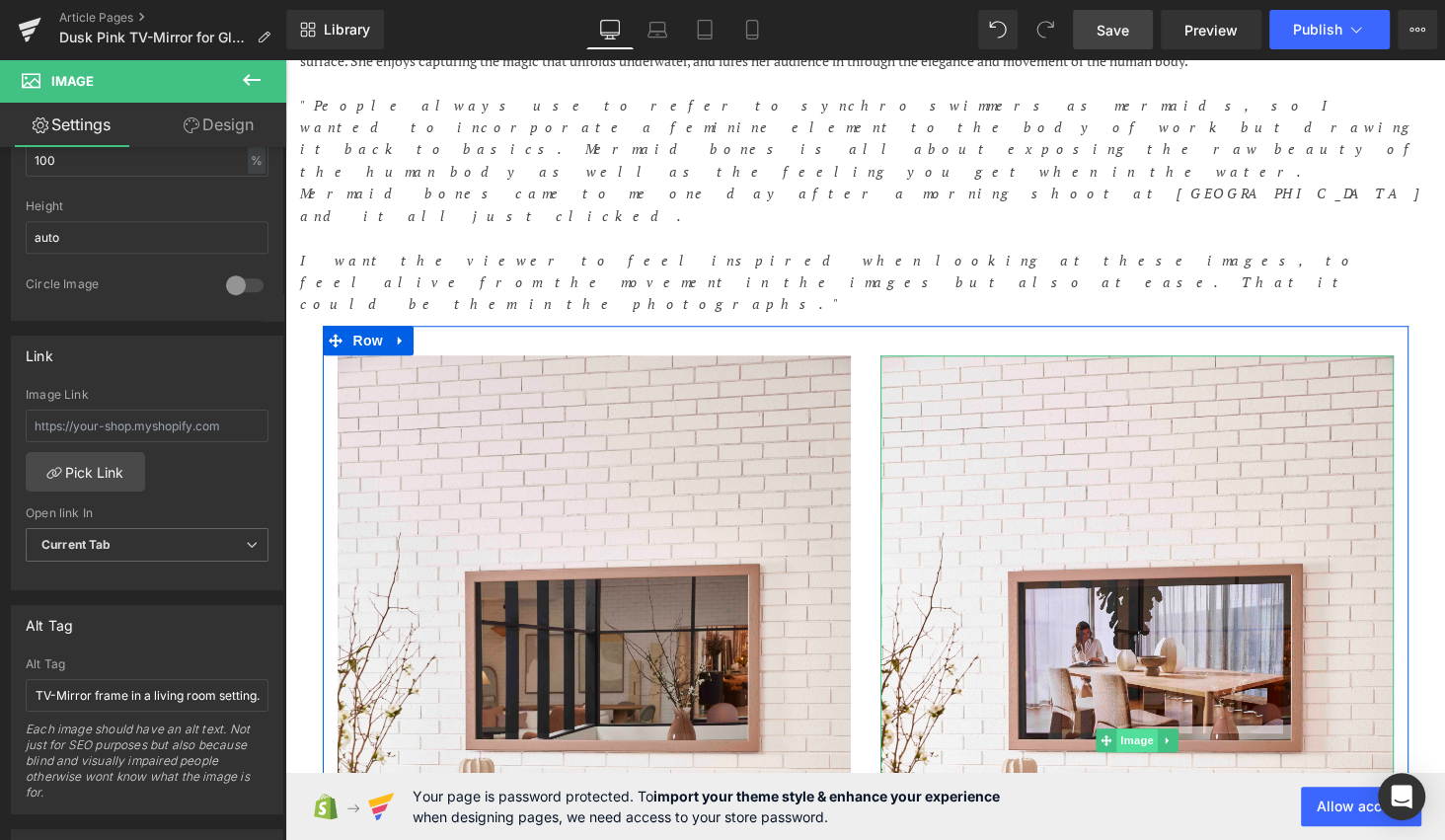 click on "Image" at bounding box center (1137, 740) 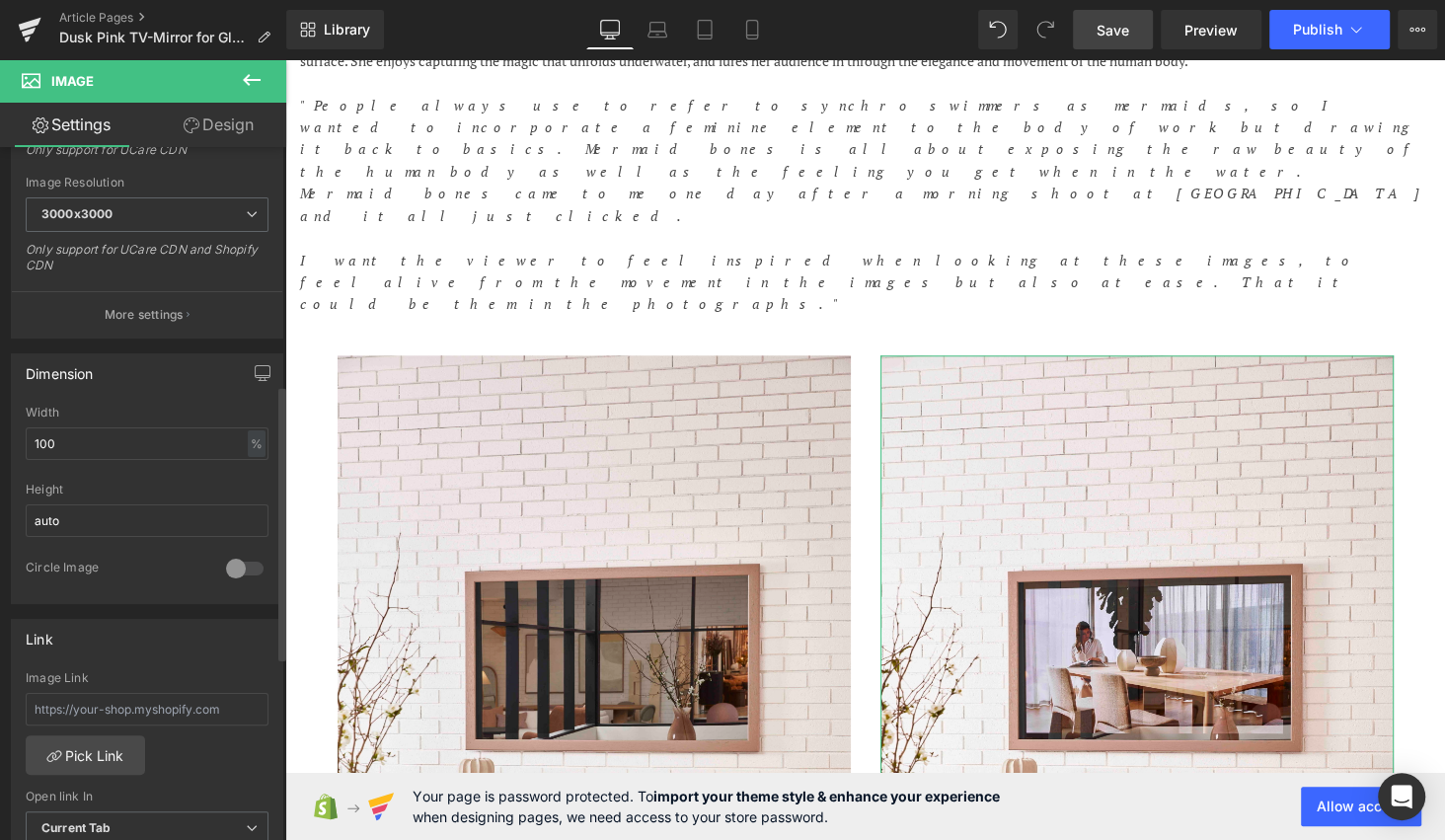 scroll, scrollTop: 811, scrollLeft: 0, axis: vertical 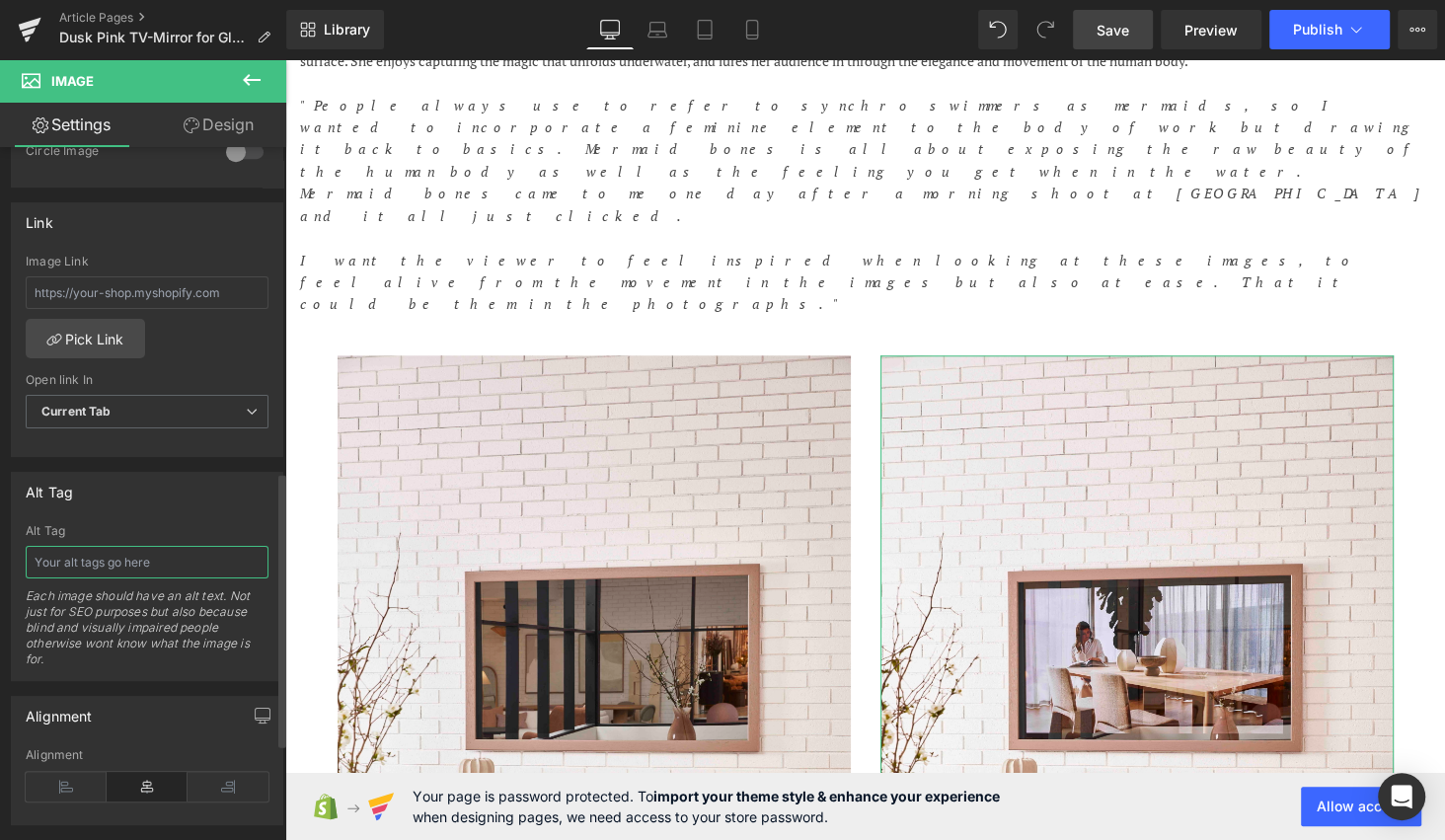 click at bounding box center [147, 562] 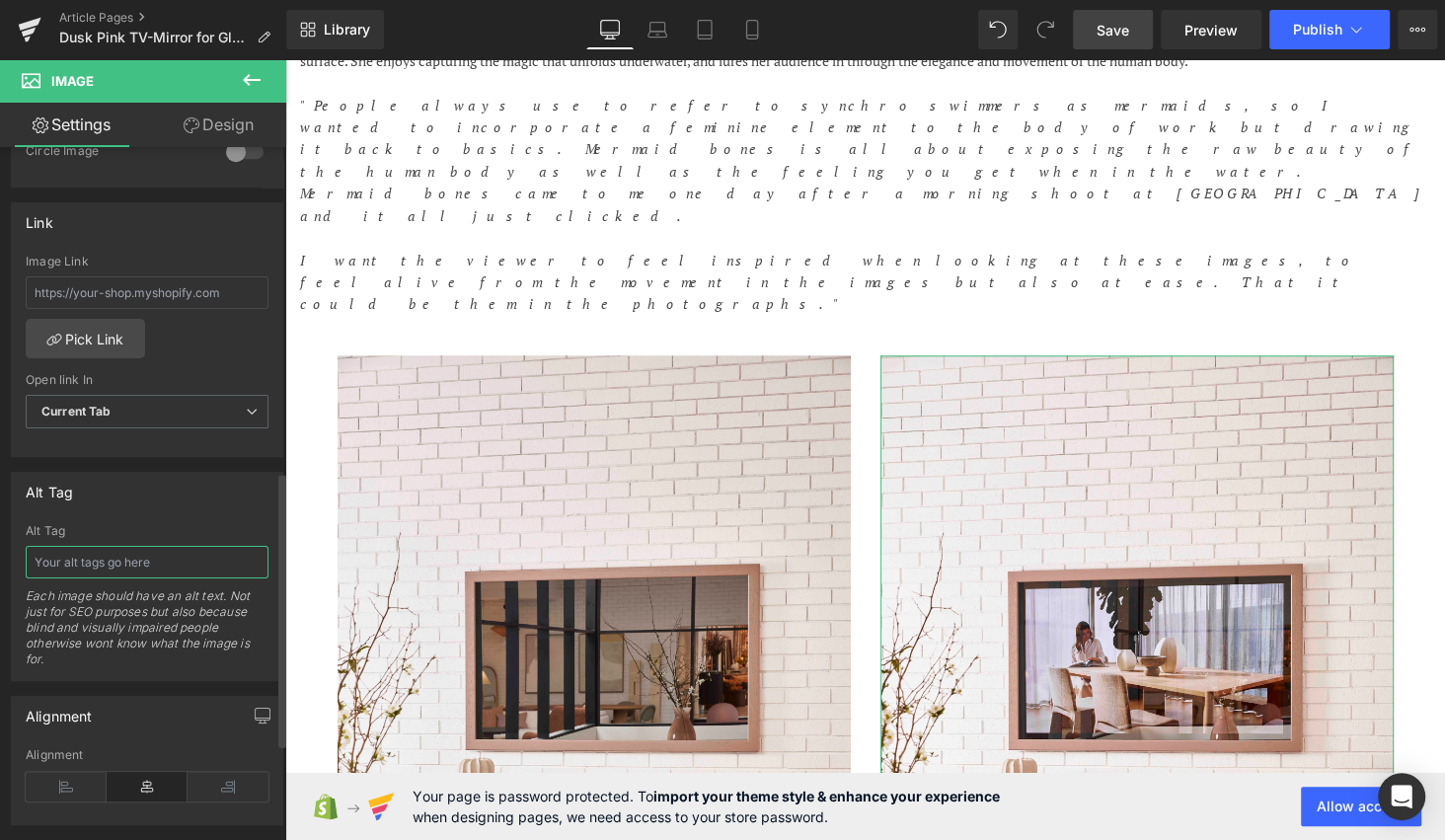 paste on "Custom Pink Frame TV-Mirror by FRAMING TO A T - A pink TV-Mirror frame in a living room setting." 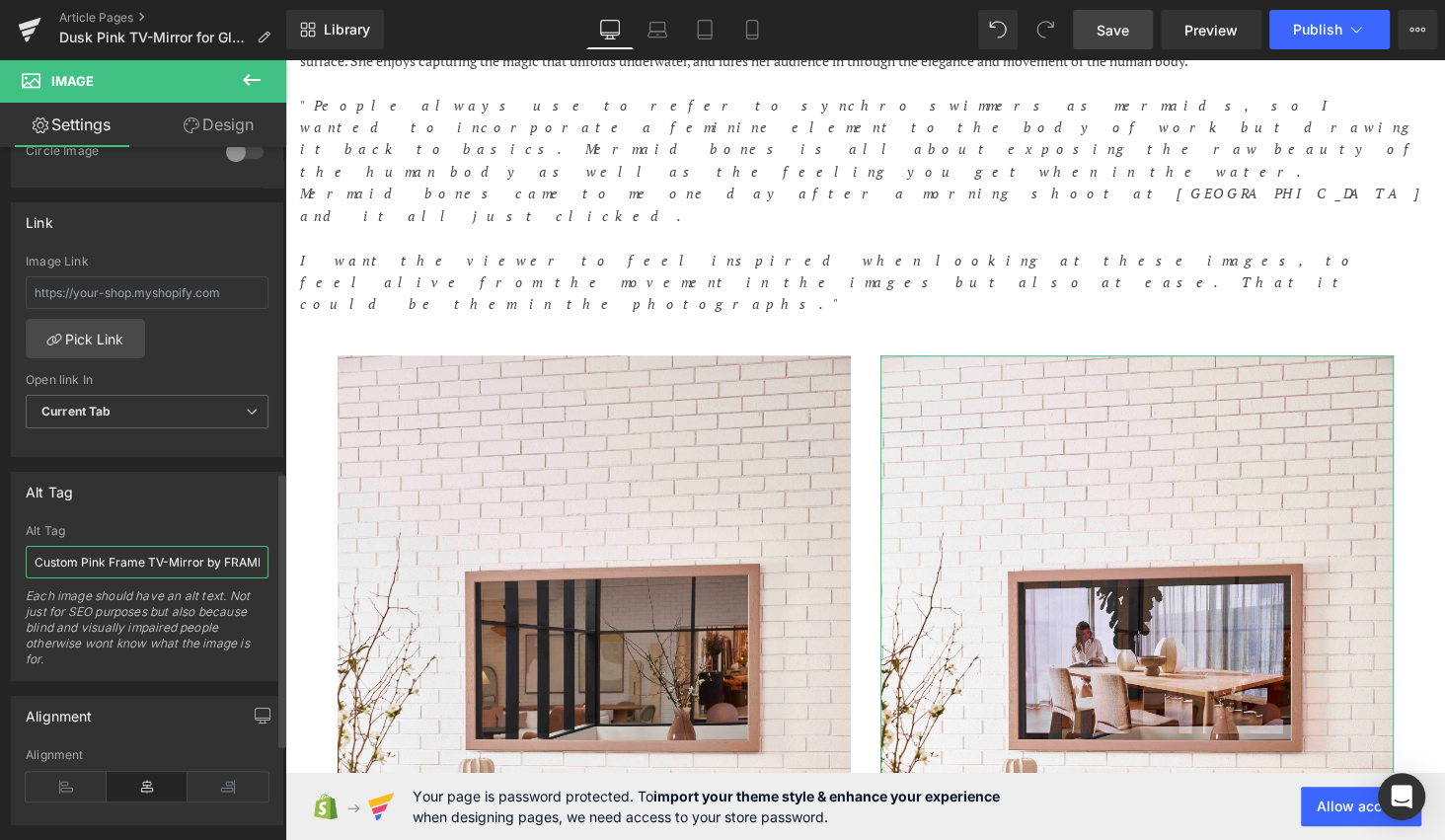 scroll, scrollTop: 0, scrollLeft: 339, axis: horizontal 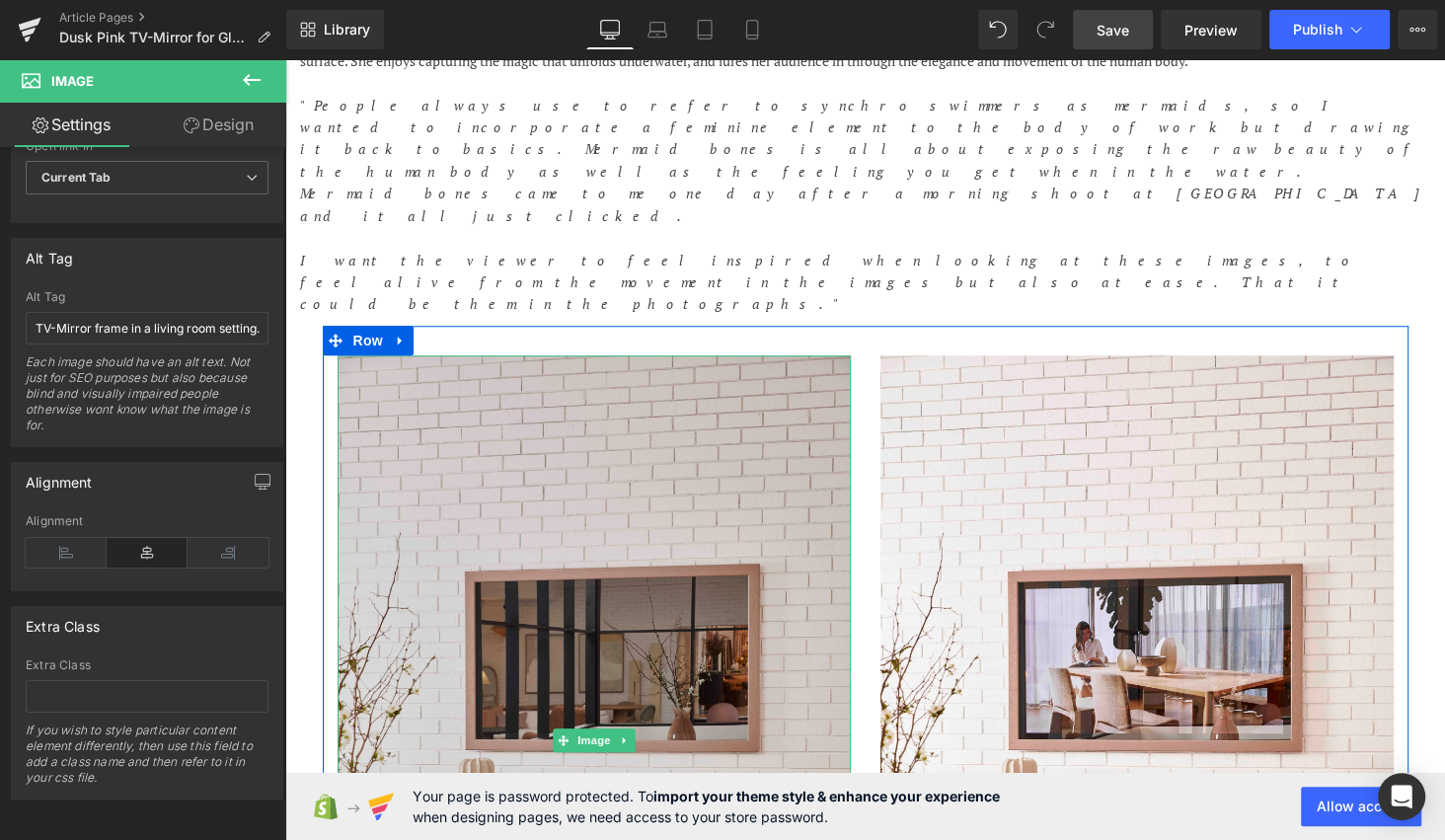 click at bounding box center [594, 740] 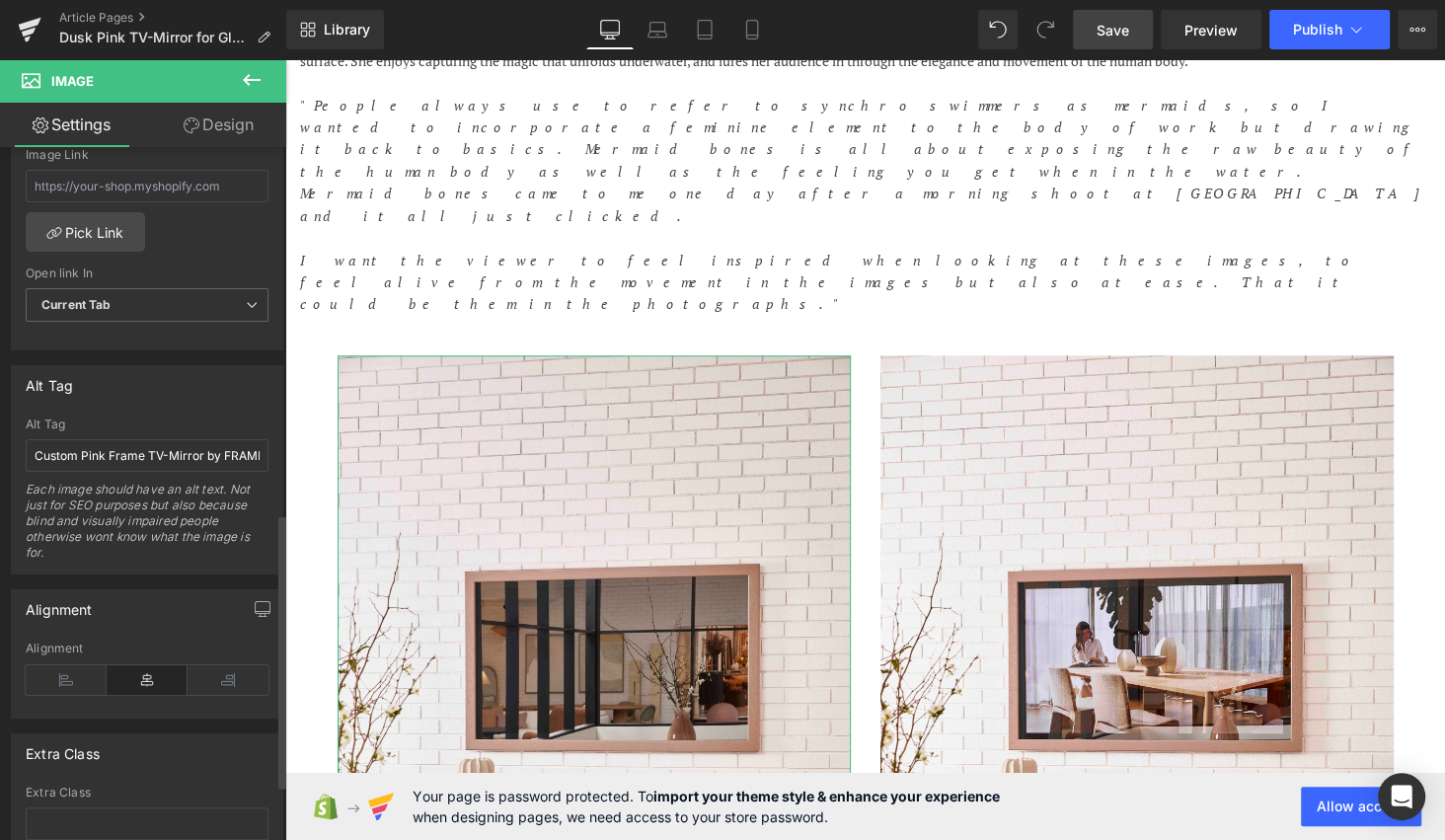scroll, scrollTop: 921, scrollLeft: 0, axis: vertical 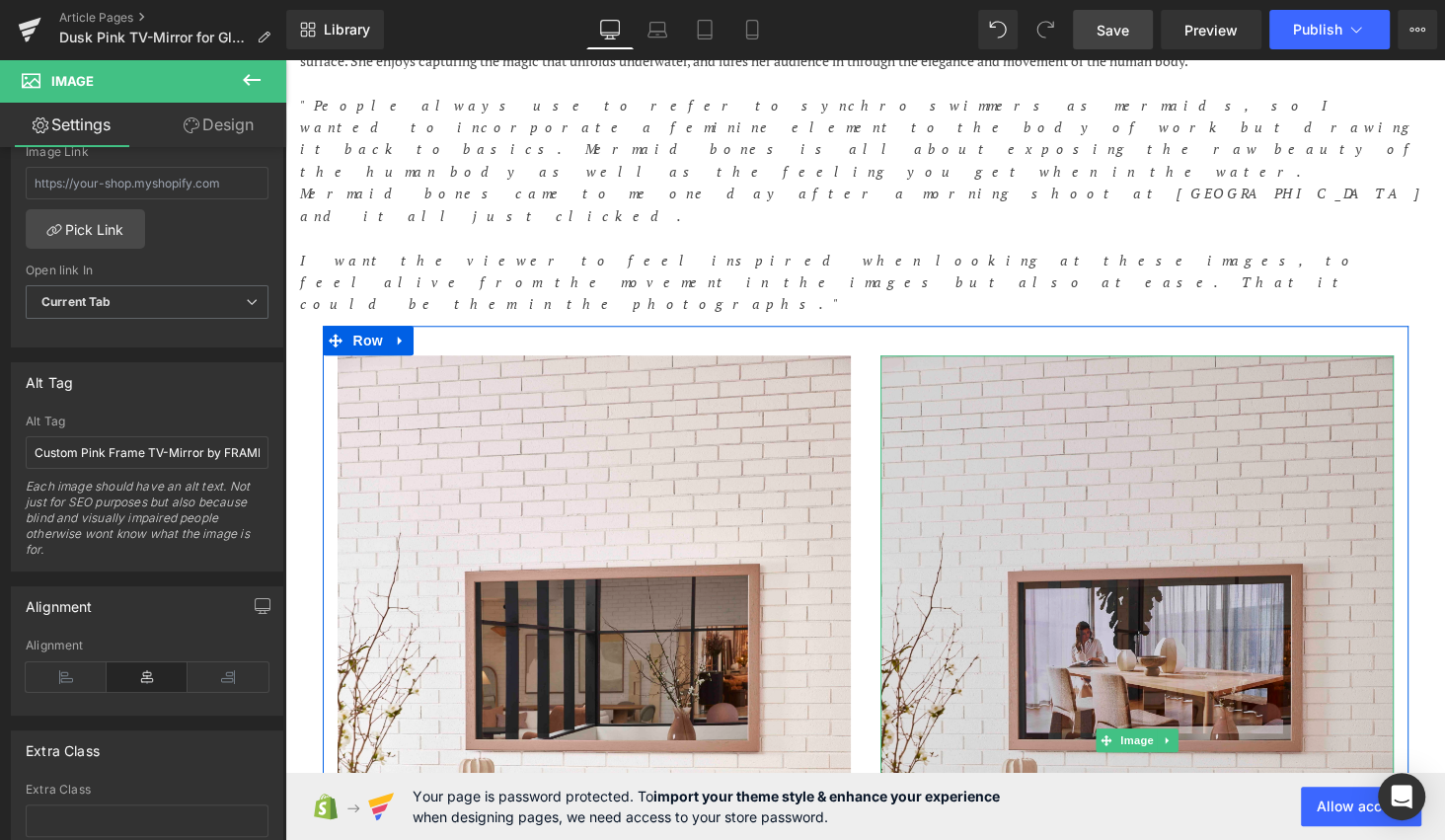 click at bounding box center (1137, 740) 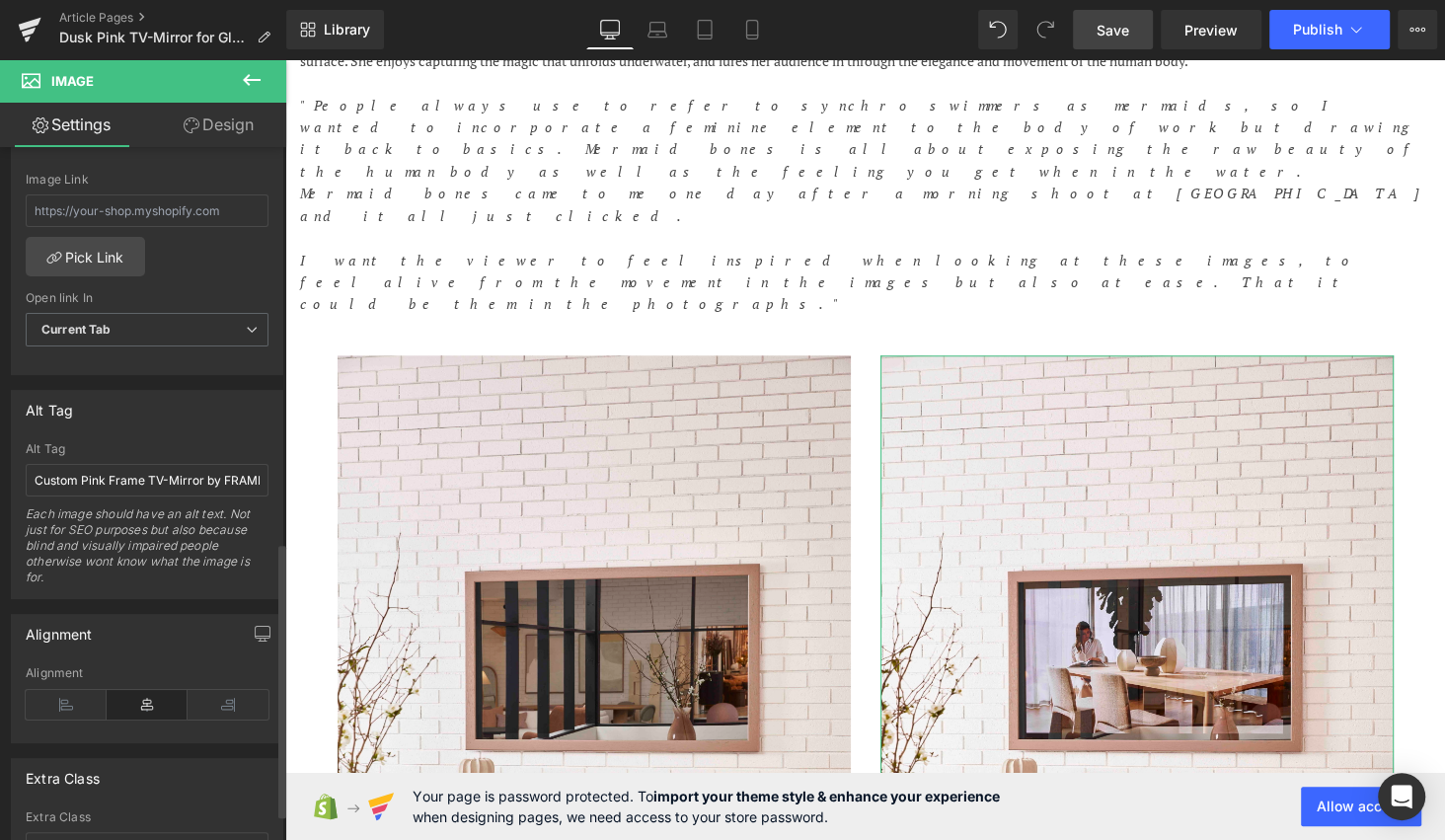 scroll, scrollTop: 1053, scrollLeft: 0, axis: vertical 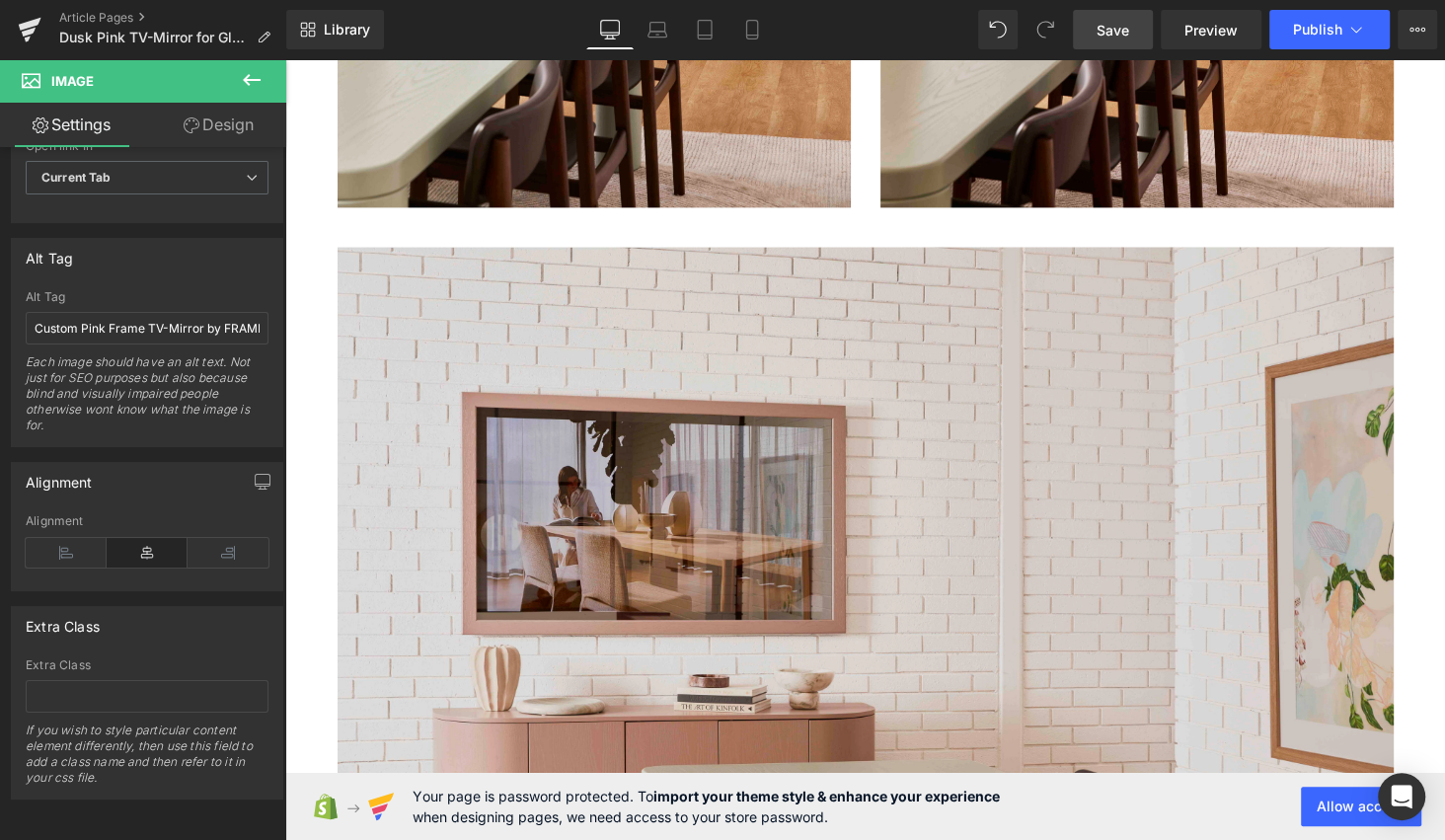 click at bounding box center [866, 598] 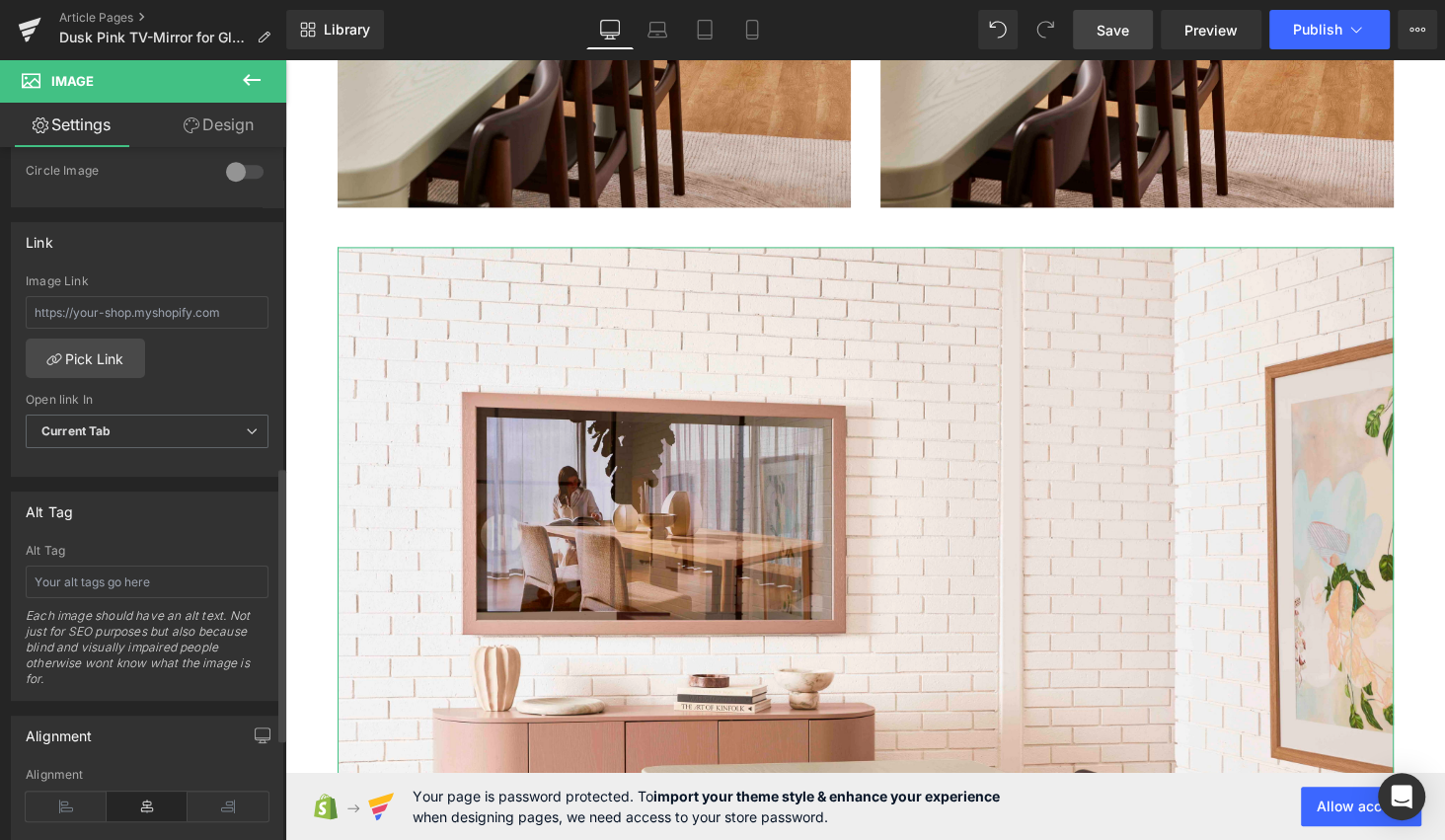 scroll, scrollTop: 798, scrollLeft: 0, axis: vertical 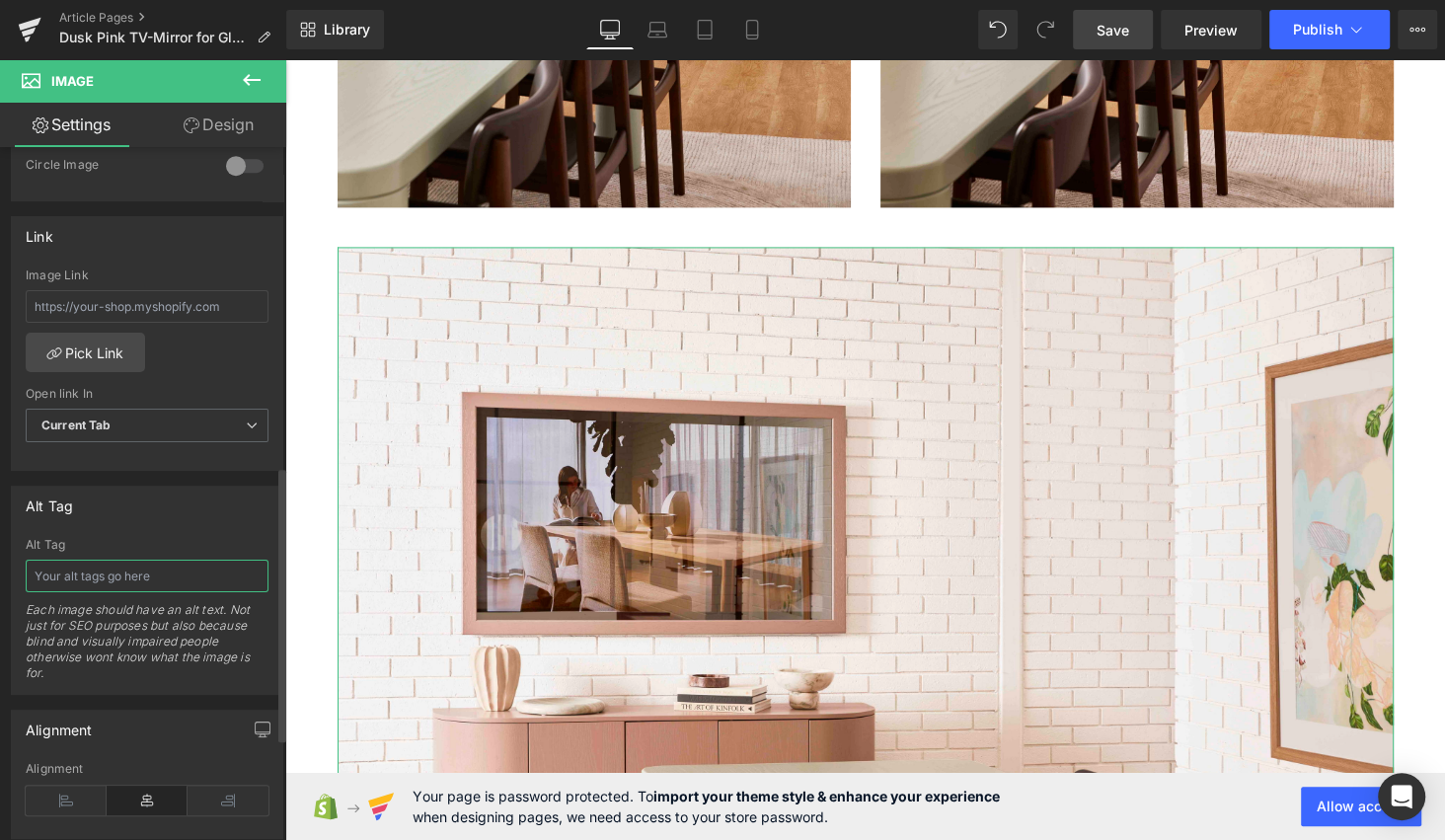 click at bounding box center (147, 575) 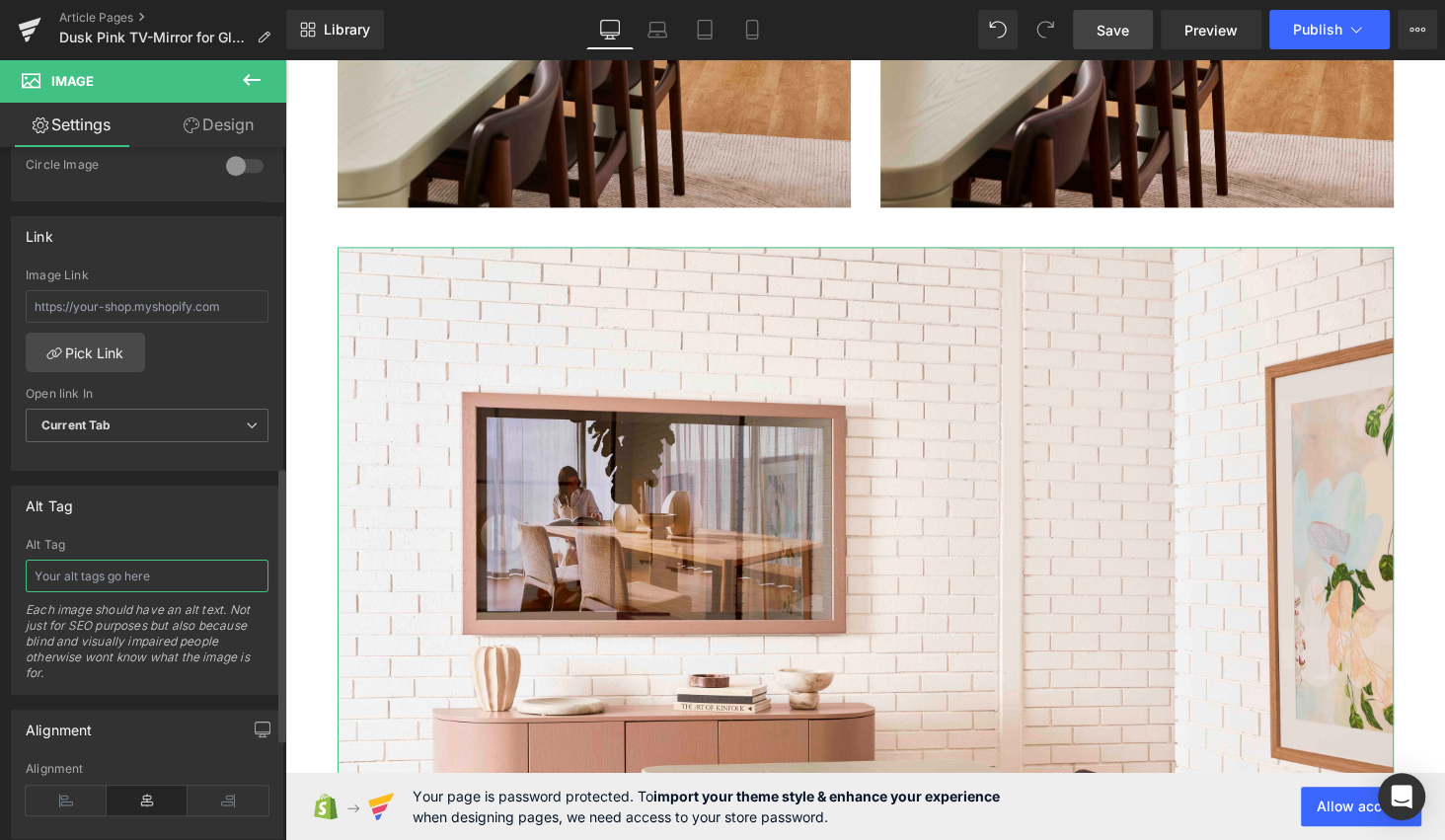 type on "Dear [PERSON_NAME], Your BEXSERO PFS 0.5 has 2 Rpts remaining. Next Rpt due [DATE]. We have script on file. Text YES to pickup. Emerald Village Pharmacy Opt-out reply STOP" 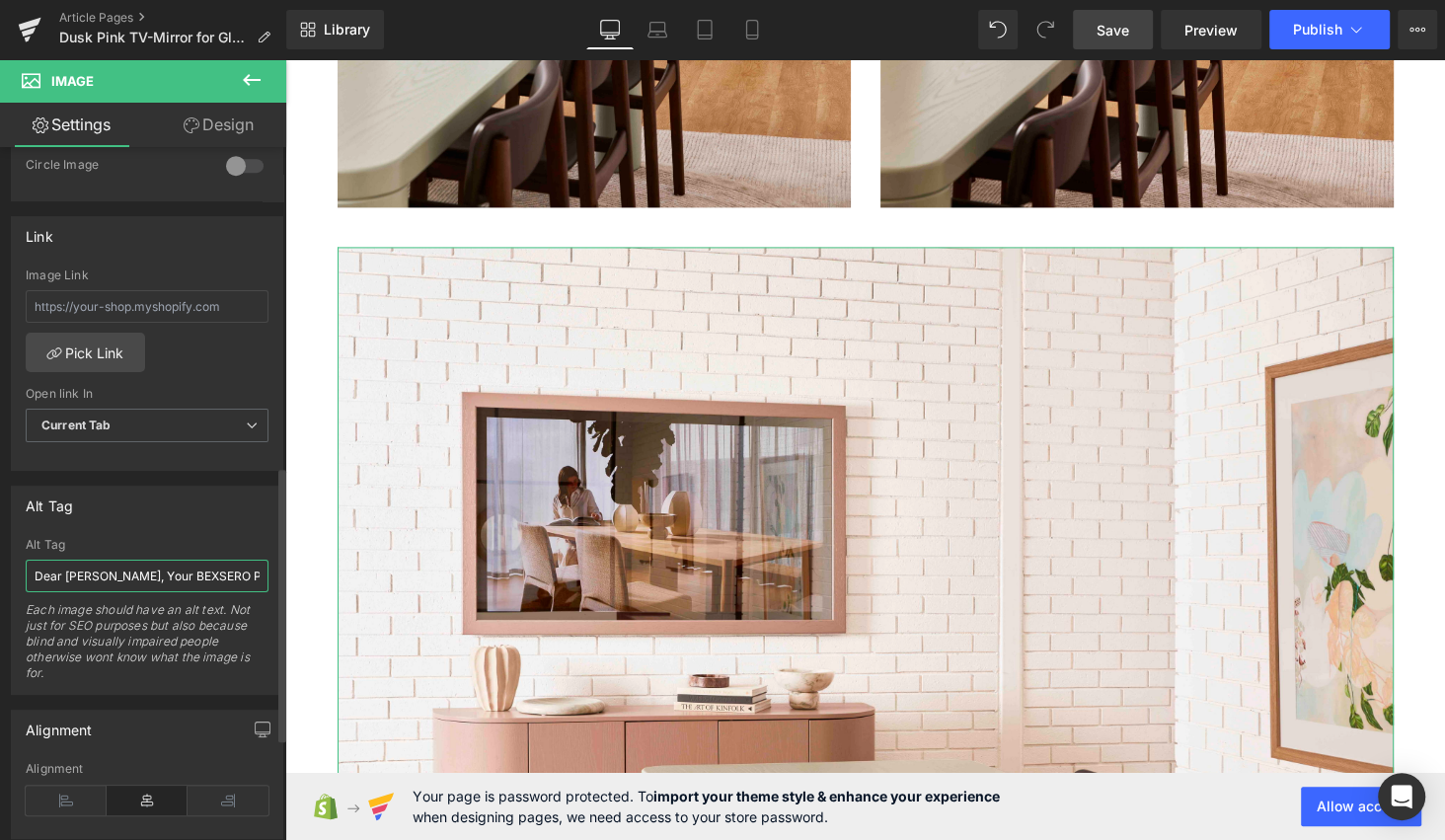 scroll, scrollTop: 0, scrollLeft: 754, axis: horizontal 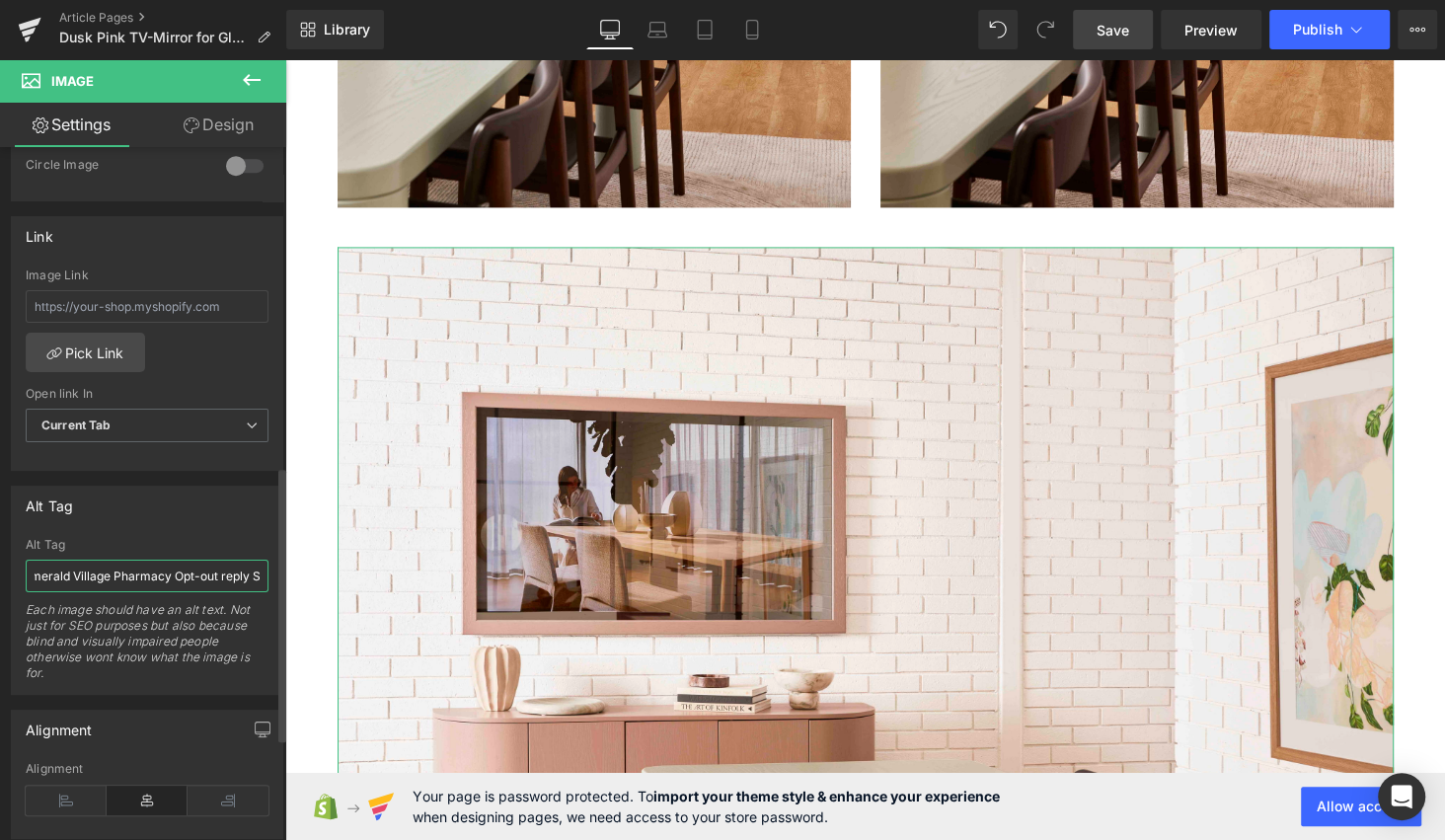 type 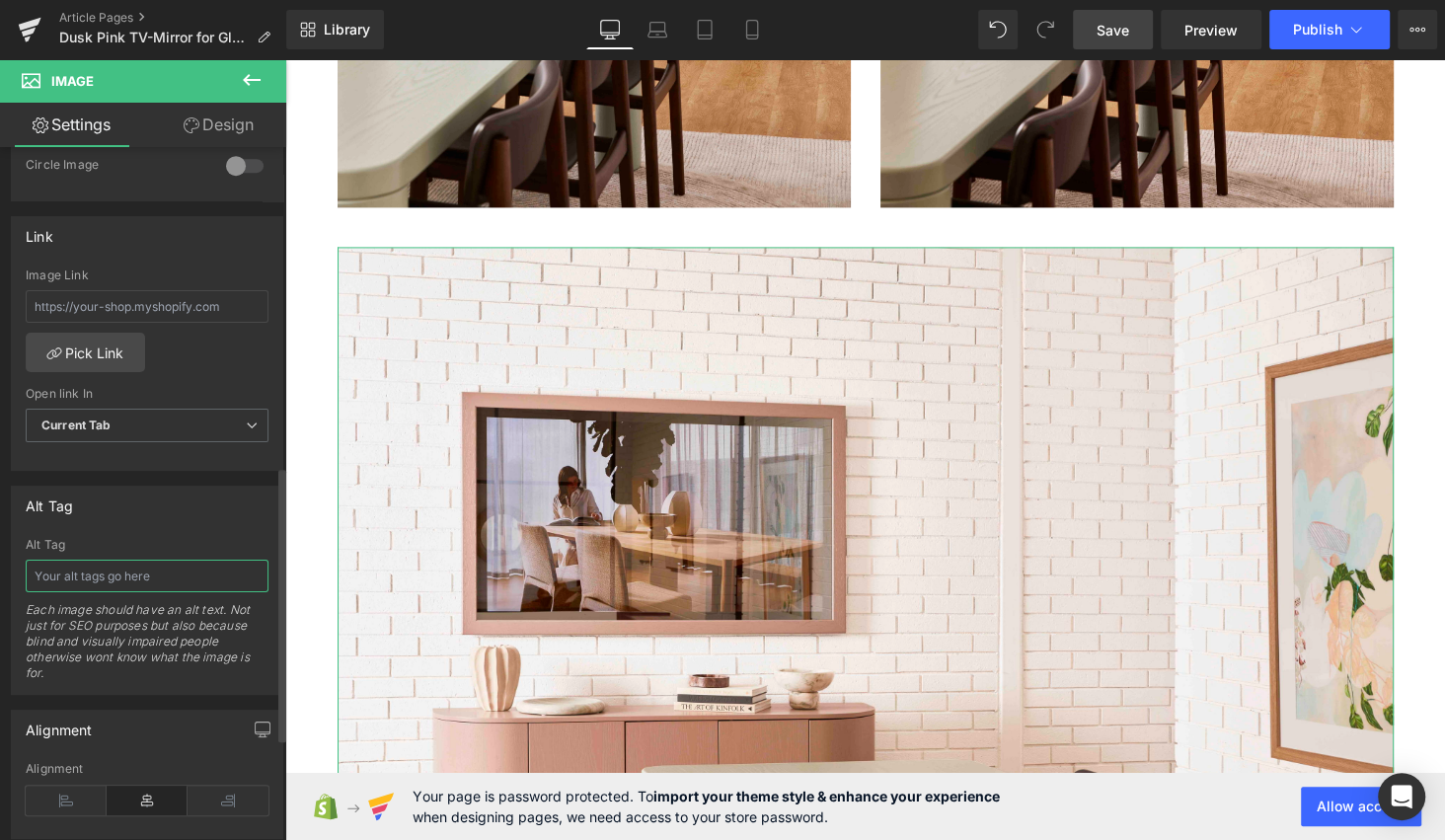 scroll, scrollTop: 0, scrollLeft: 0, axis: both 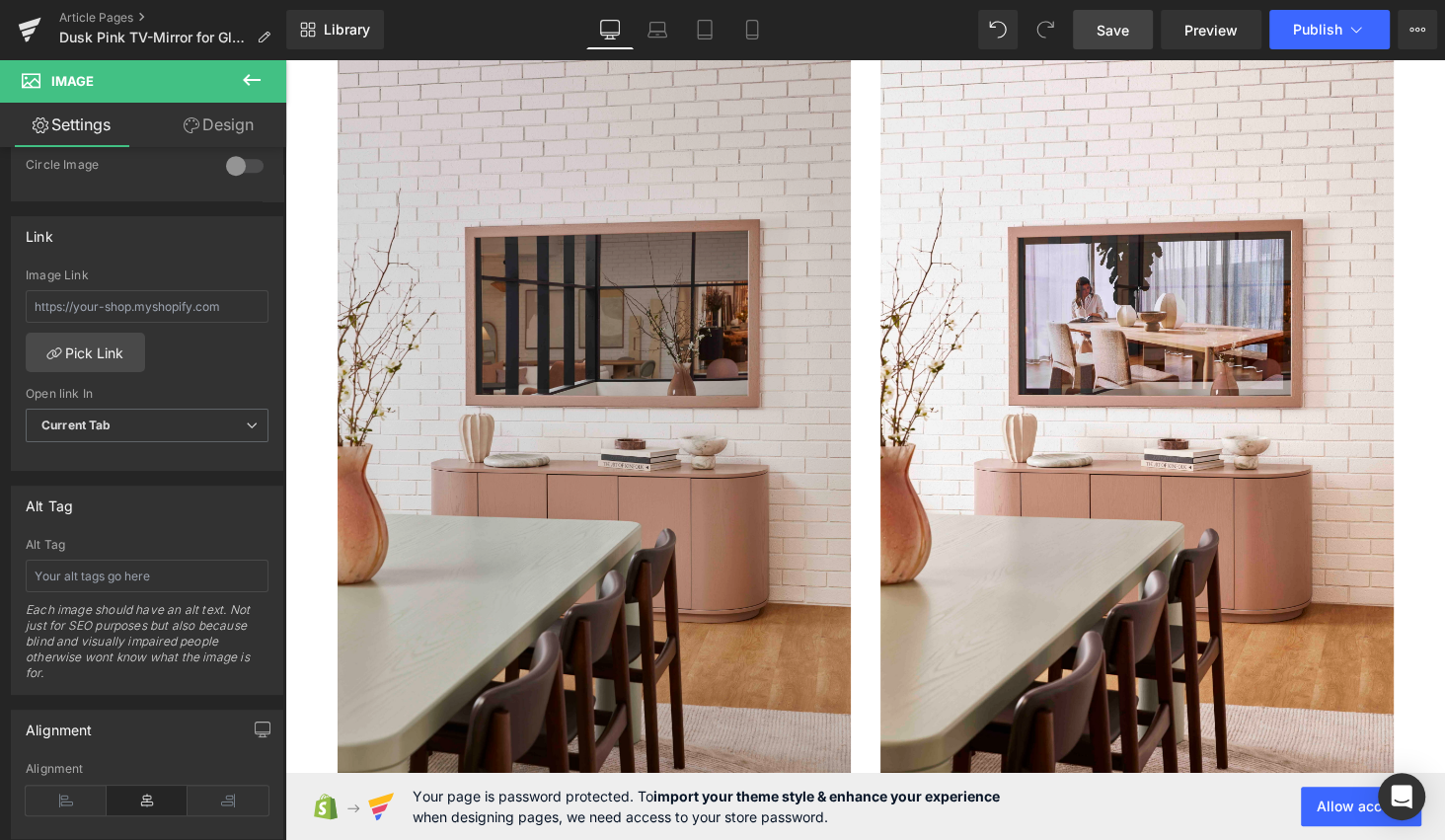 click at bounding box center [594, 396] 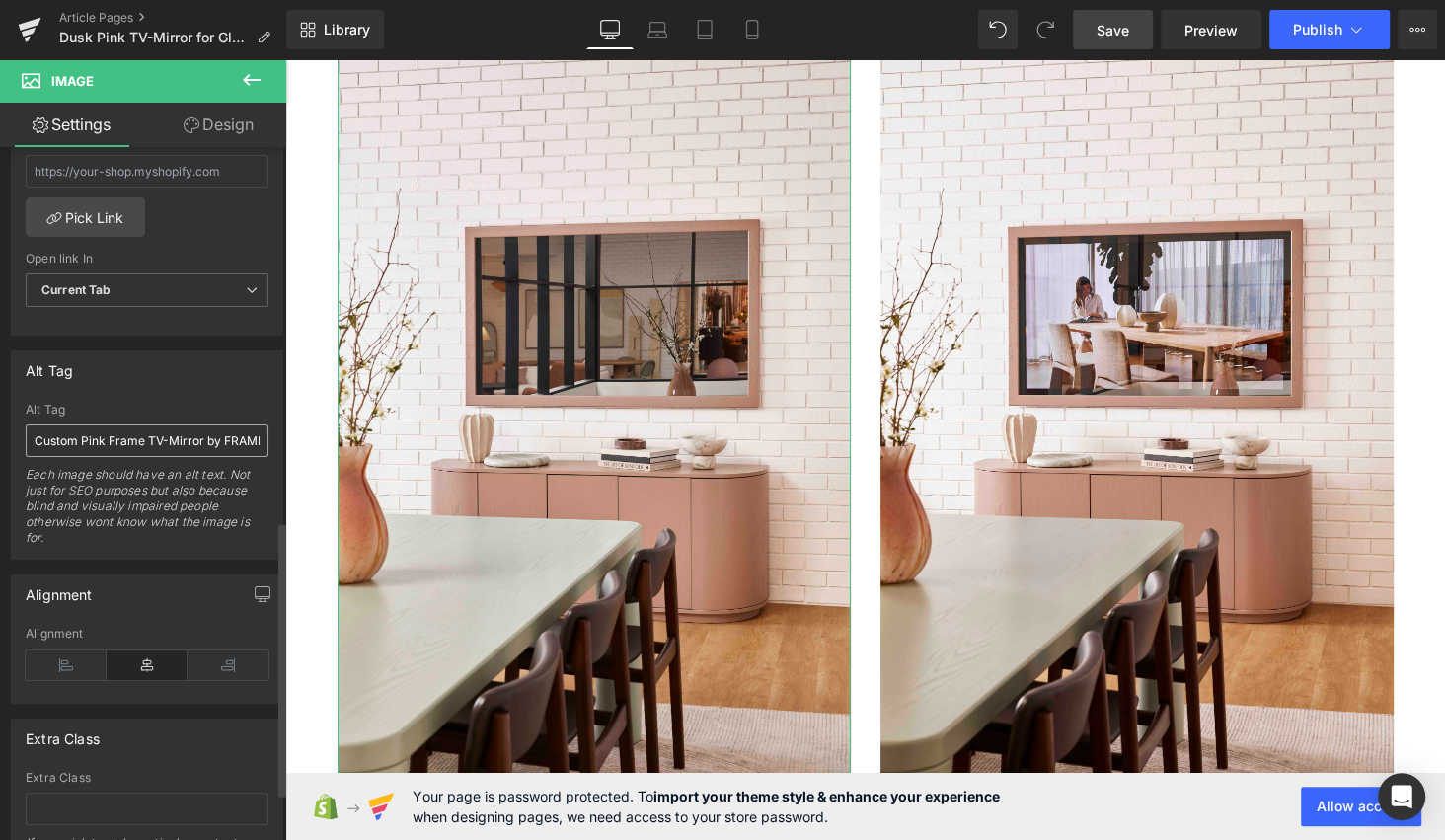 scroll, scrollTop: 935, scrollLeft: 0, axis: vertical 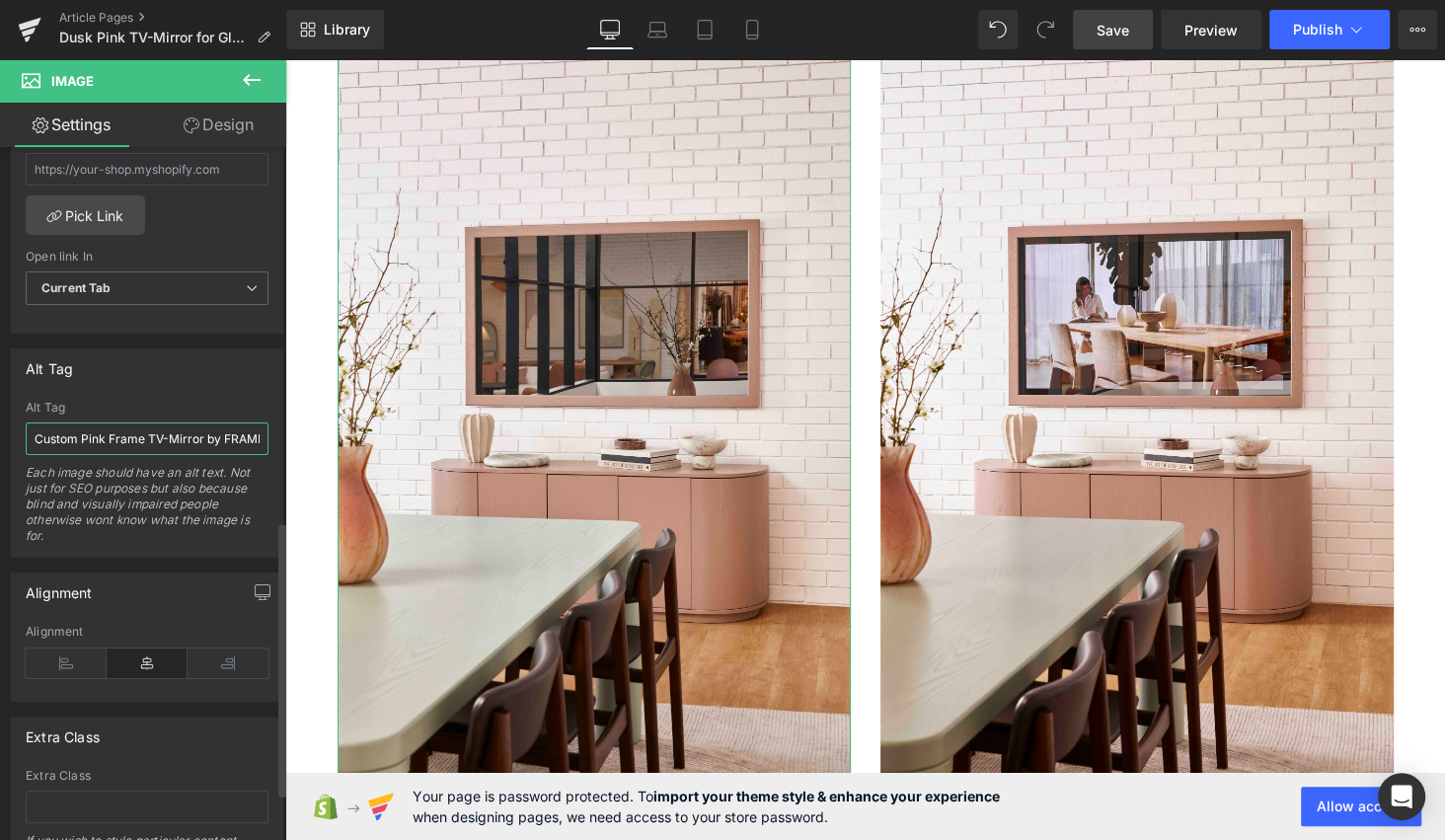 click on "Custom Pink Frame TV-Mirror by FRAMING TO A T - A pink TV-Mirror frame in a living room setting." at bounding box center [147, 438] 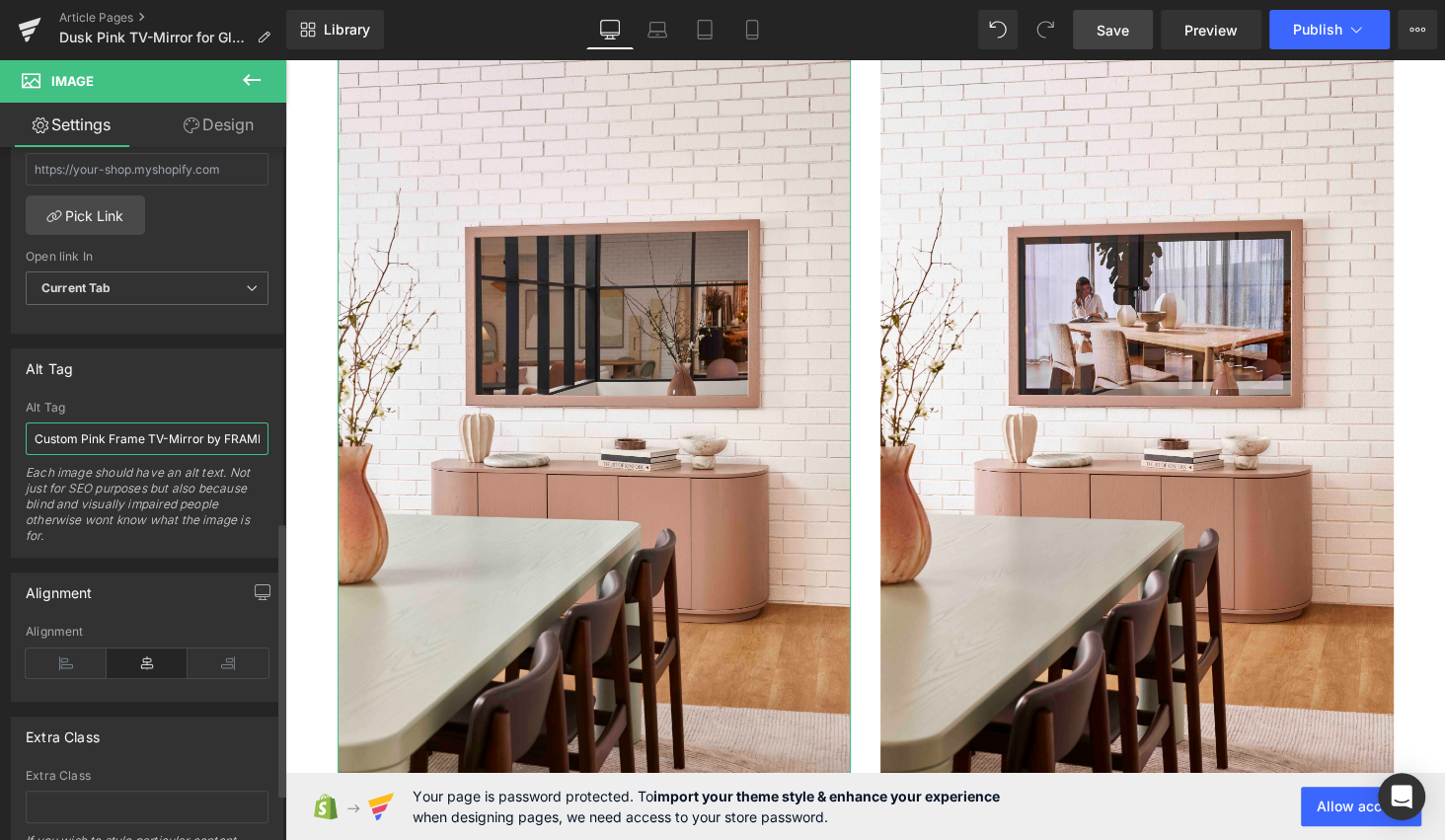scroll, scrollTop: 1053, scrollLeft: 0, axis: vertical 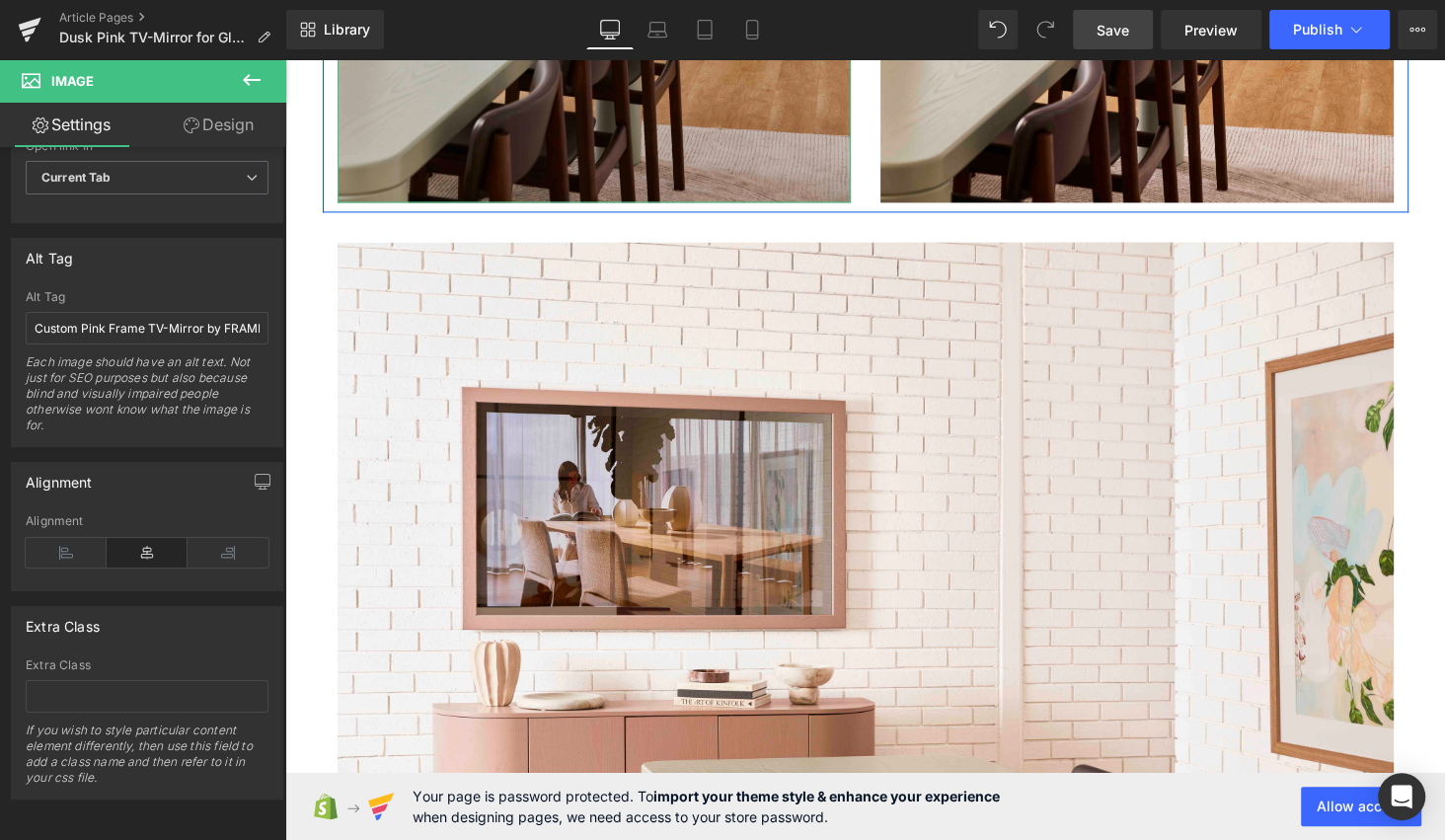 click at bounding box center [866, 593] 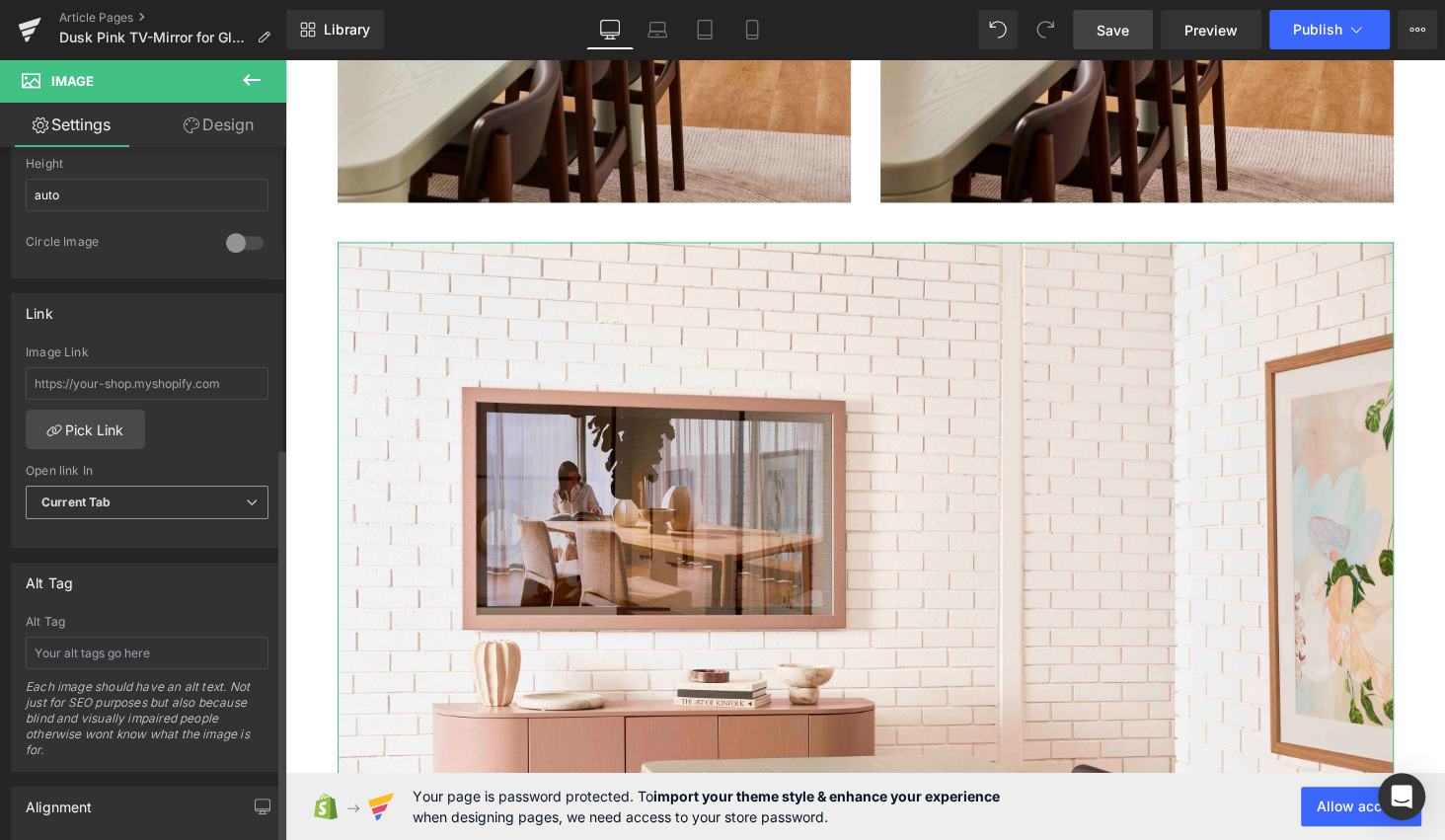 scroll, scrollTop: 728, scrollLeft: 0, axis: vertical 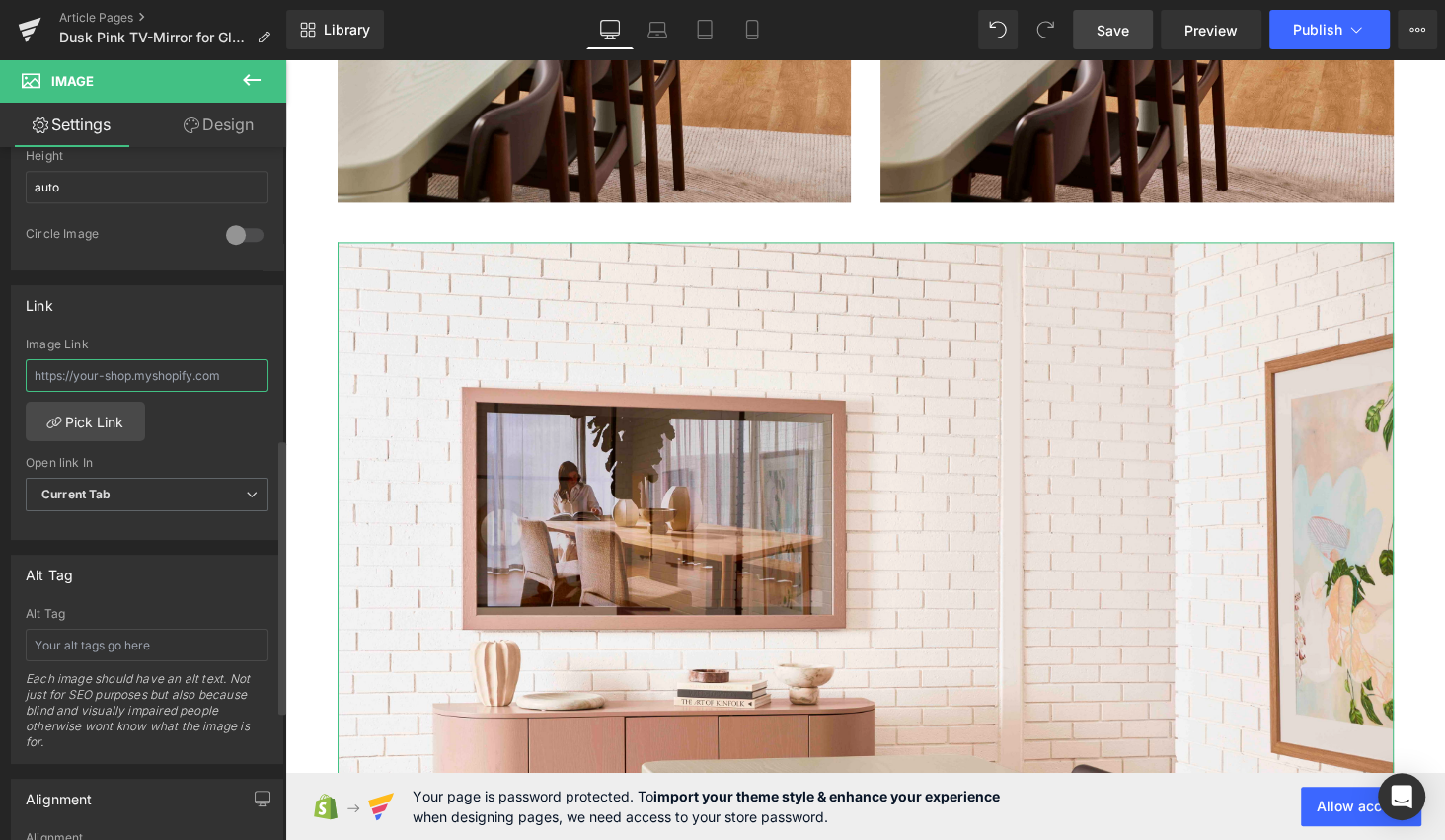 click at bounding box center [147, 375] 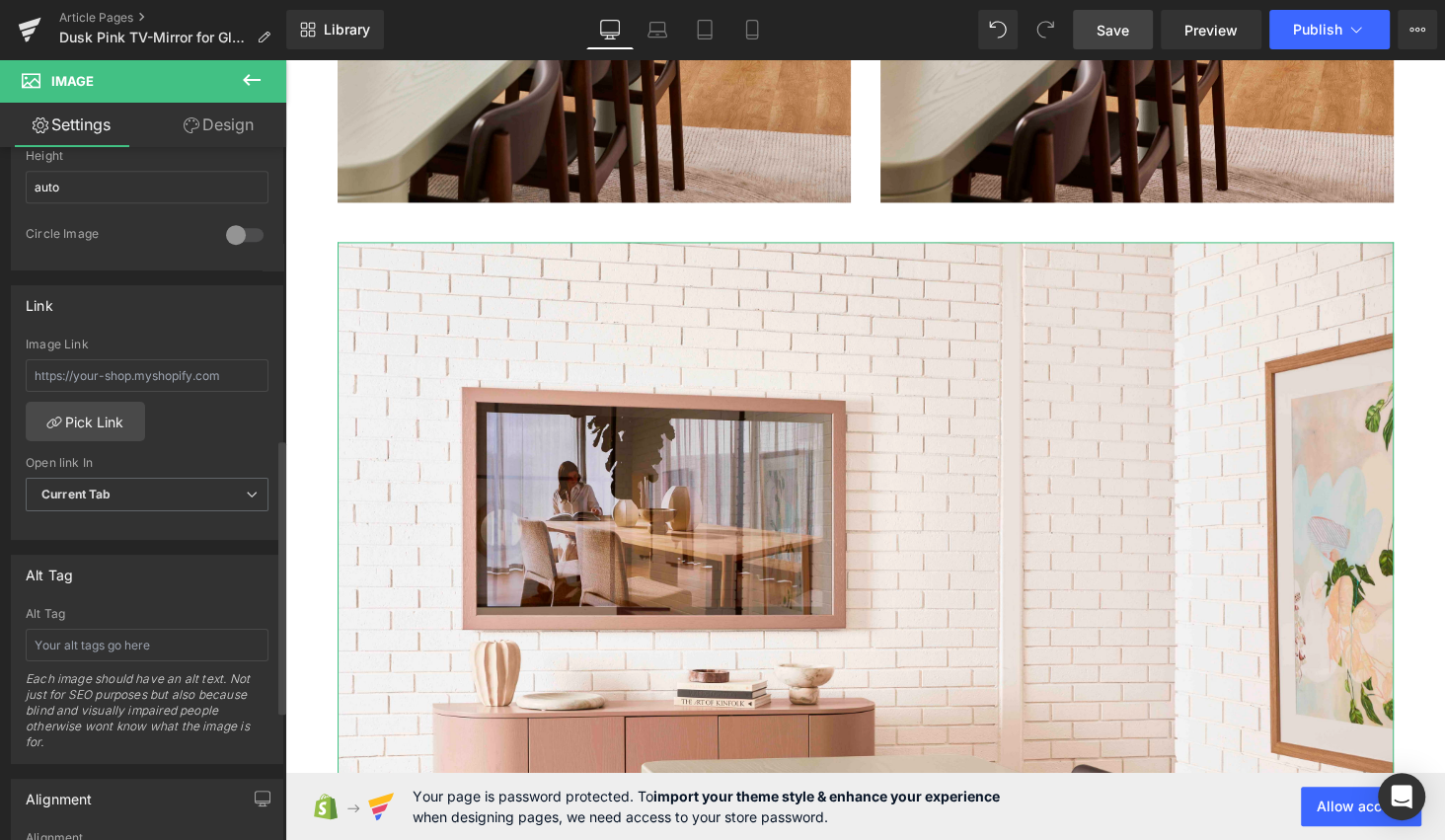 click on "Alt Tag Each image should have an alt text. Not just for SEO purposes but also because blind and visually impaired people otherwise wont know what the image is for." at bounding box center (147, 685) 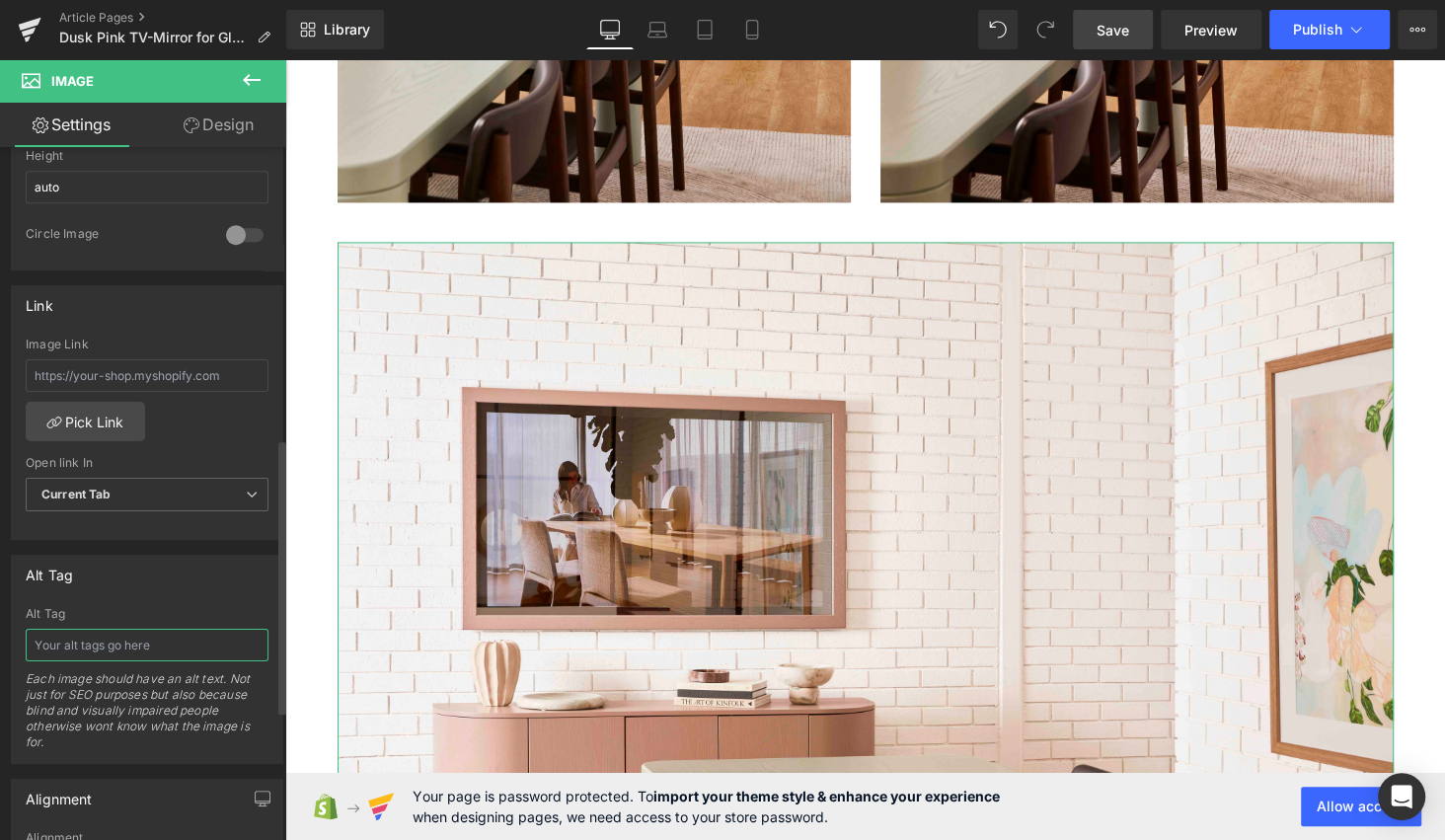 click at bounding box center [147, 645] 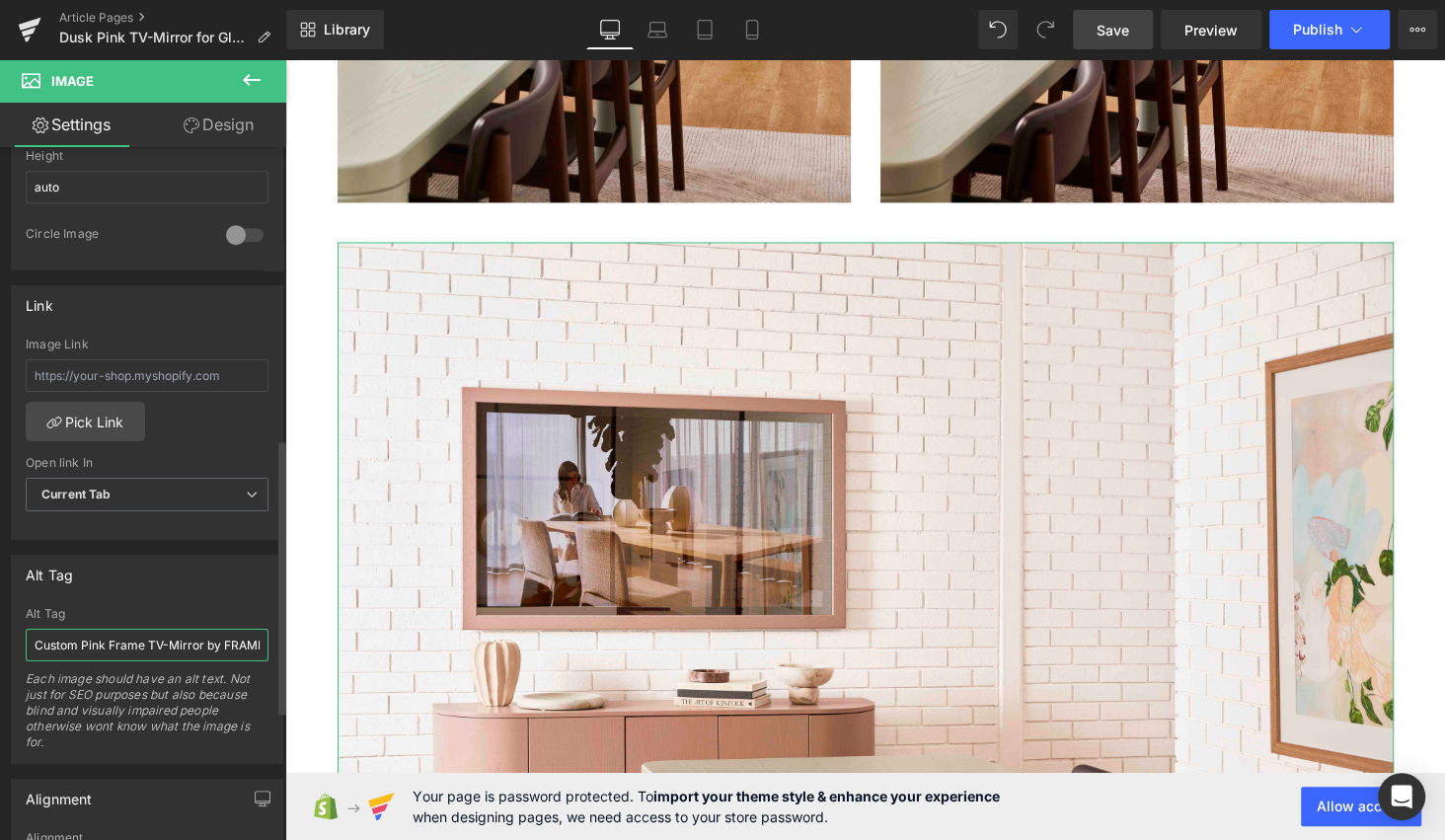 scroll, scrollTop: 0, scrollLeft: 339, axis: horizontal 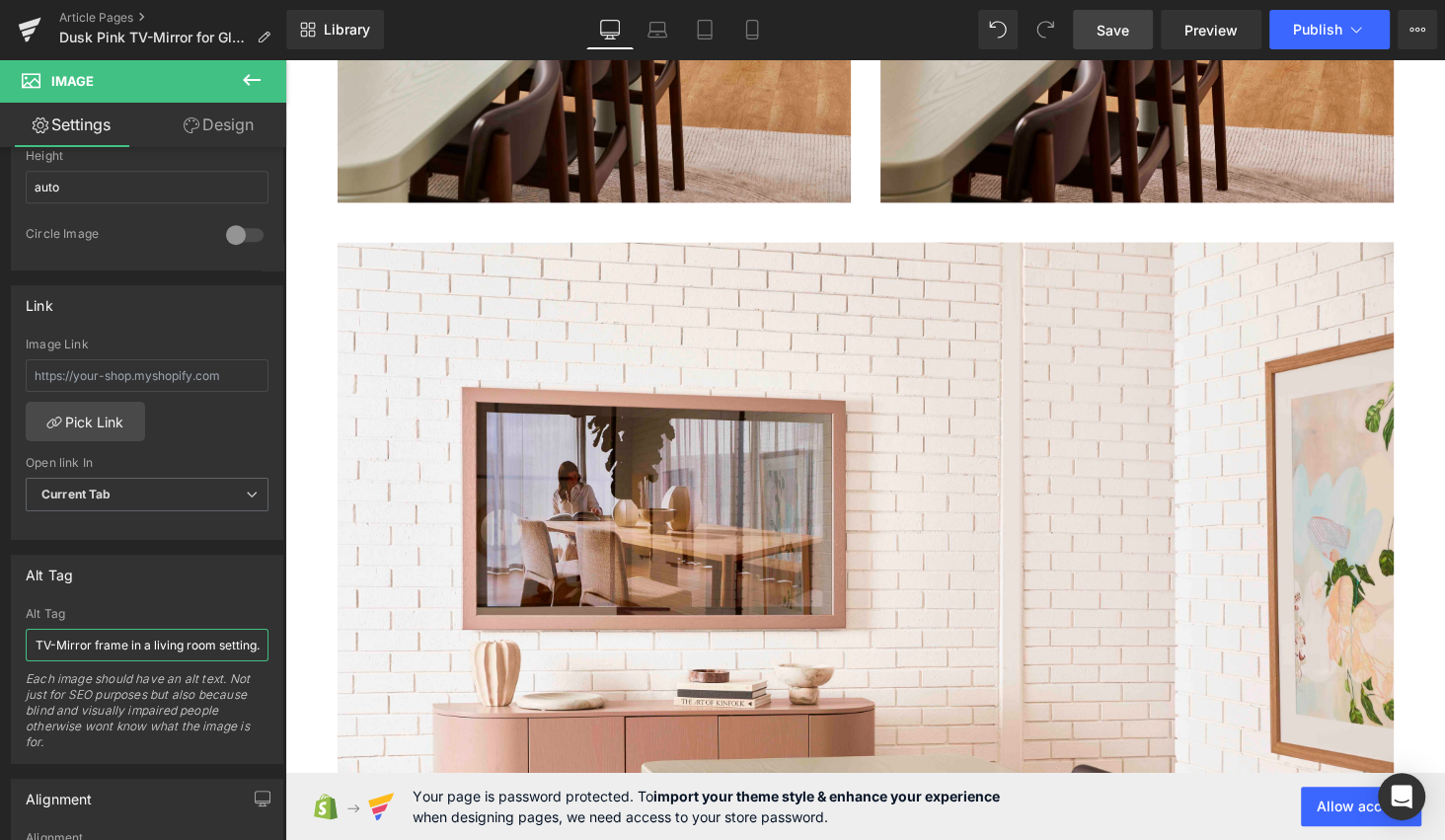 type on "Custom Pink Frame TV-Mirror by FRAMING TO A T - A pink TV-Mirror frame in a living room setting." 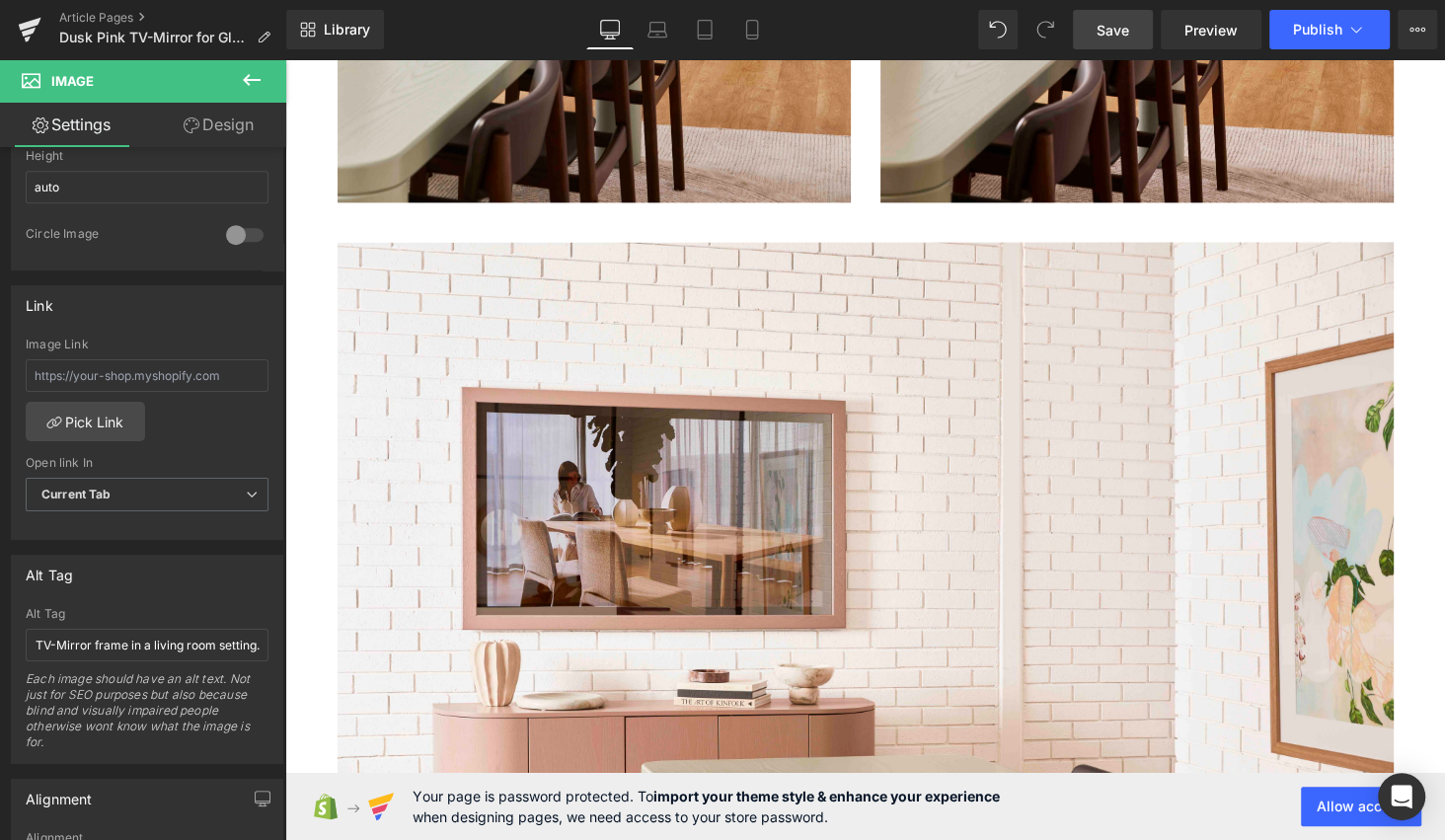 click on "Save" at bounding box center (1112, 30) 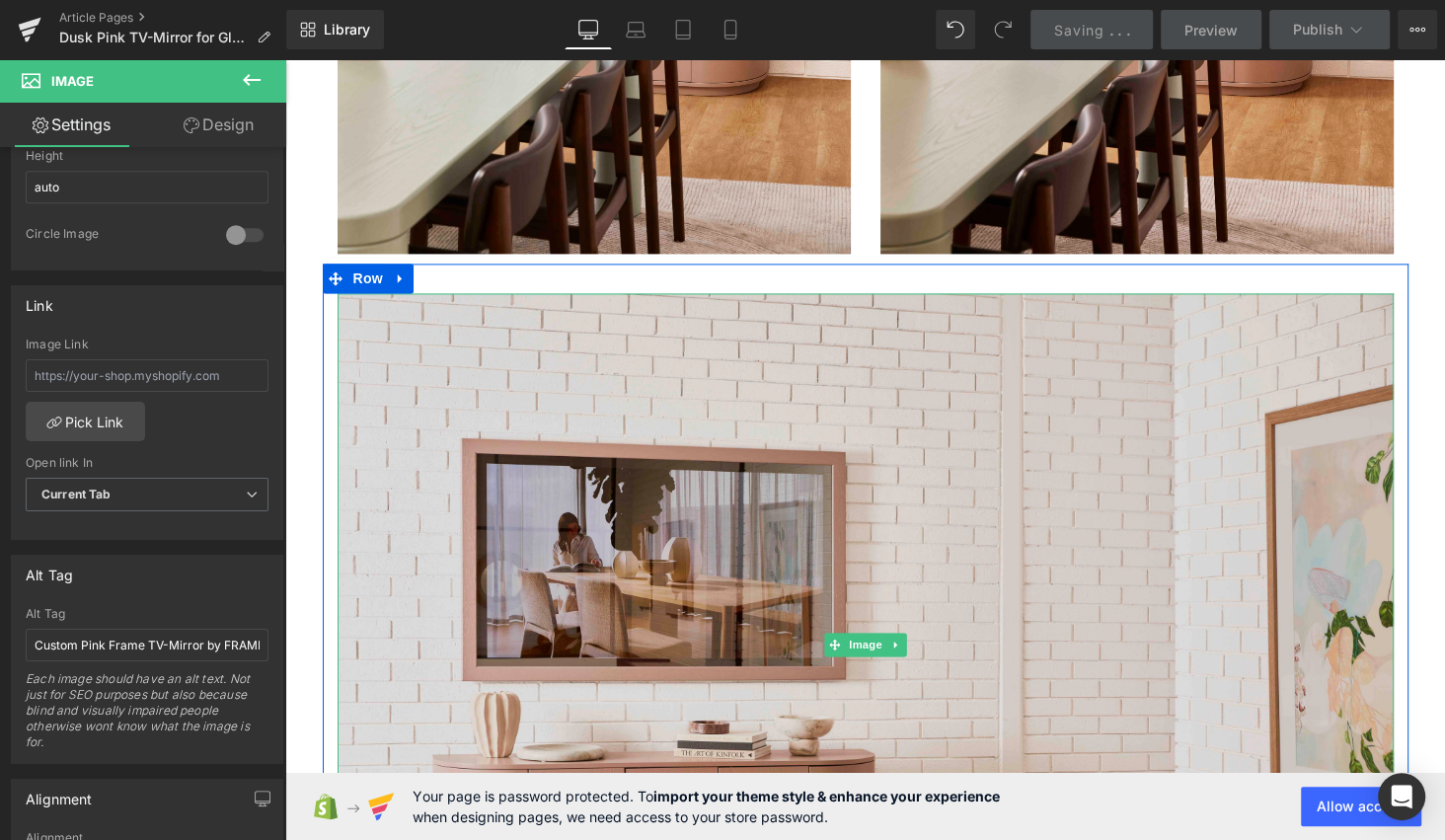 scroll, scrollTop: 2113, scrollLeft: 0, axis: vertical 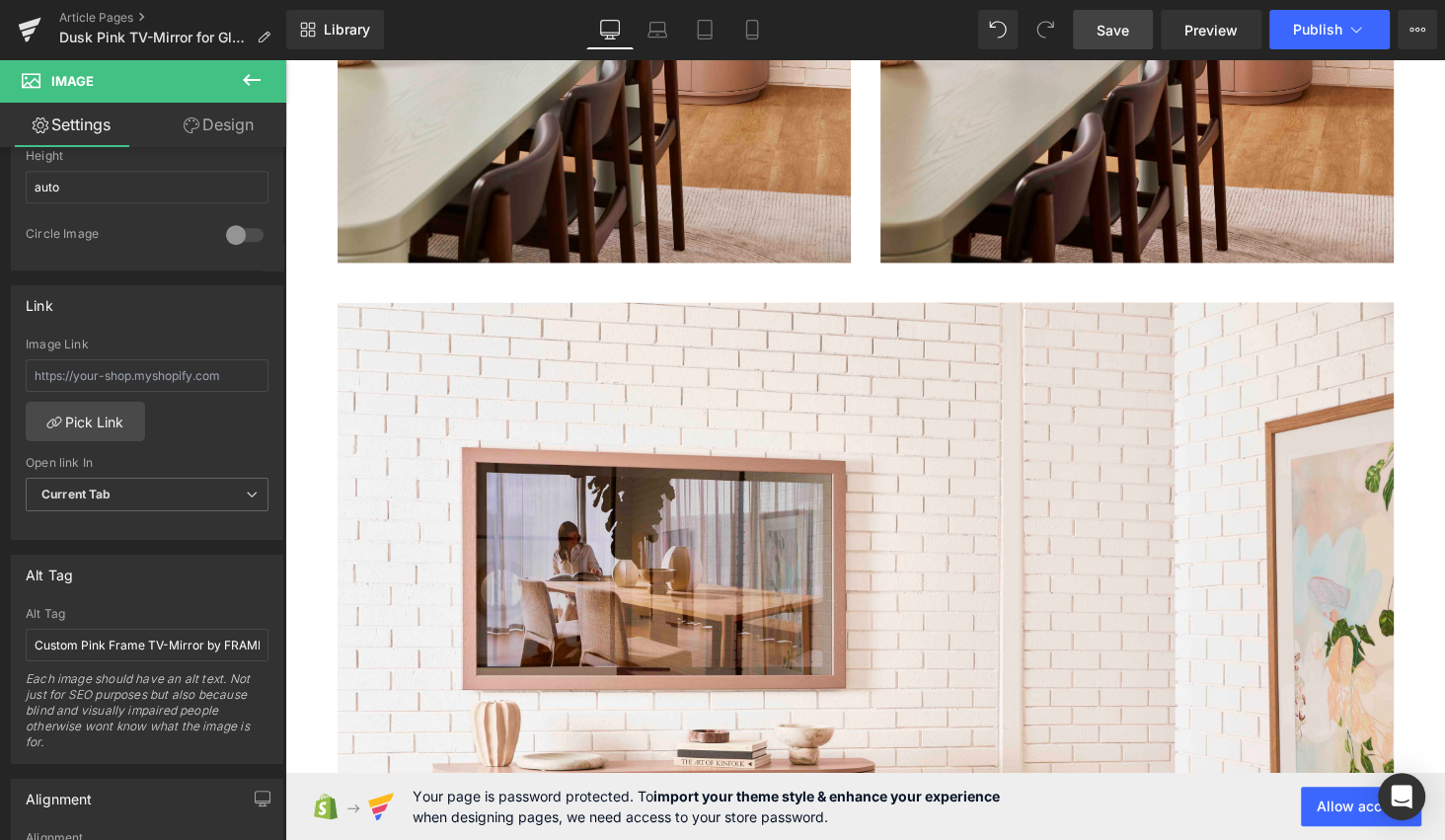 click on "Save" at bounding box center [1112, 30] 